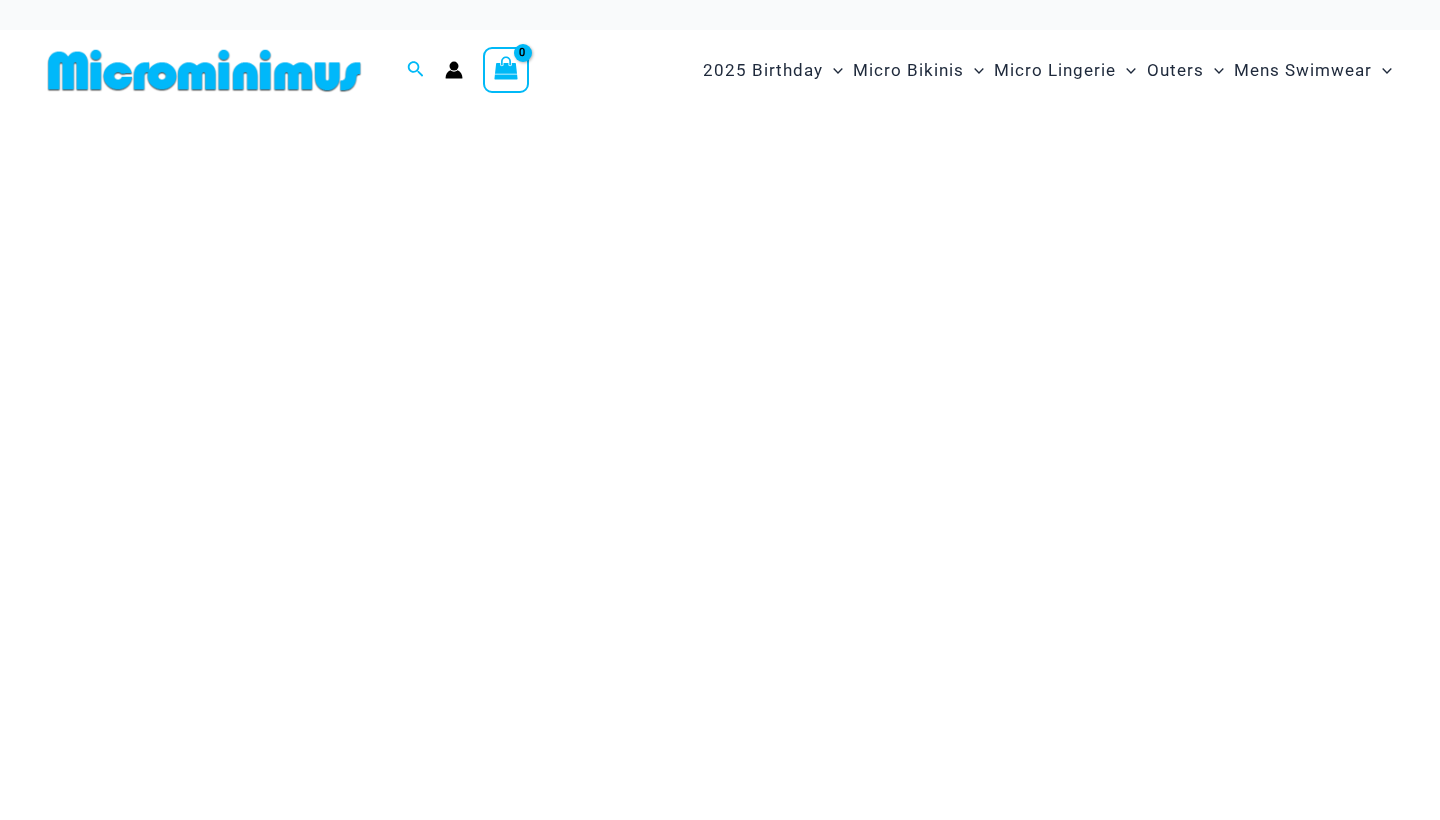 scroll, scrollTop: 0, scrollLeft: 0, axis: both 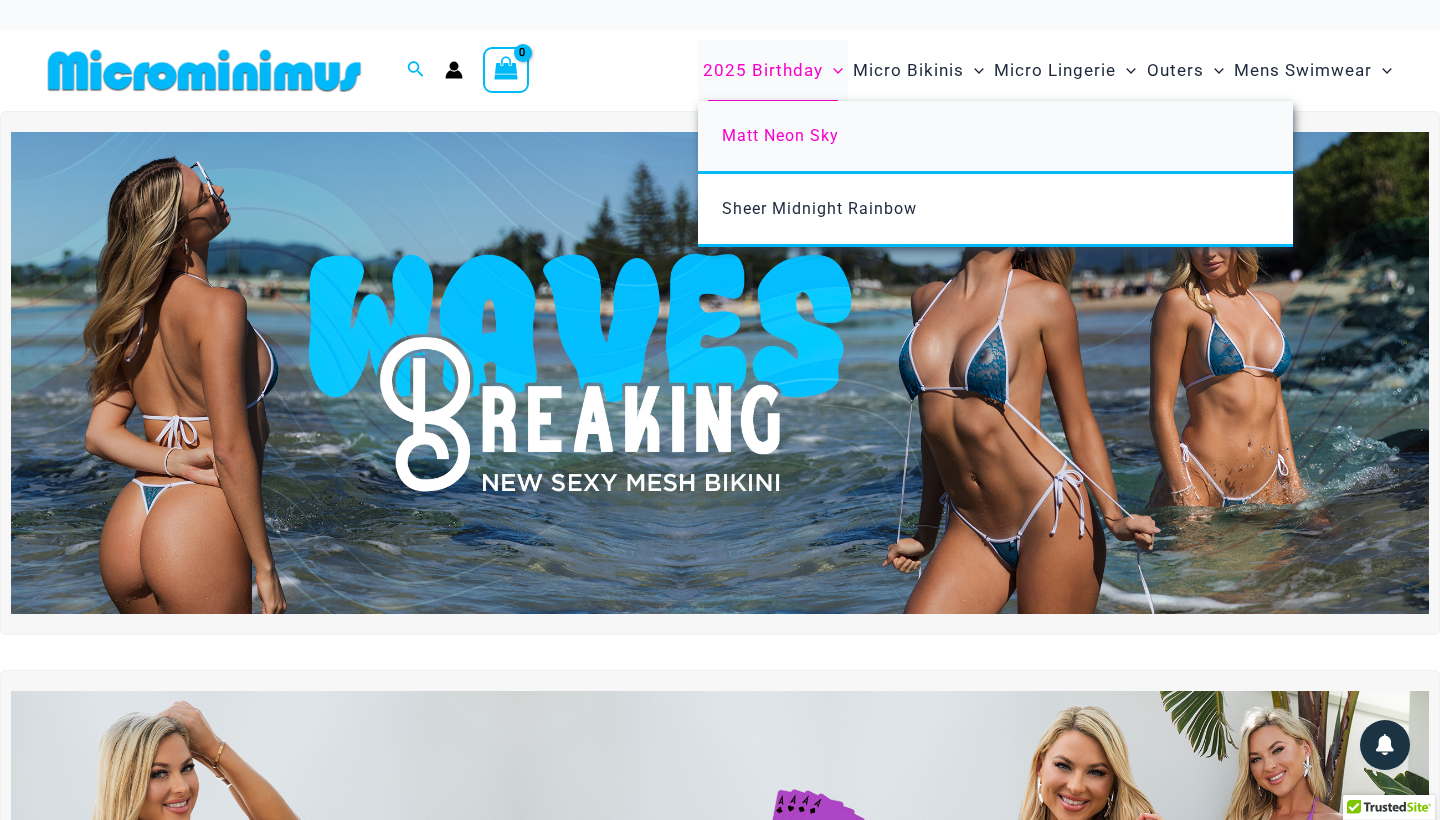 click on "Matt Neon Sky" at bounding box center [780, 135] 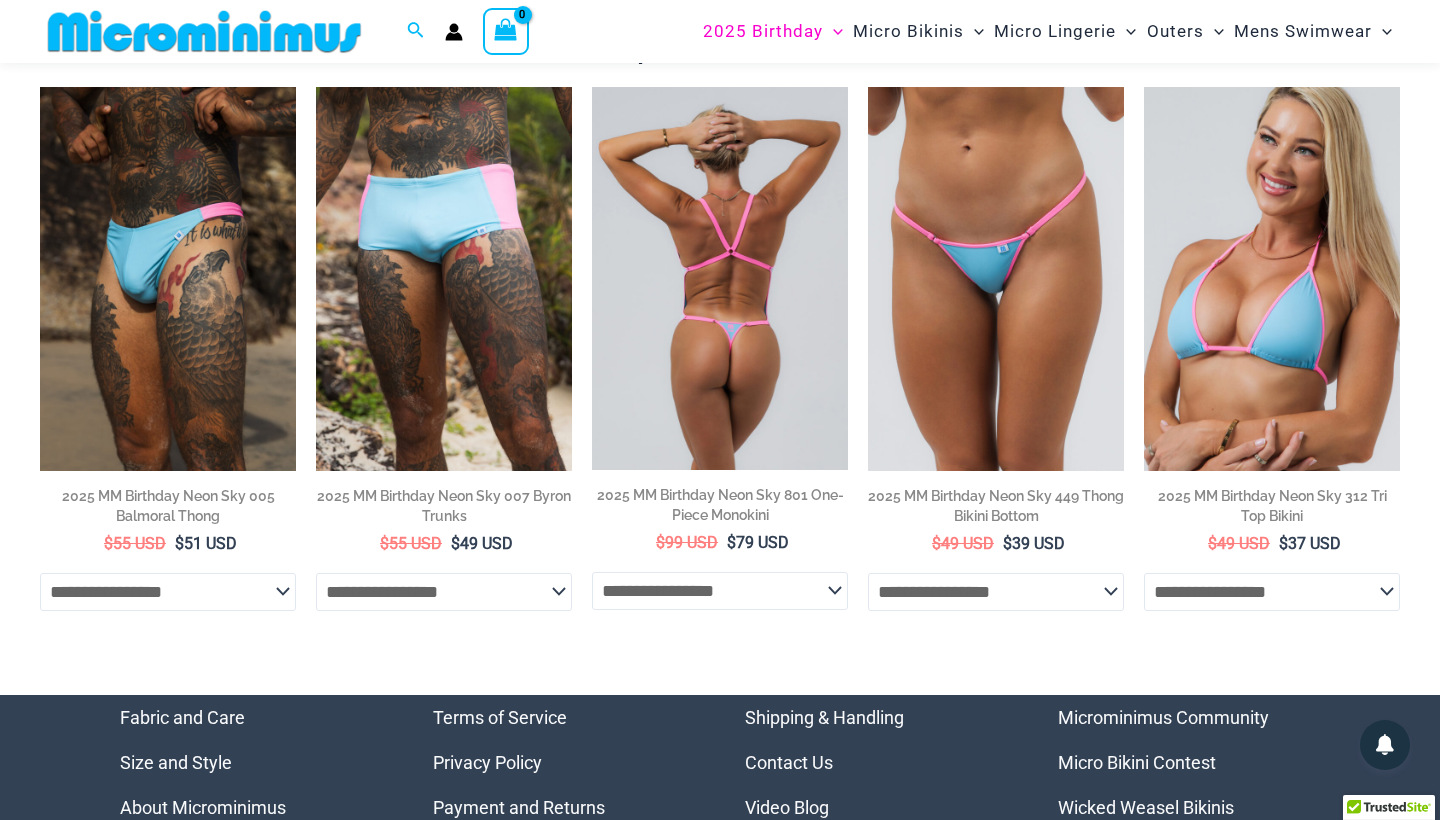 scroll, scrollTop: 176, scrollLeft: 0, axis: vertical 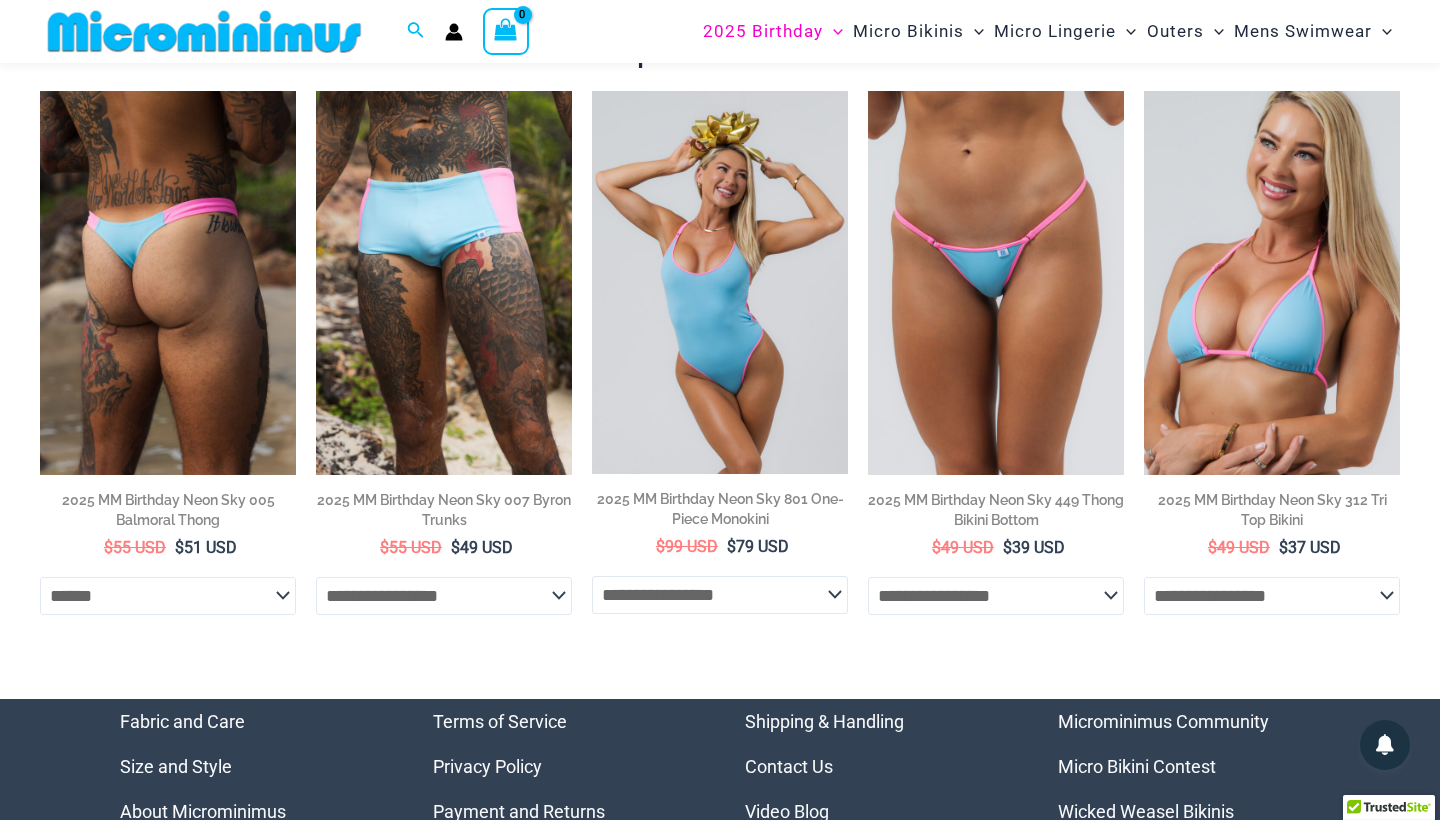 select on "******" 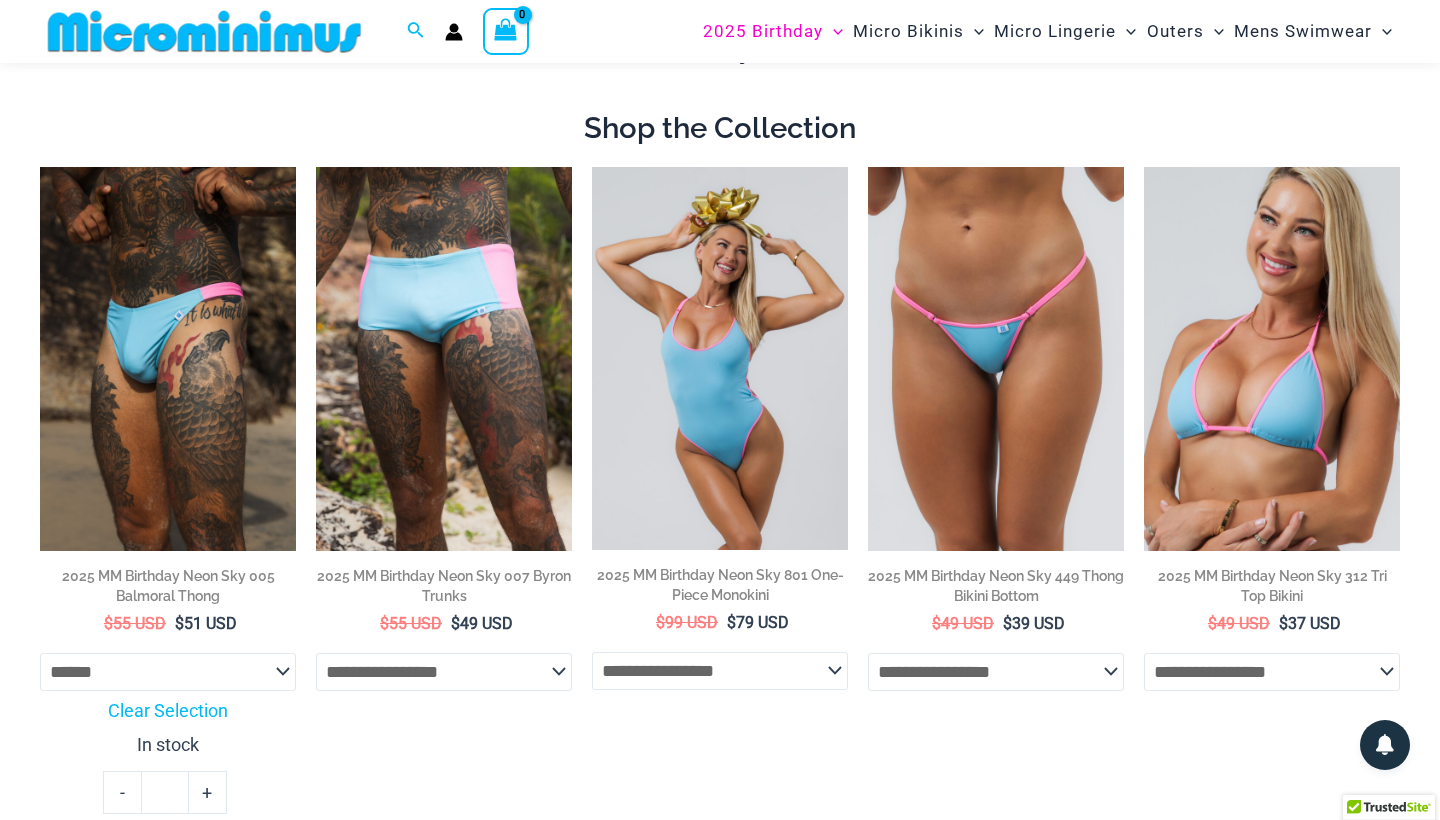 scroll, scrollTop: 78, scrollLeft: 0, axis: vertical 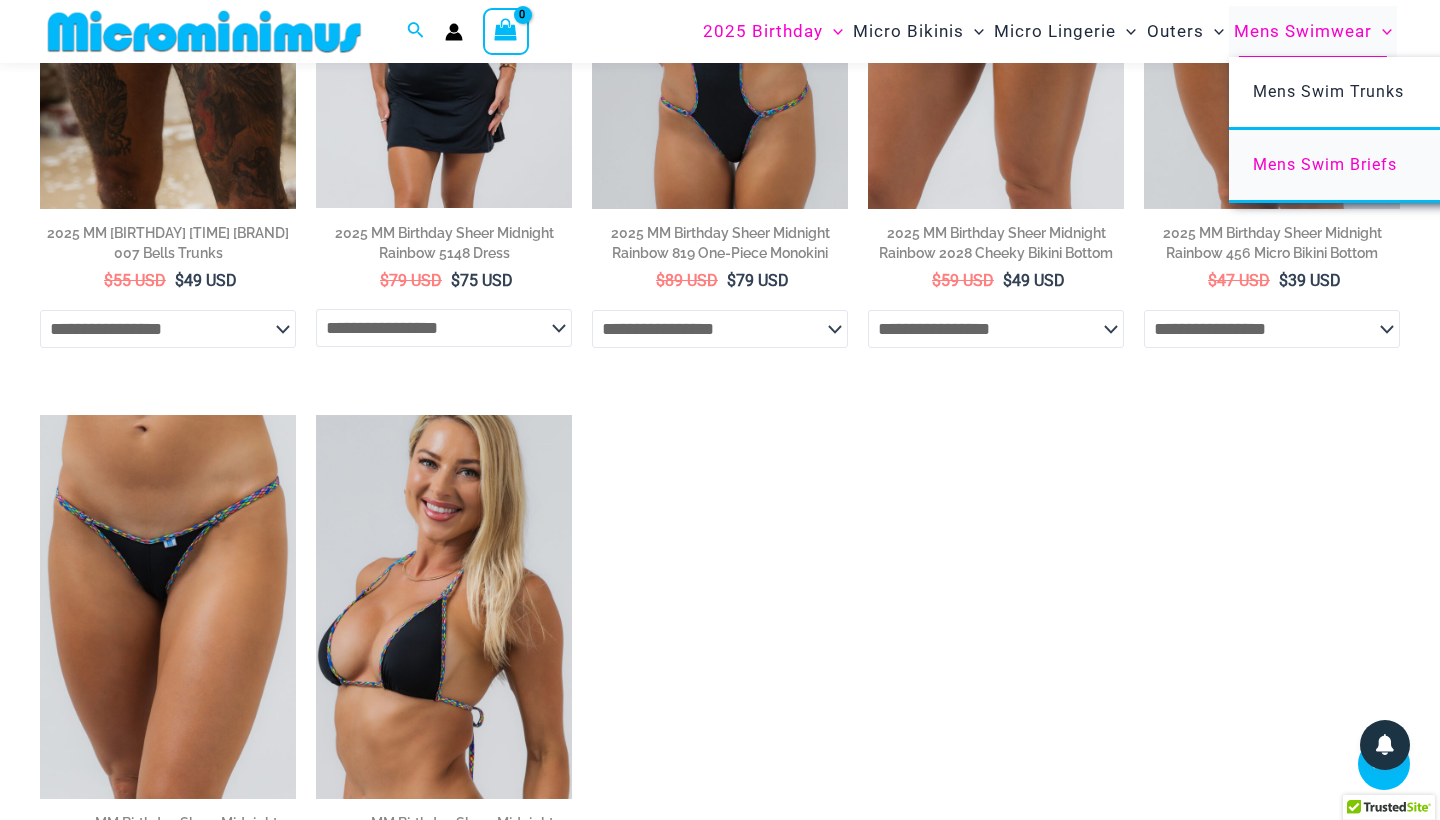 click on "Mens Swim Briefs" at bounding box center [1325, 164] 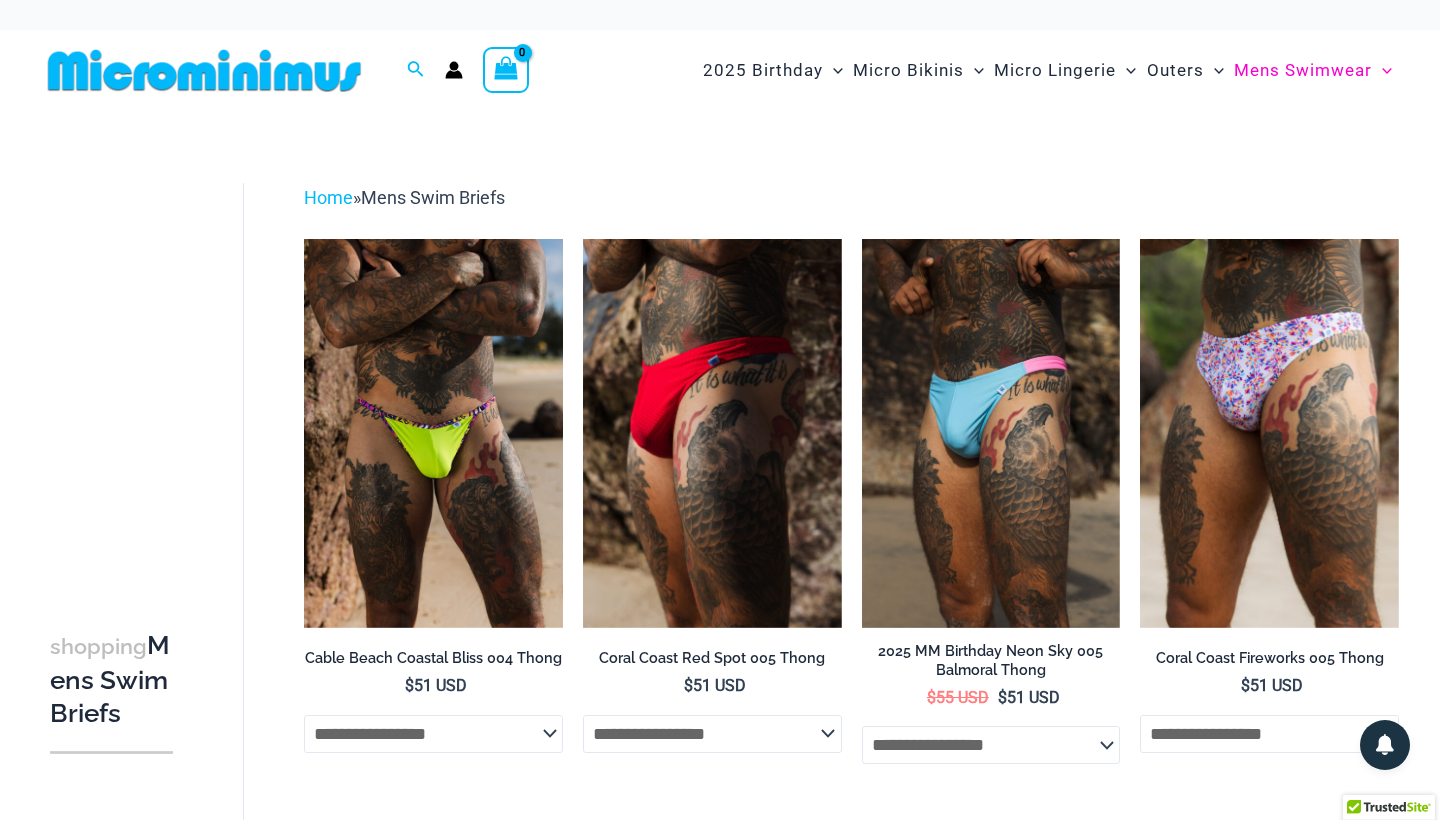 scroll, scrollTop: 0, scrollLeft: 0, axis: both 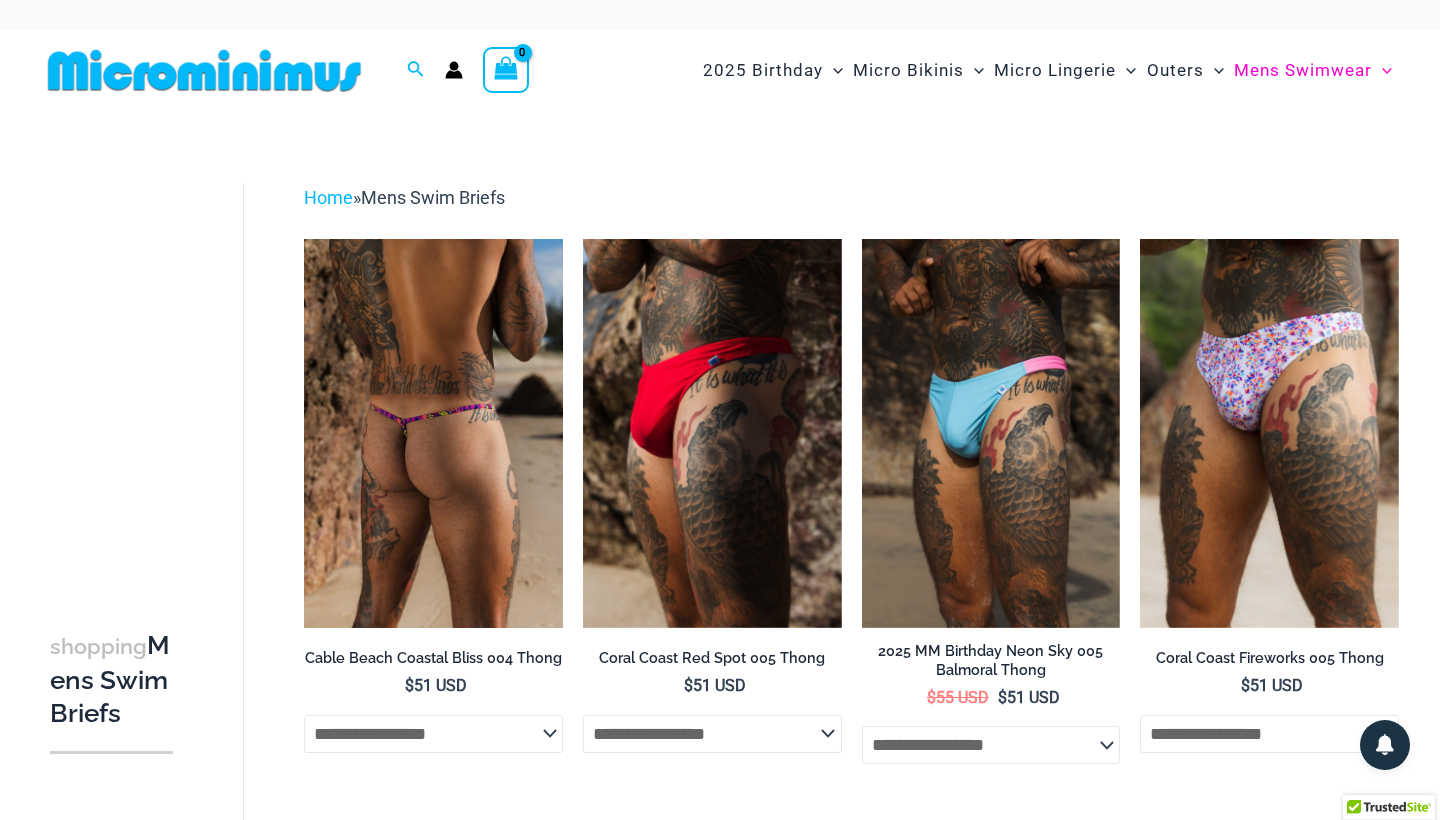 click at bounding box center (433, 433) 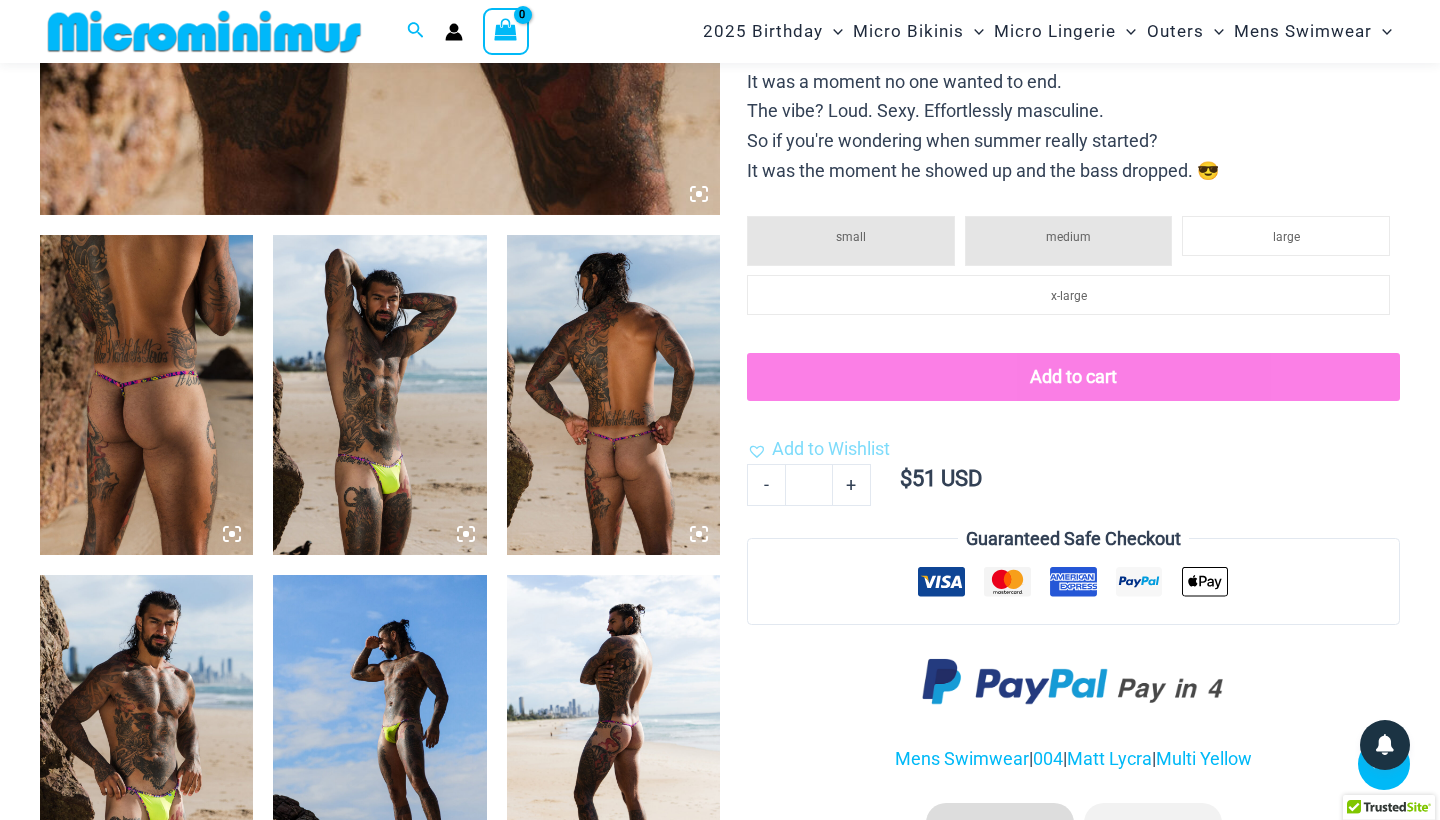 scroll, scrollTop: 898, scrollLeft: 0, axis: vertical 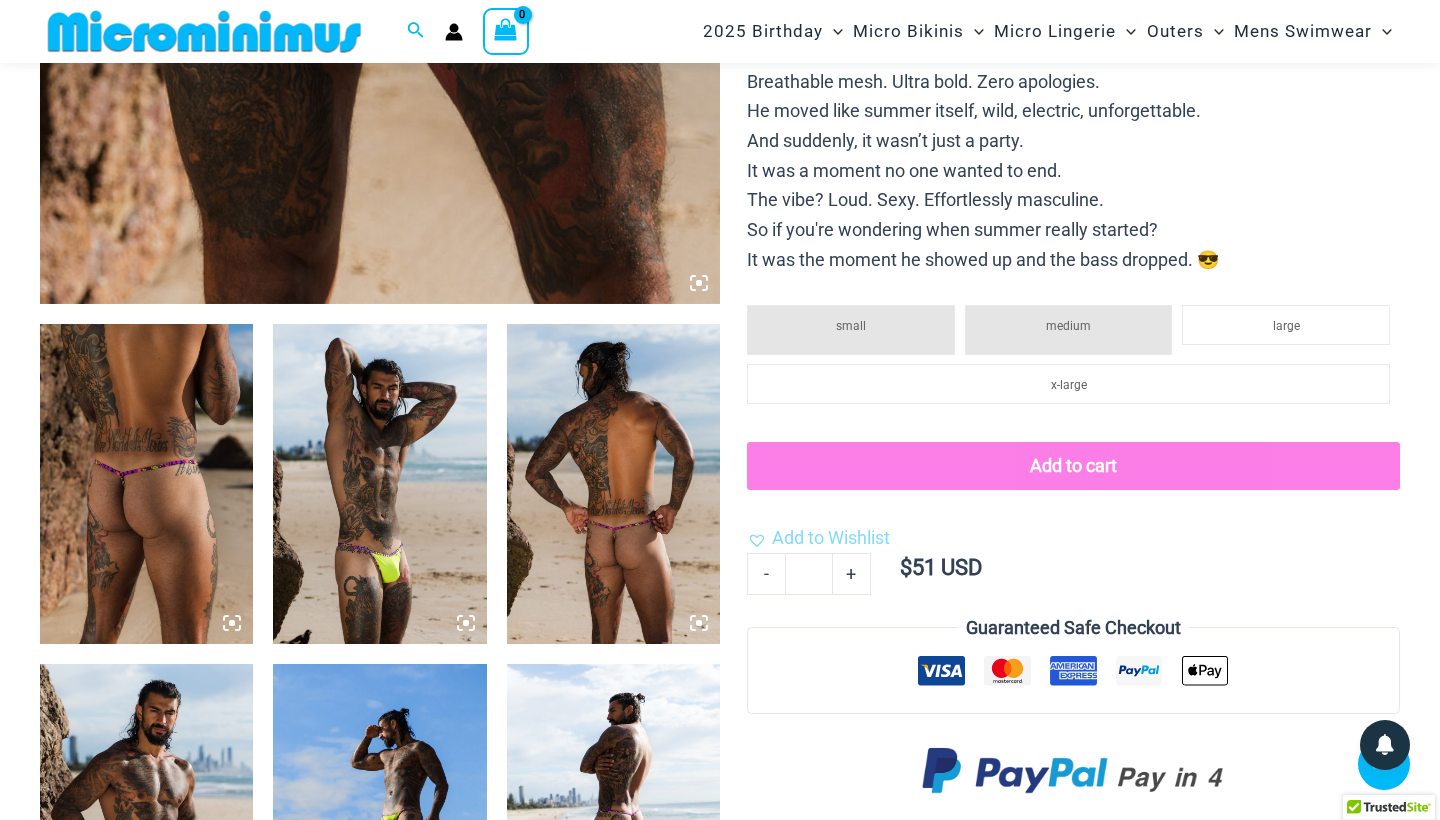 click at bounding box center [613, 484] 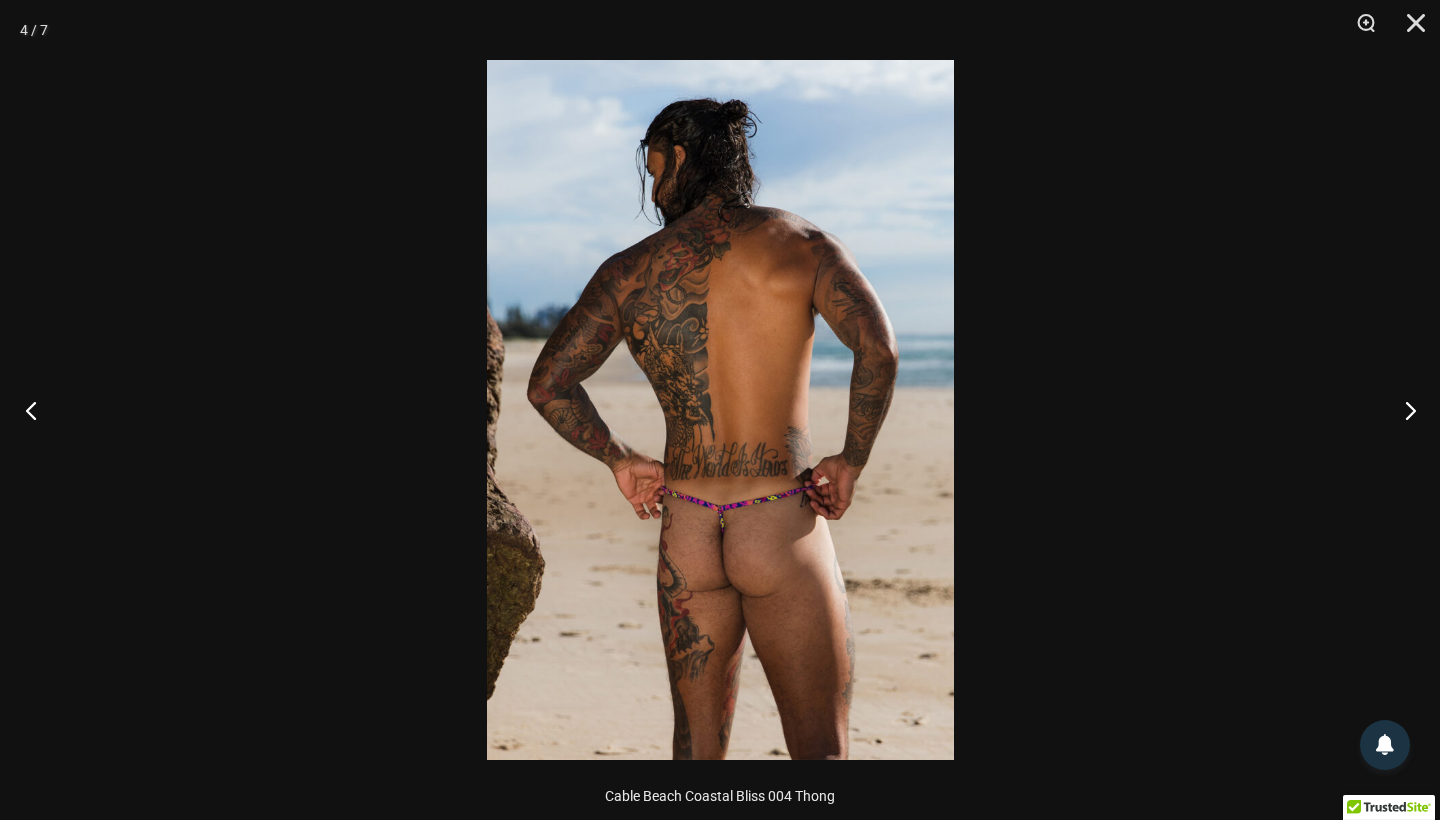 click at bounding box center [37, 410] 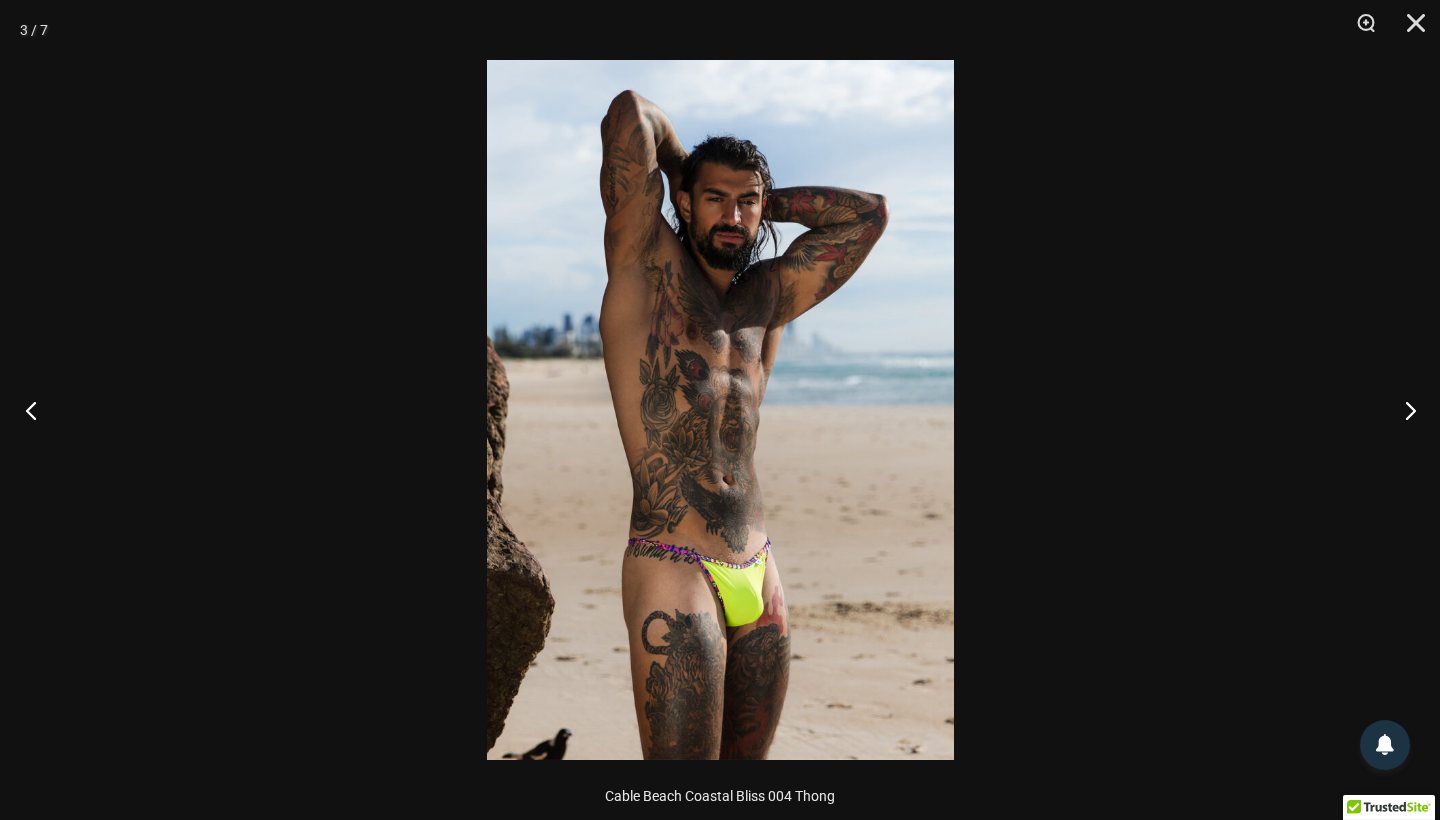click at bounding box center [37, 410] 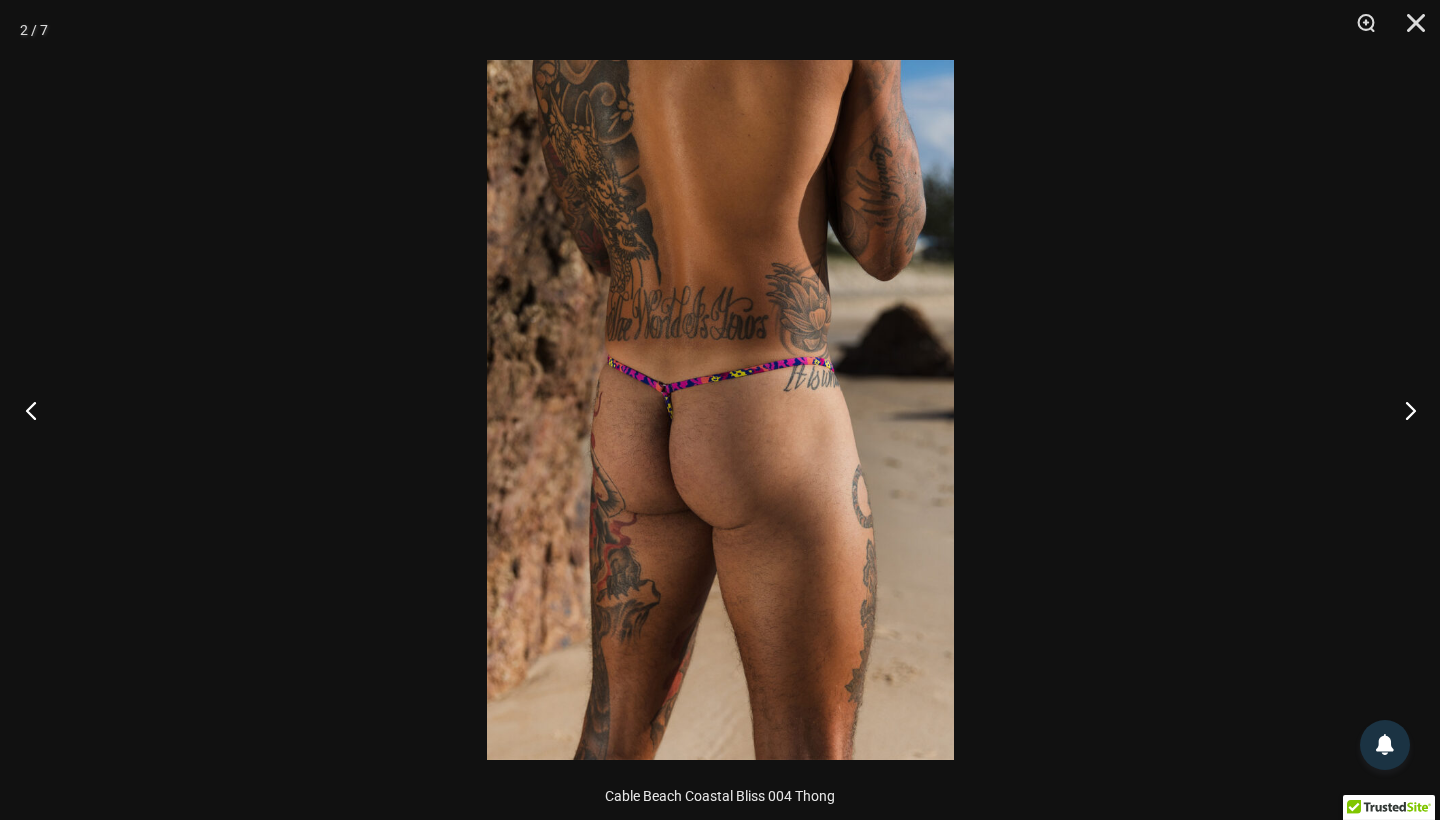 click at bounding box center (37, 410) 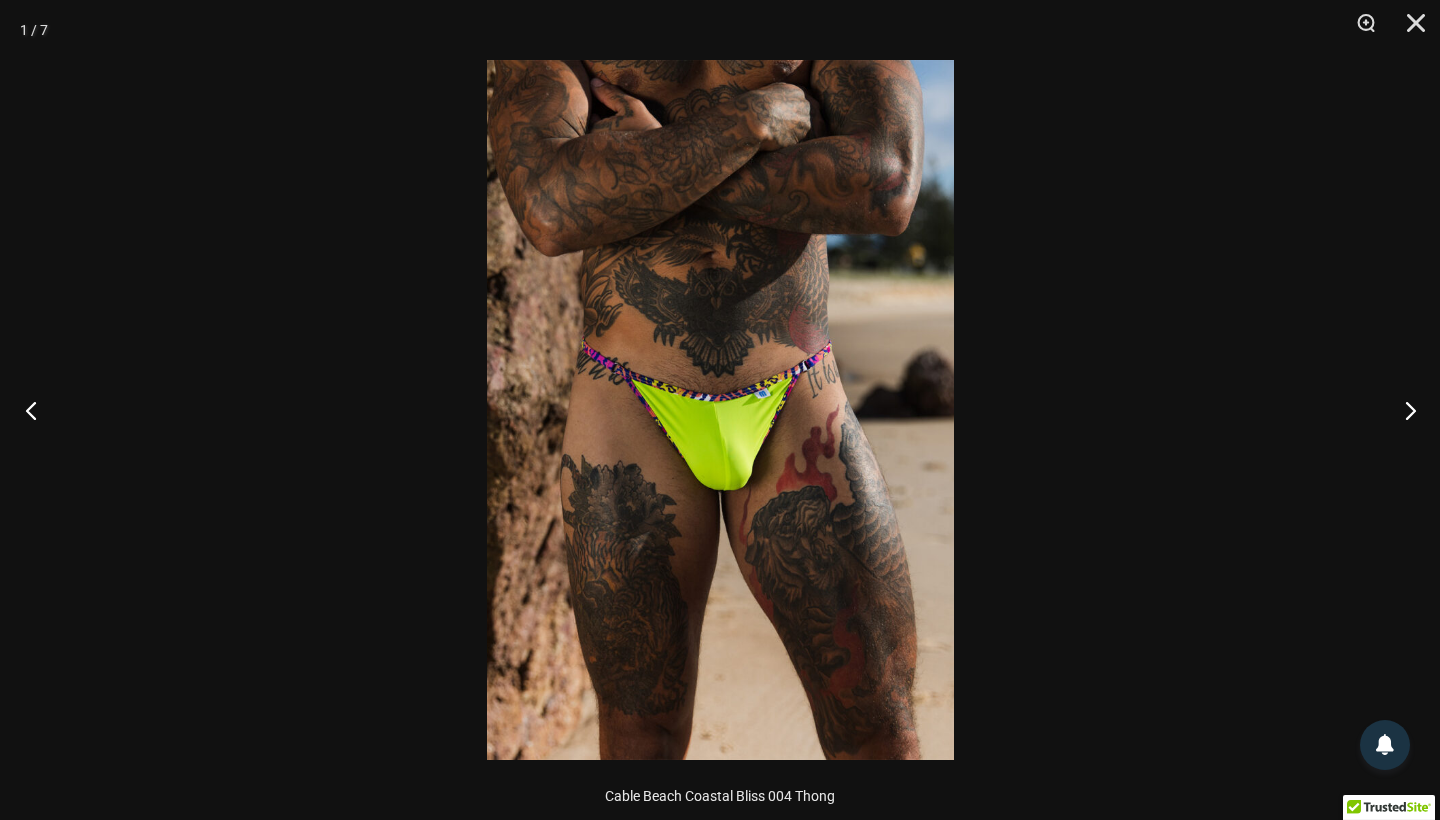 click at bounding box center [37, 410] 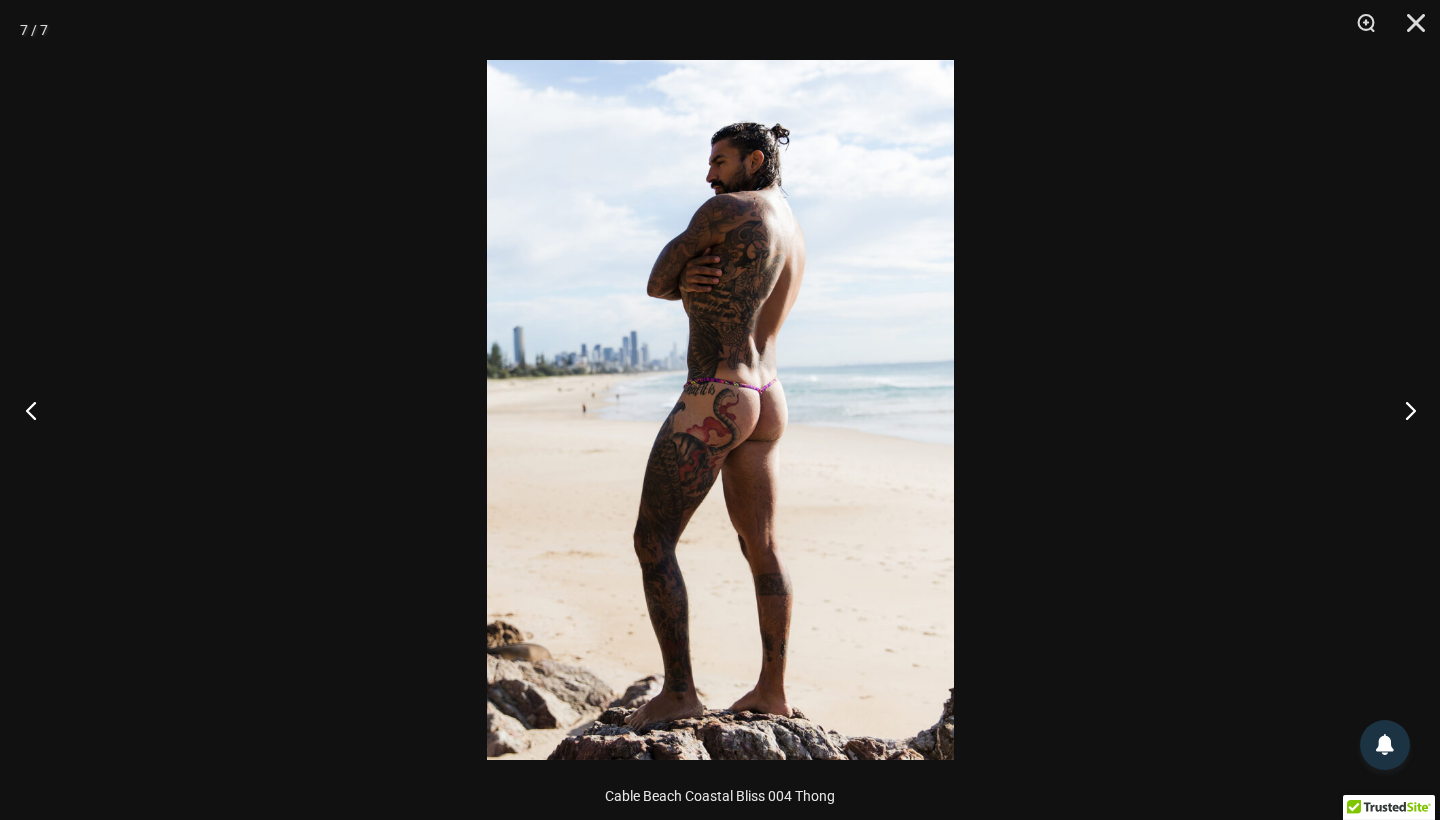 click at bounding box center [37, 410] 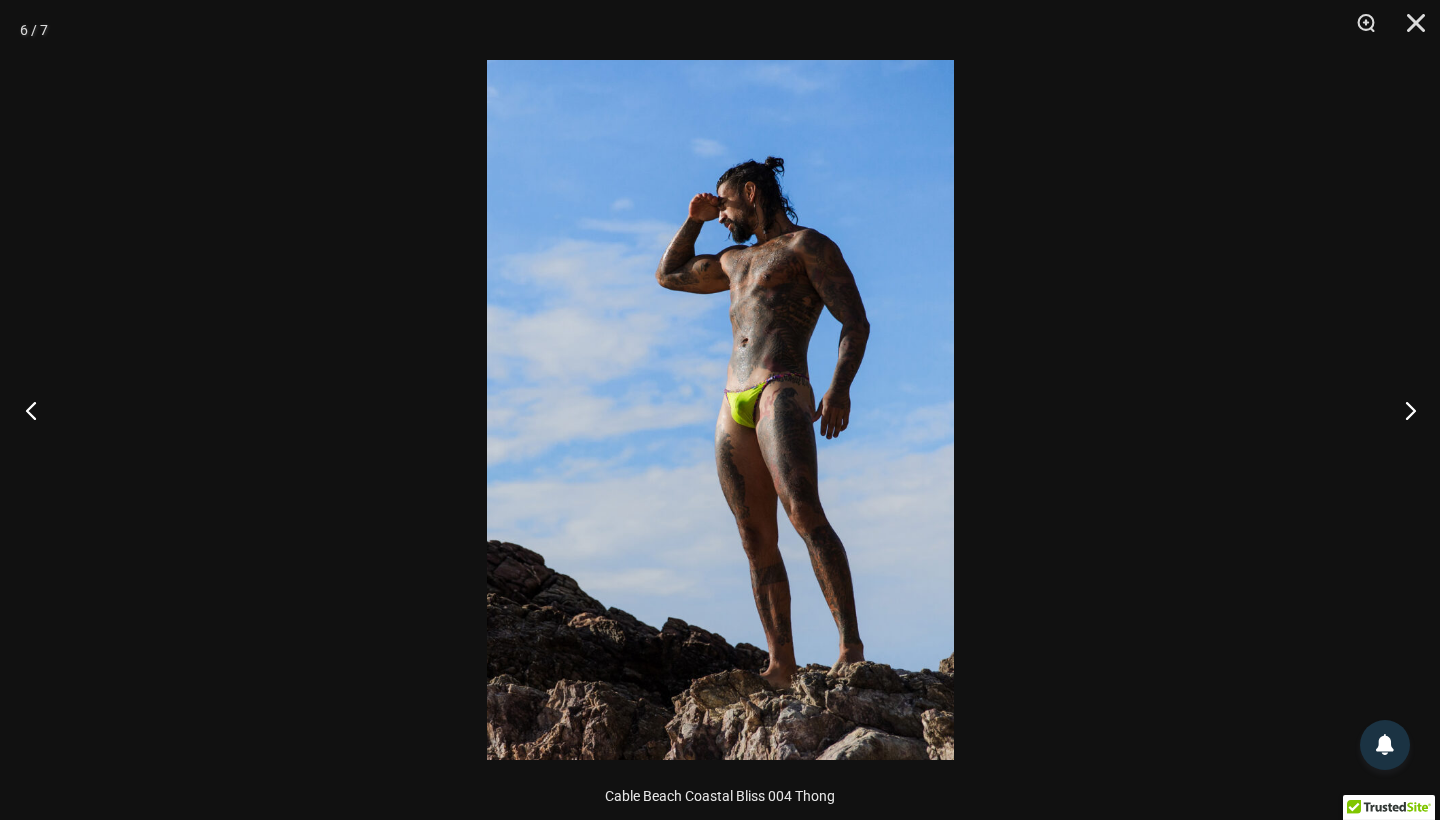 click at bounding box center [37, 410] 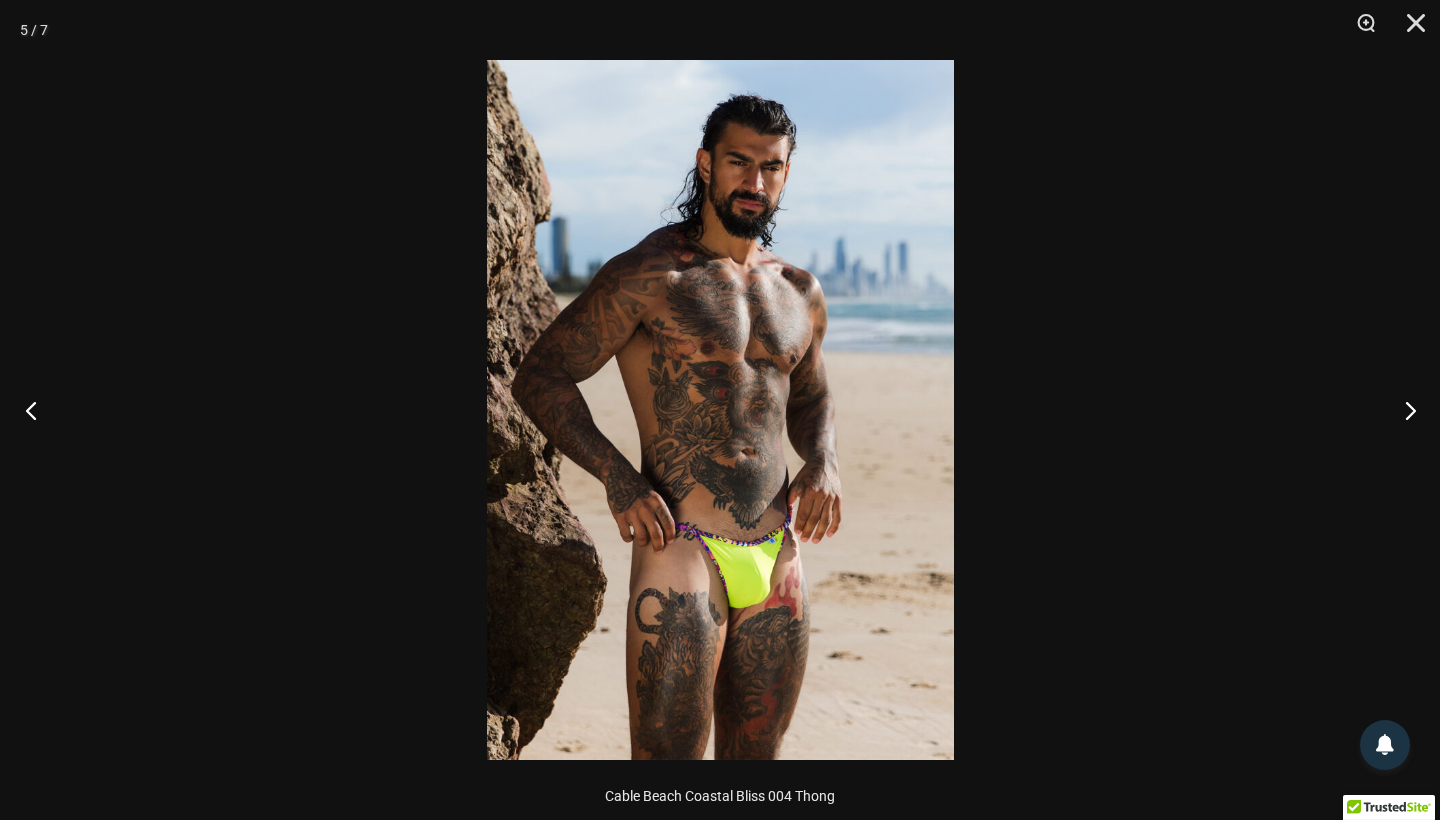 click at bounding box center [37, 410] 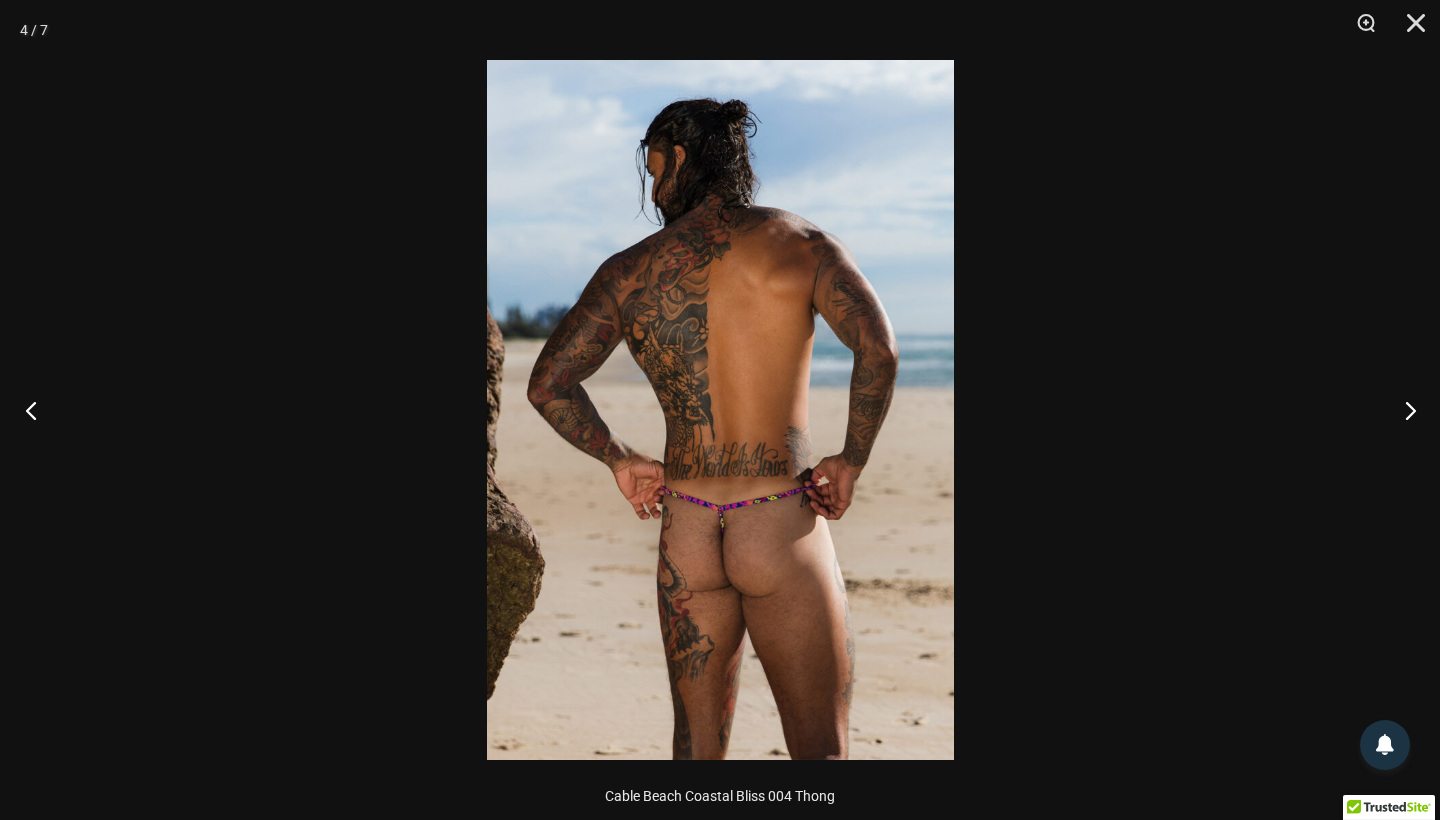 click at bounding box center (37, 410) 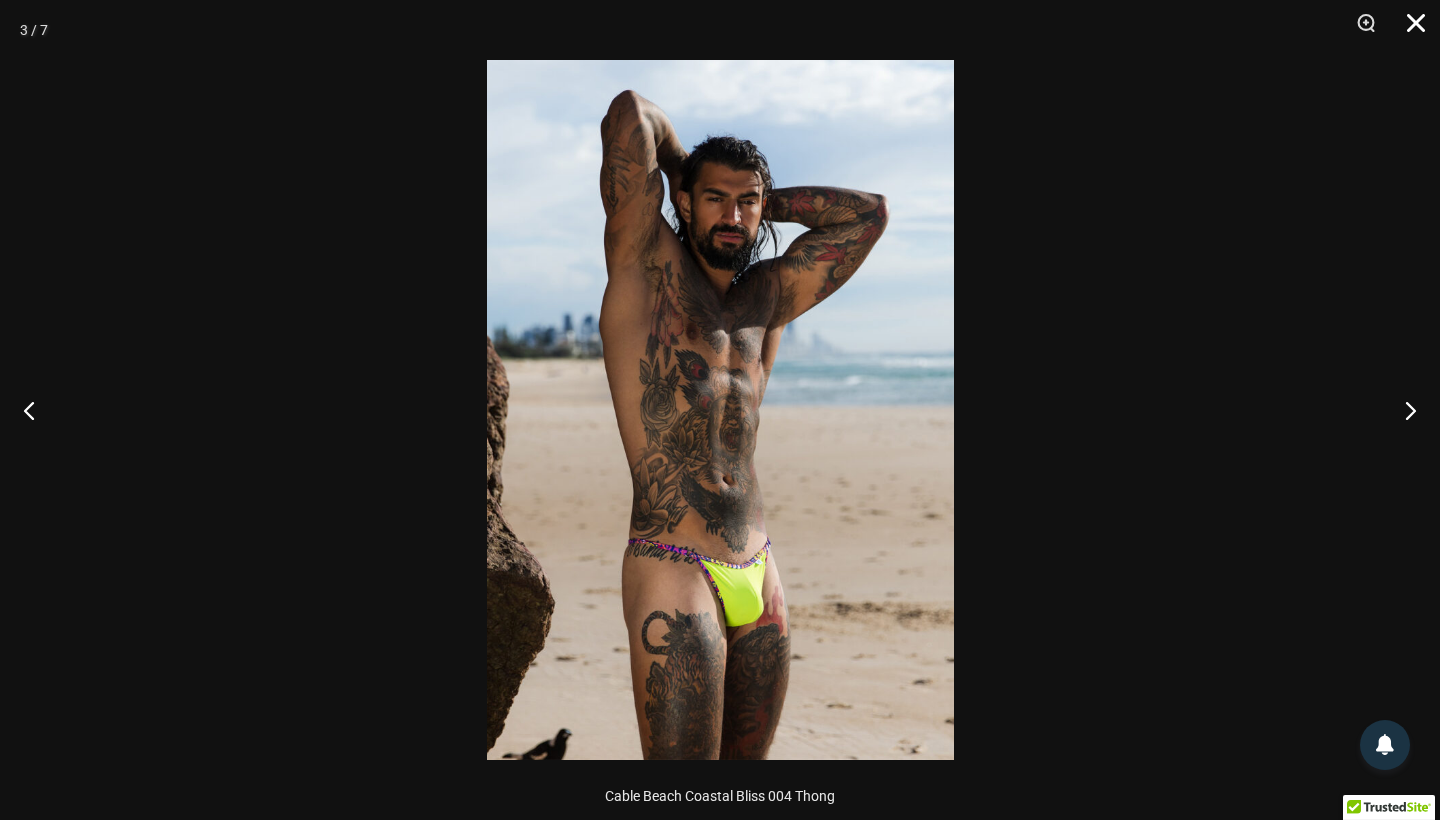 click at bounding box center [1409, 30] 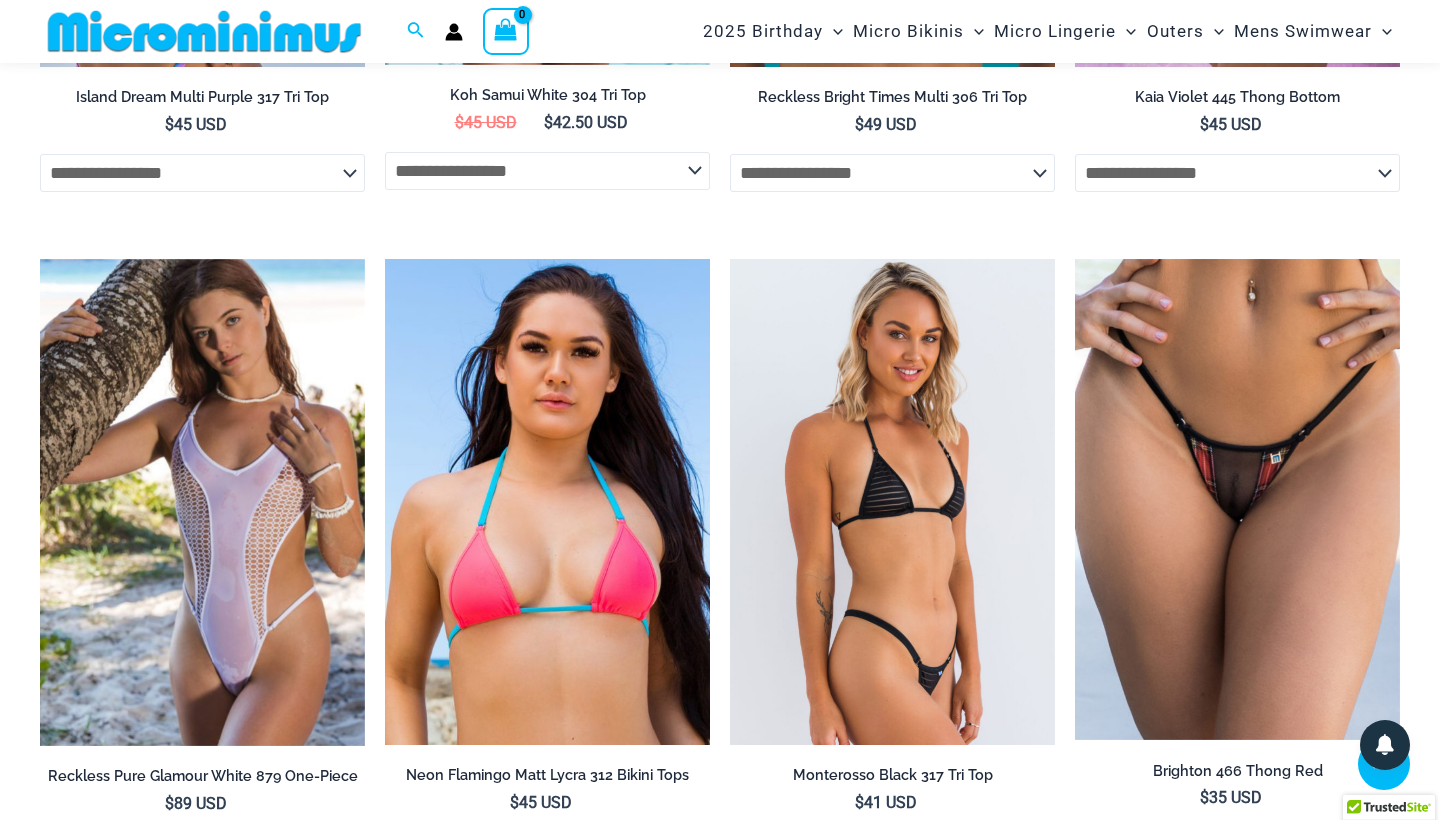 scroll, scrollTop: 3207, scrollLeft: 0, axis: vertical 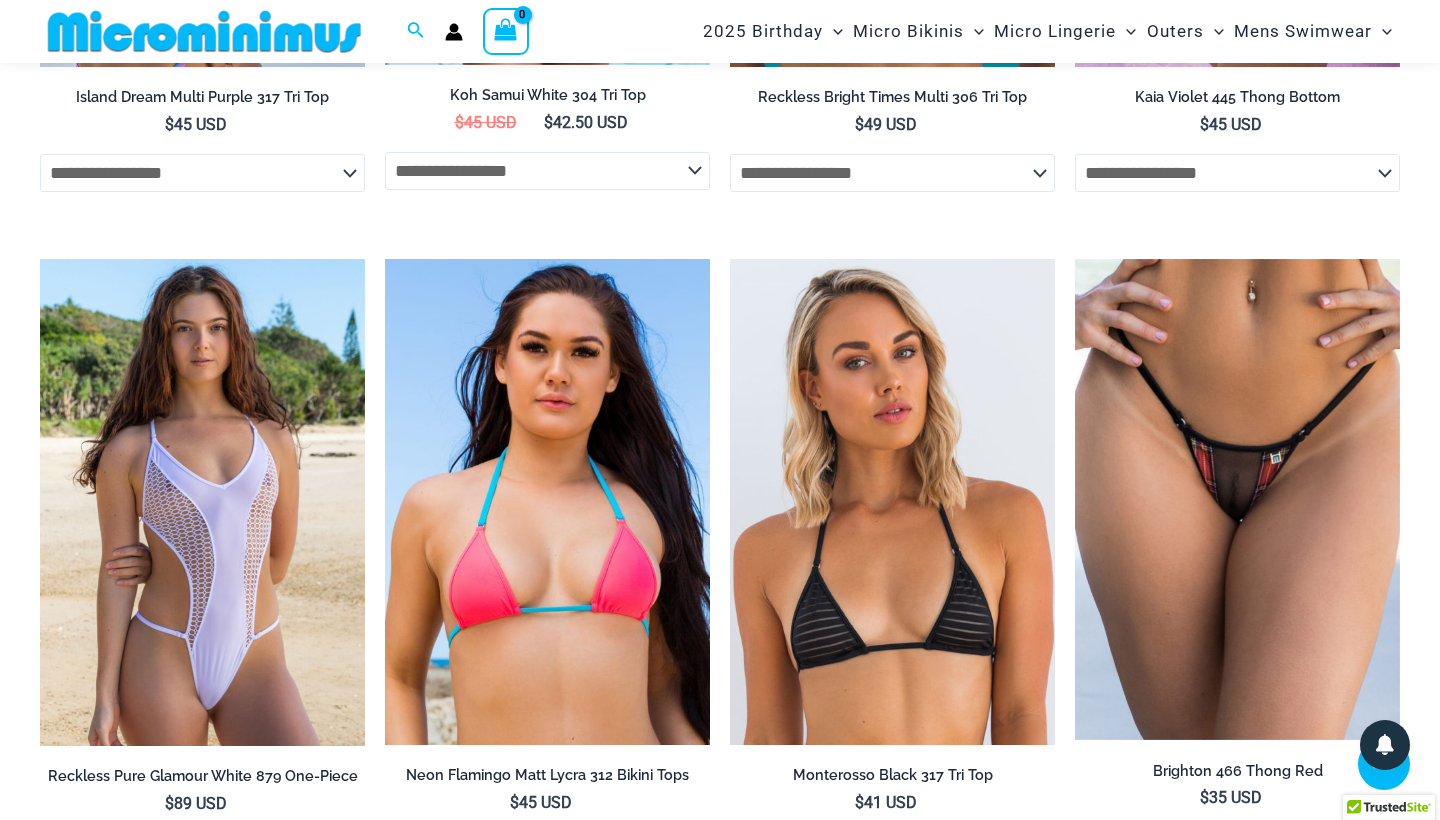click at bounding box center (202, 503) 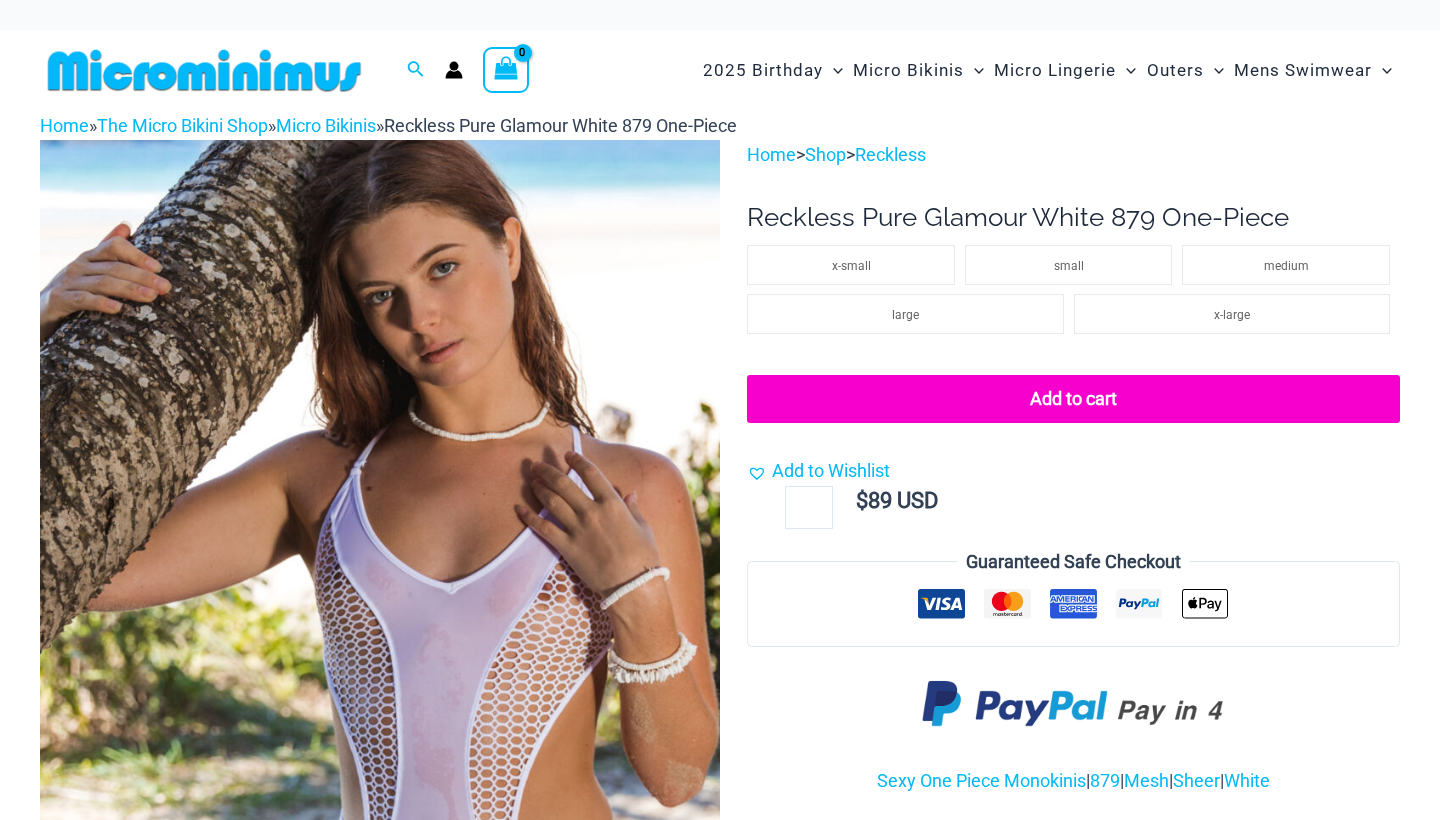 scroll, scrollTop: 609, scrollLeft: 0, axis: vertical 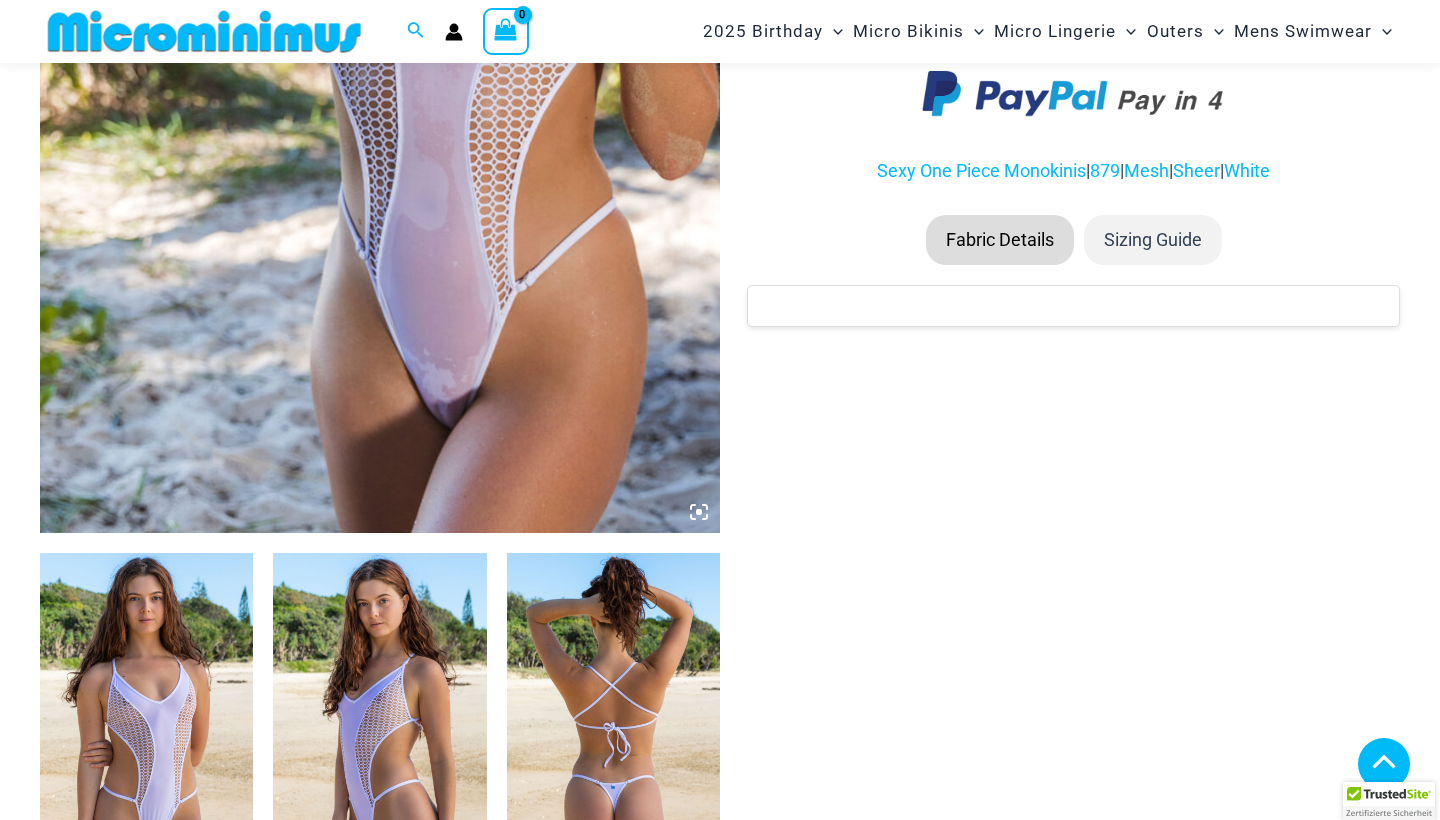 click at bounding box center [146, 713] 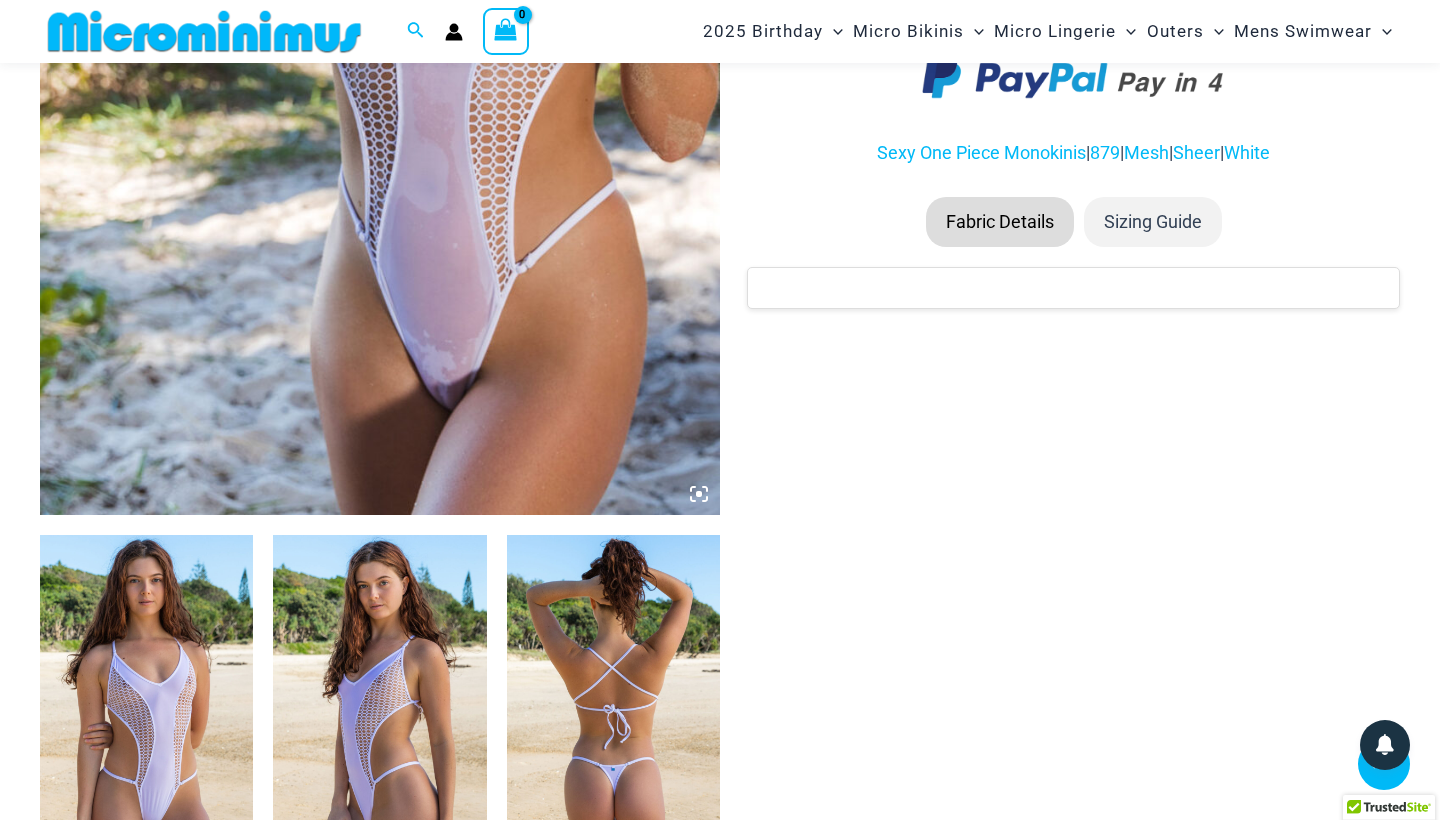 click at bounding box center (379, 695) 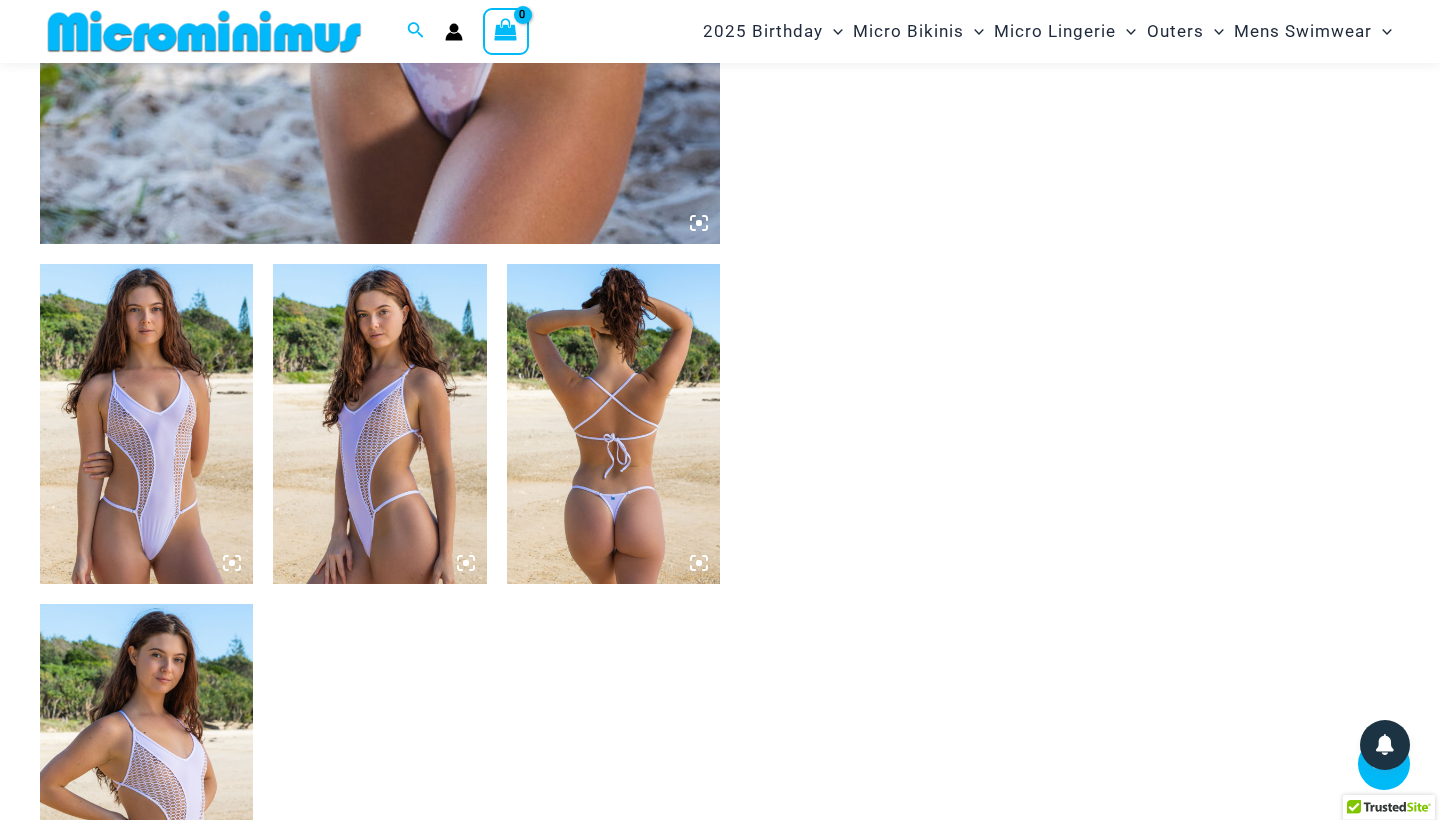 scroll, scrollTop: 899, scrollLeft: 0, axis: vertical 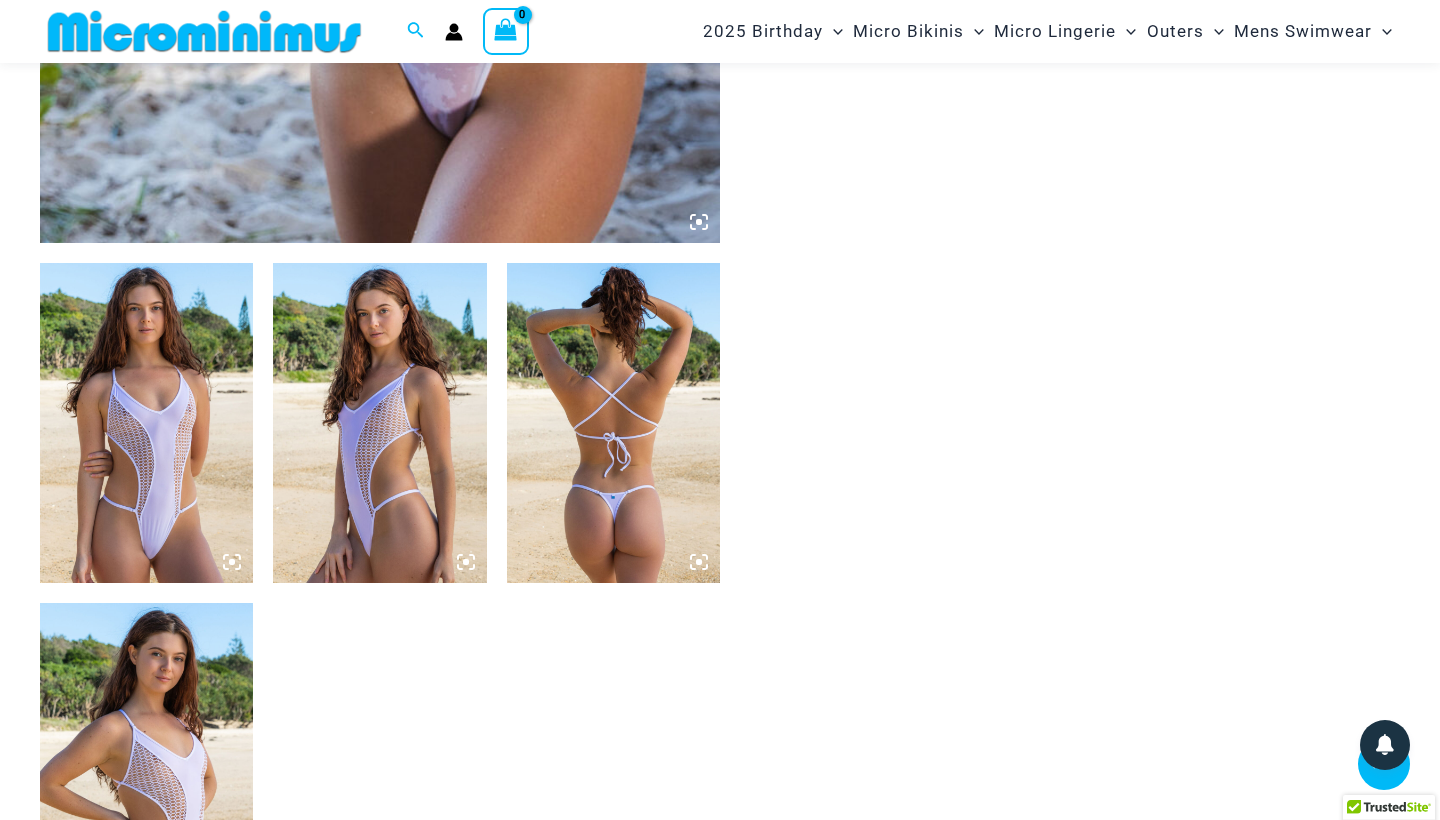 click at bounding box center [146, 763] 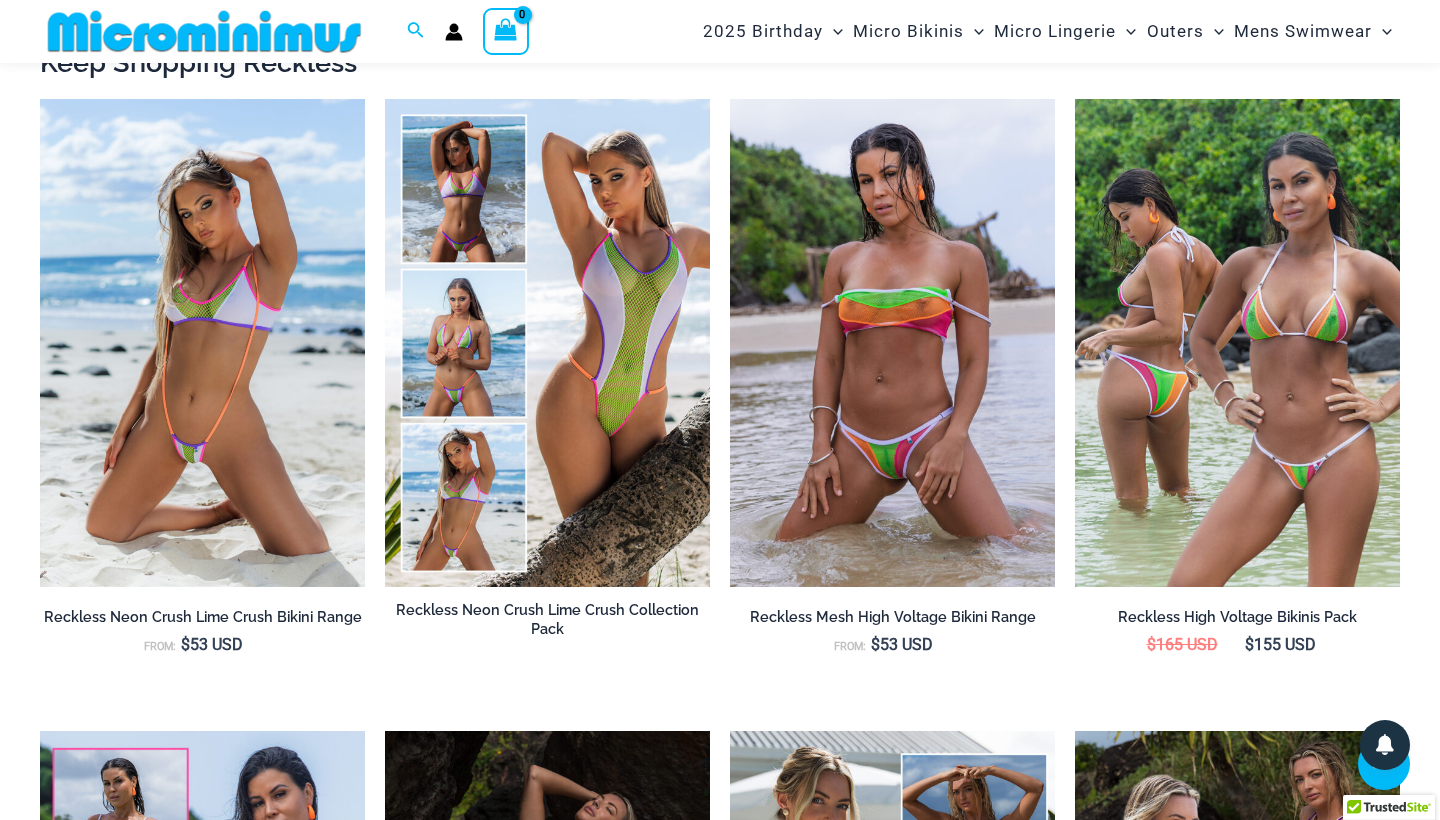 scroll, scrollTop: 1781, scrollLeft: 0, axis: vertical 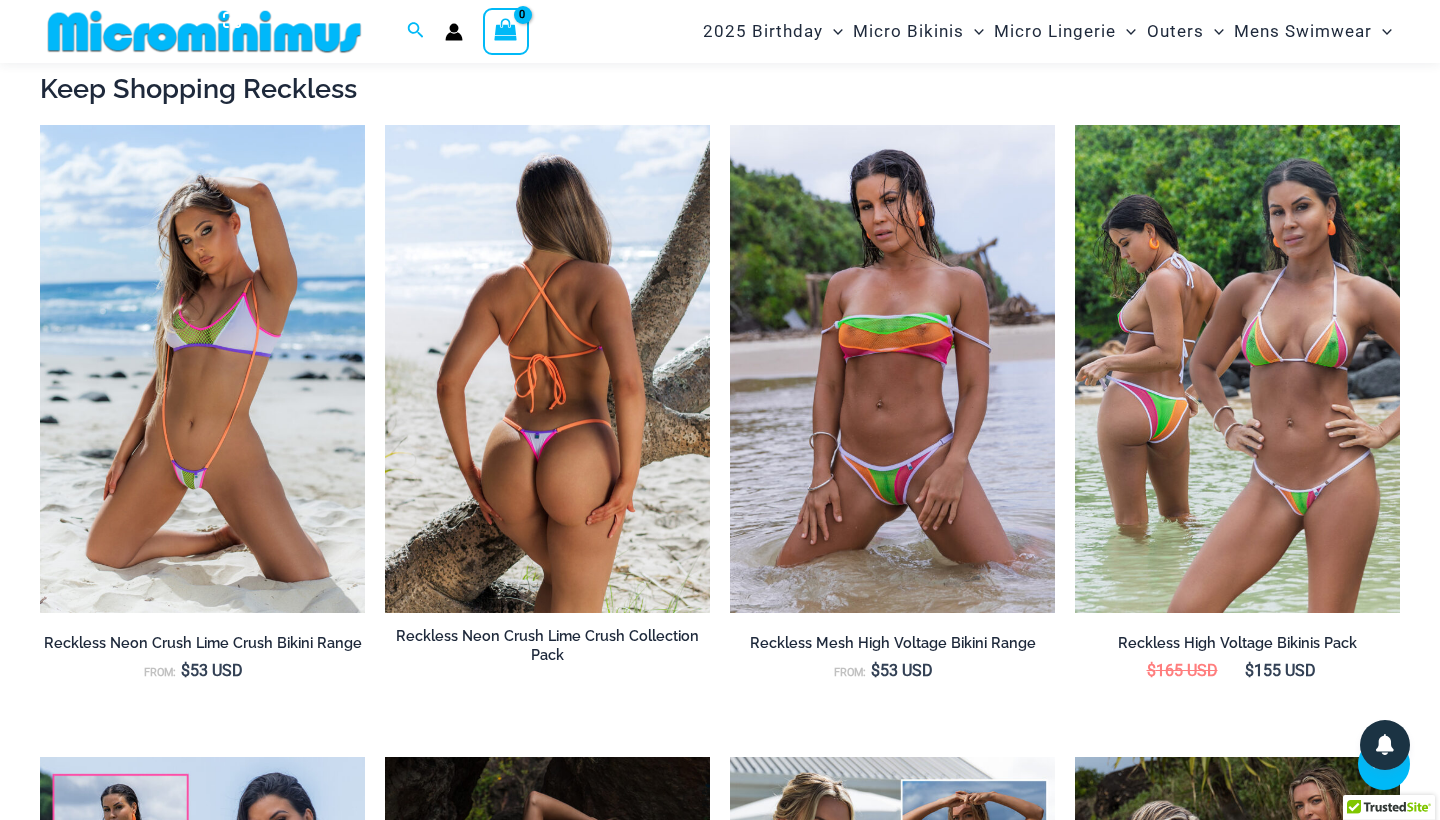 click at bounding box center [547, 369] 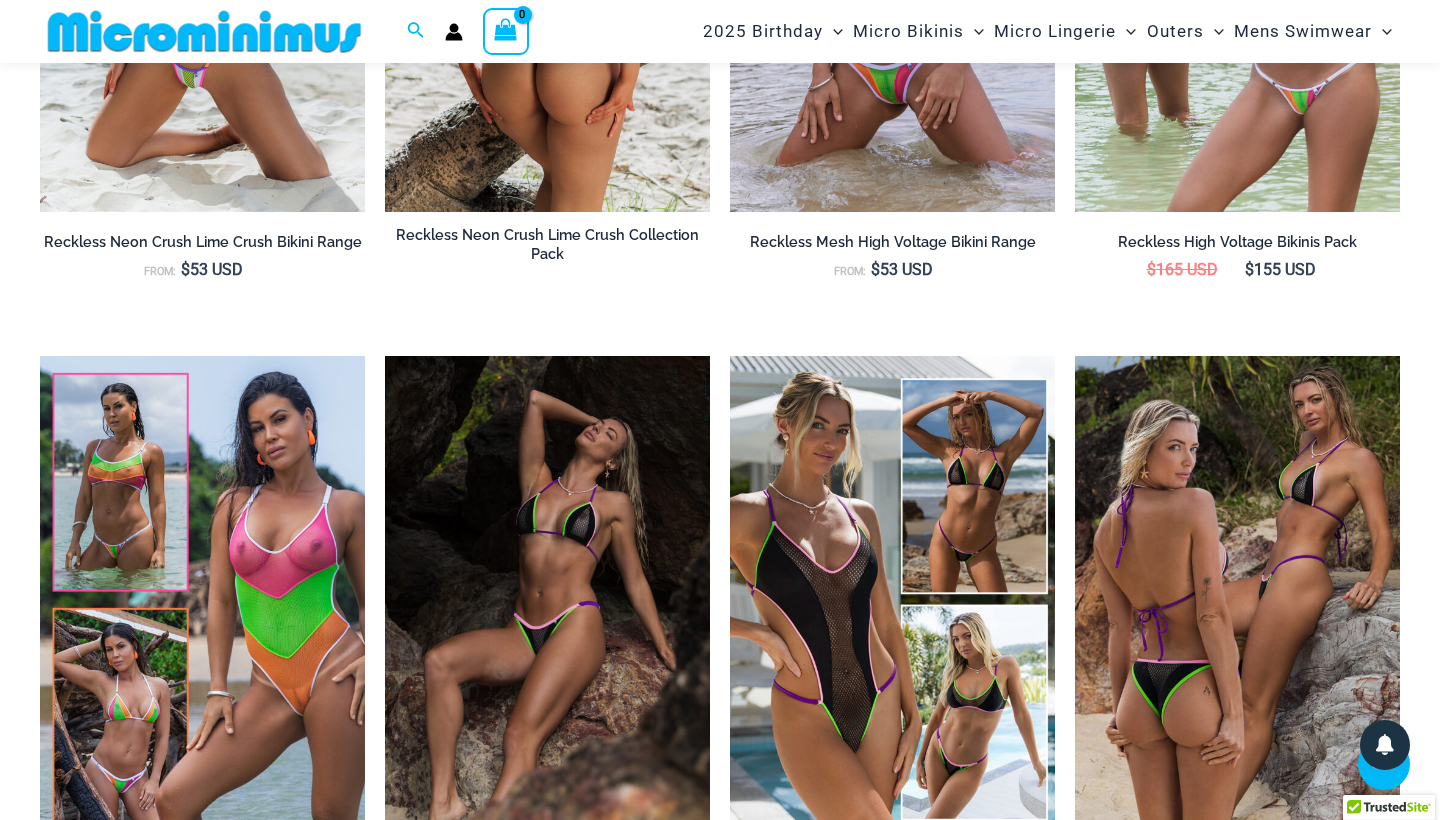 scroll, scrollTop: 2187, scrollLeft: 0, axis: vertical 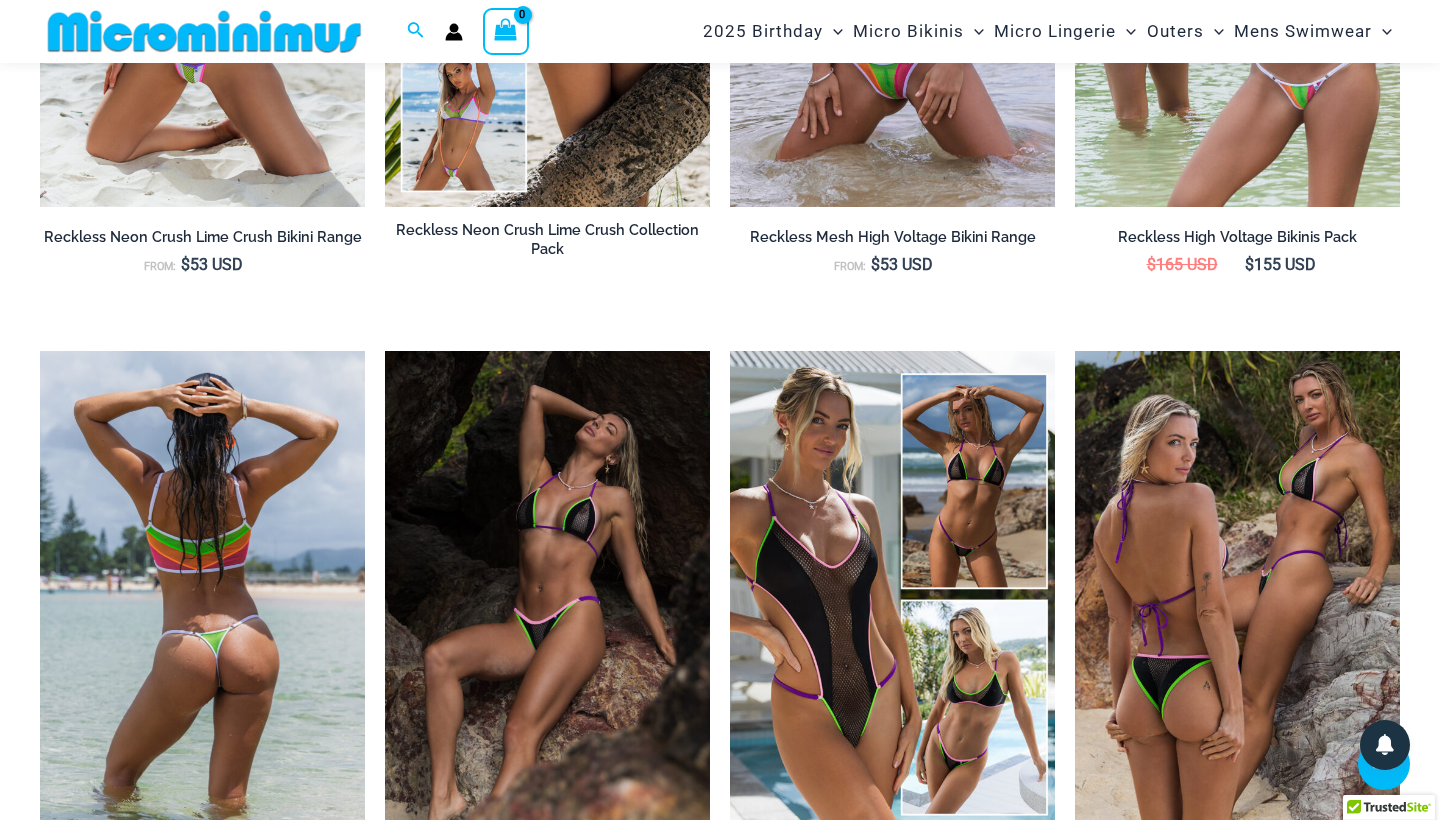click at bounding box center [202, 595] 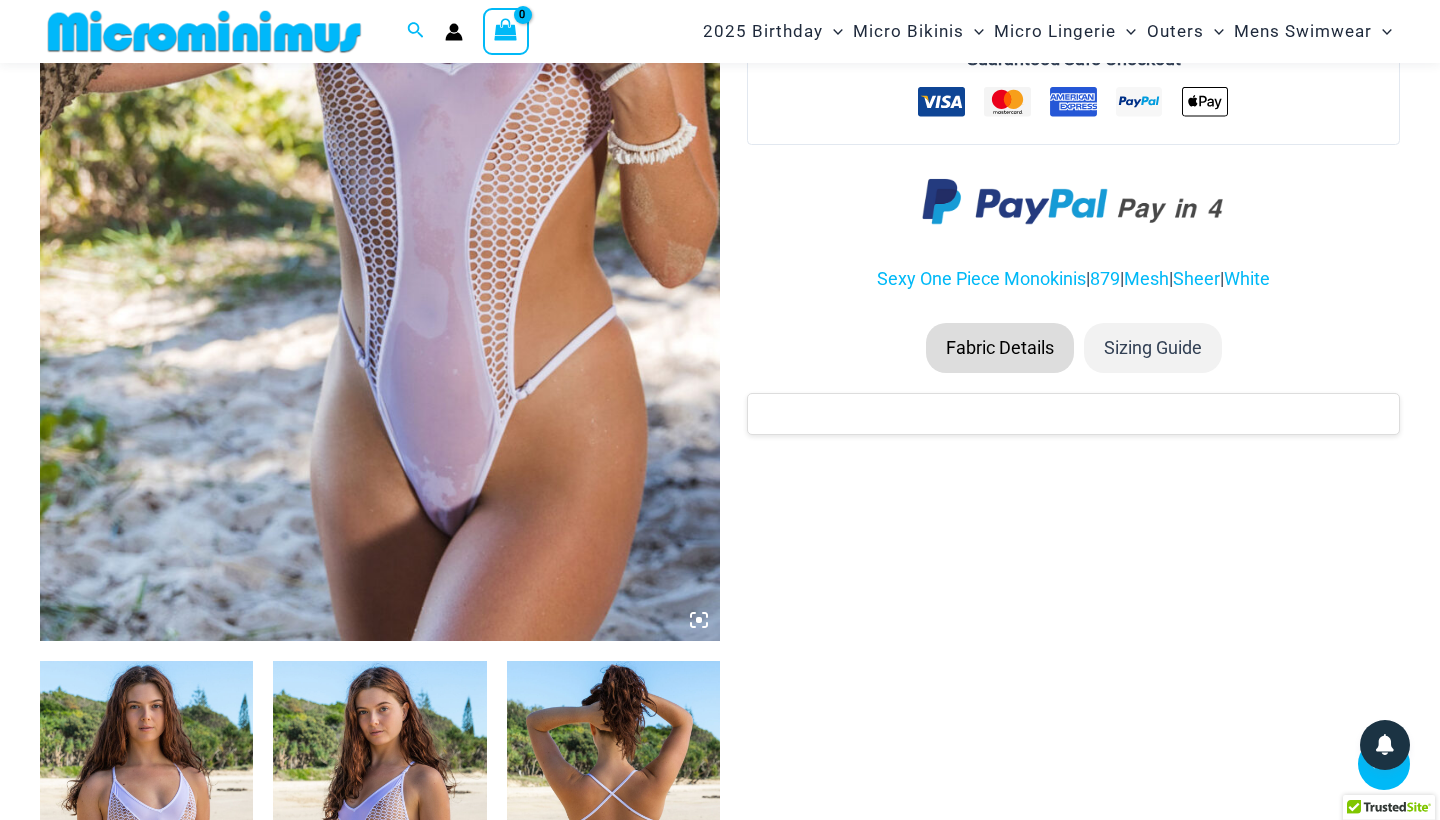 scroll, scrollTop: 500, scrollLeft: 0, axis: vertical 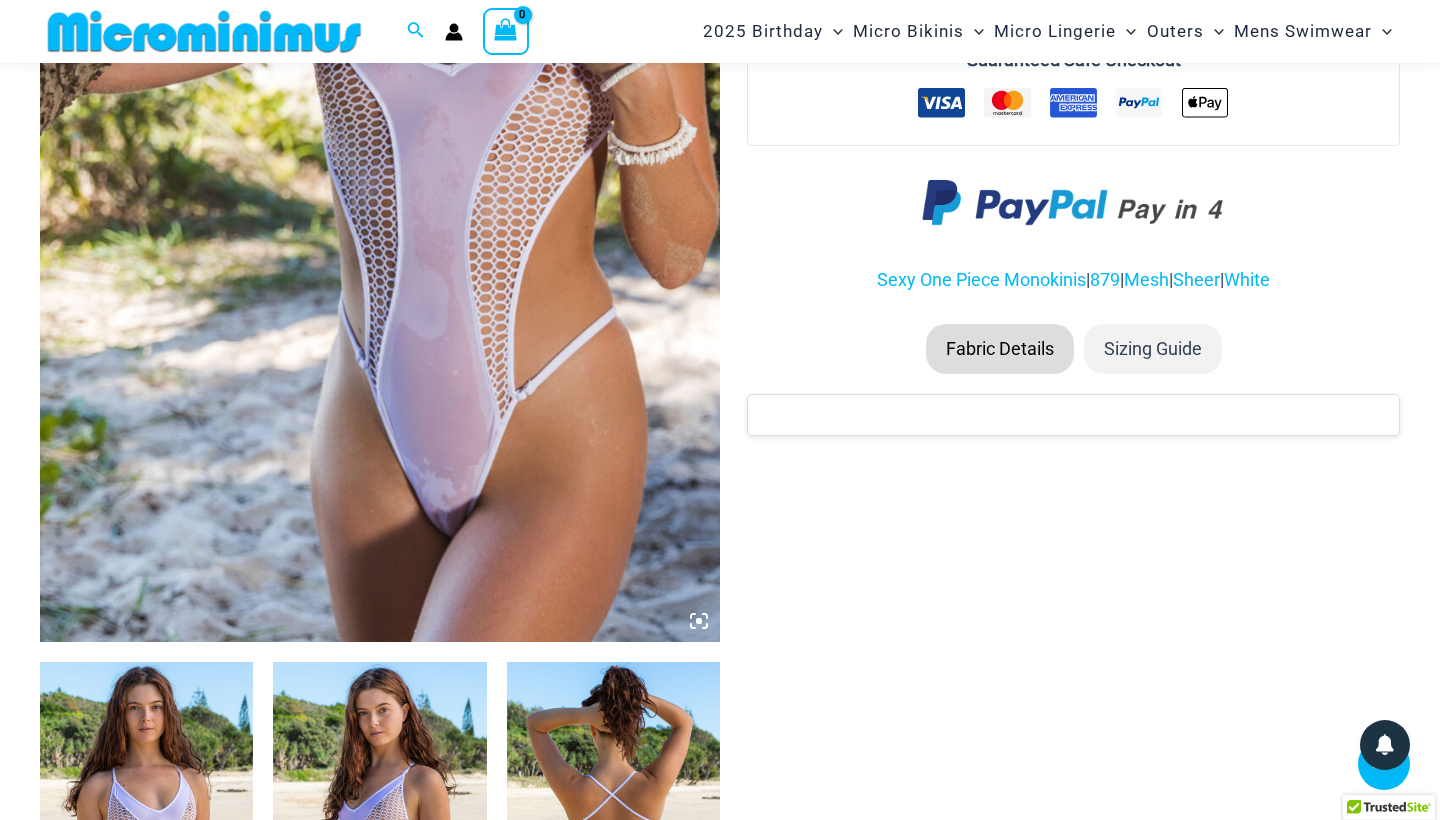 click at bounding box center [380, 132] 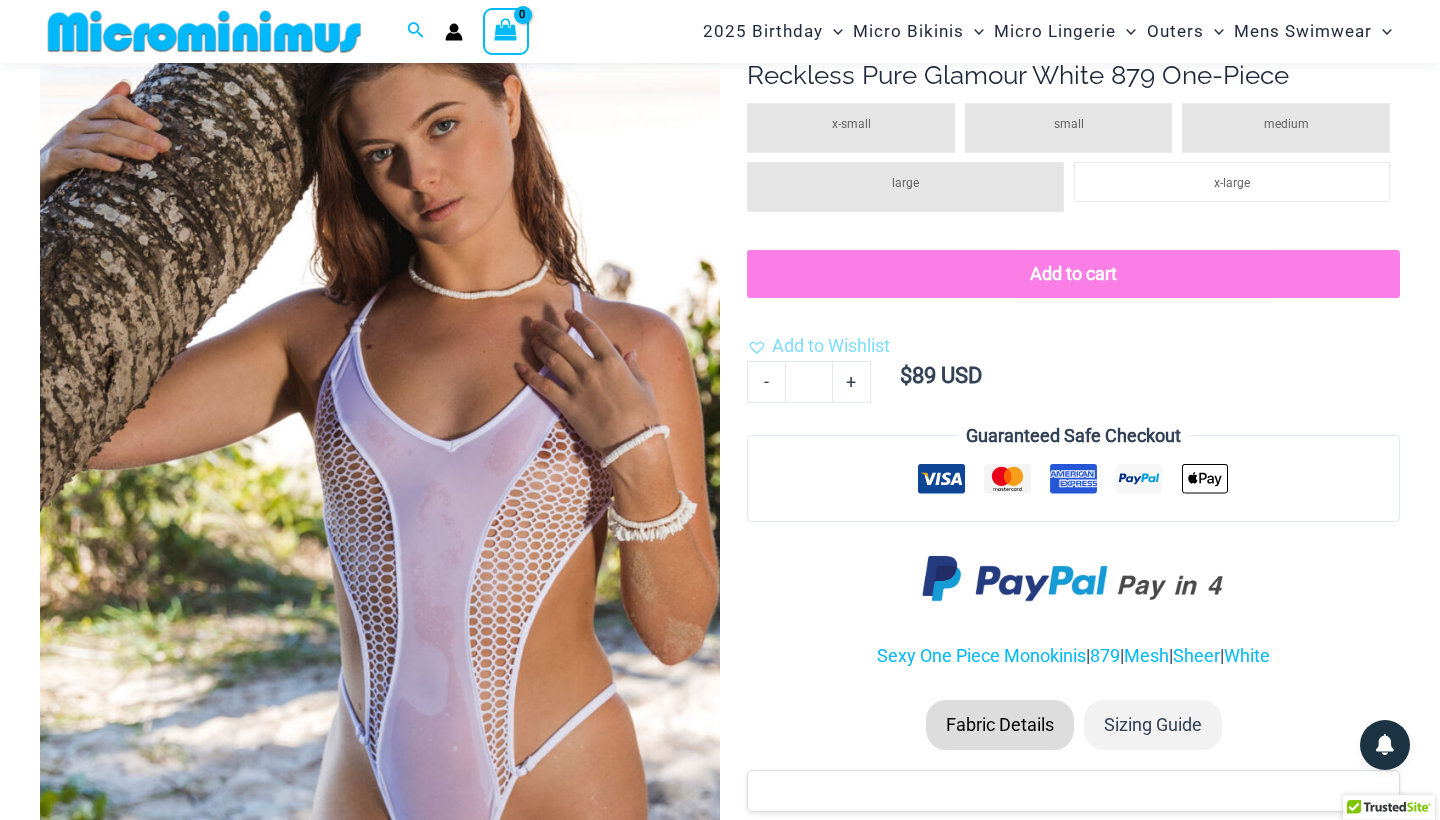 scroll, scrollTop: 126, scrollLeft: 0, axis: vertical 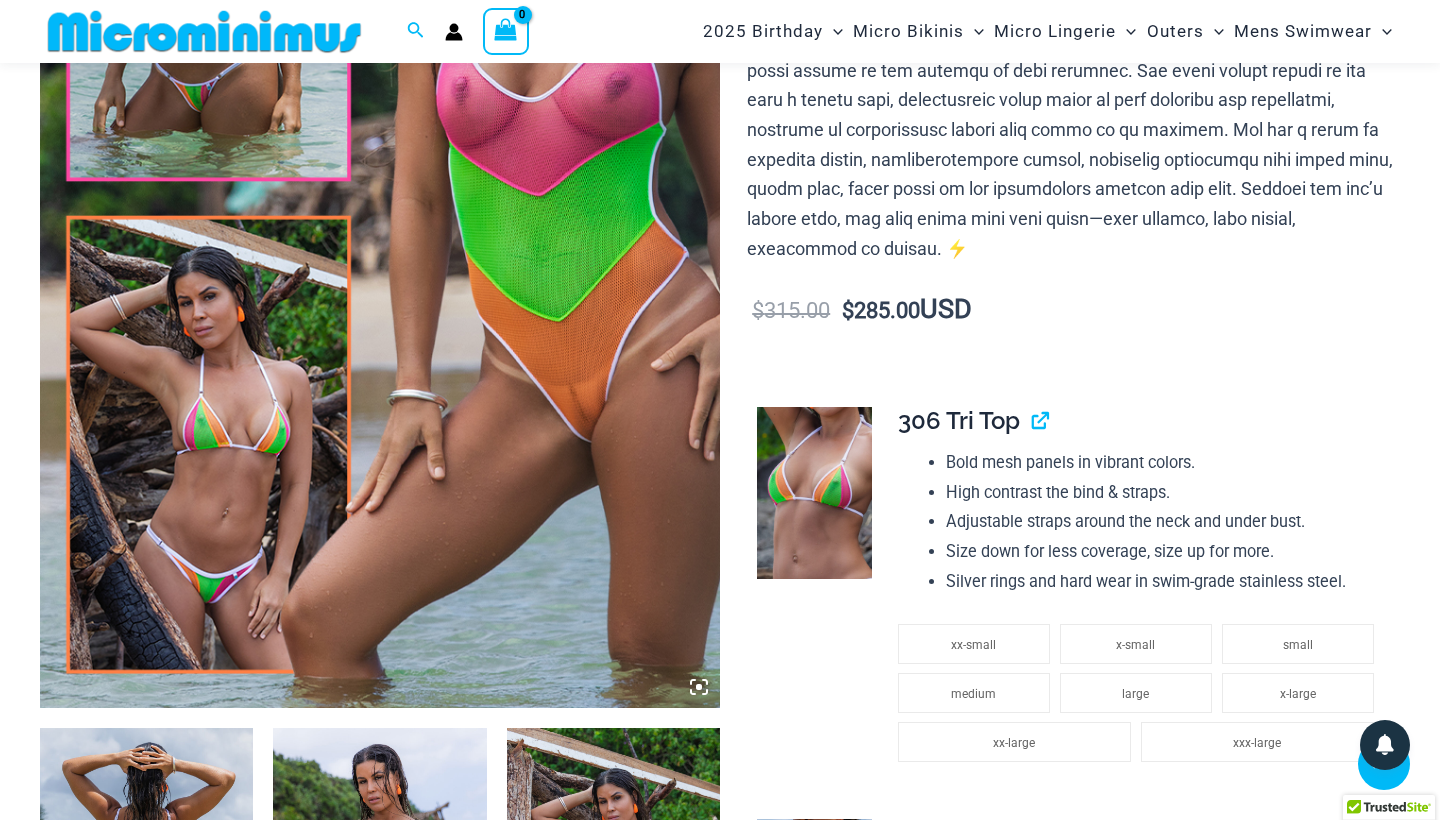 click at bounding box center (380, 198) 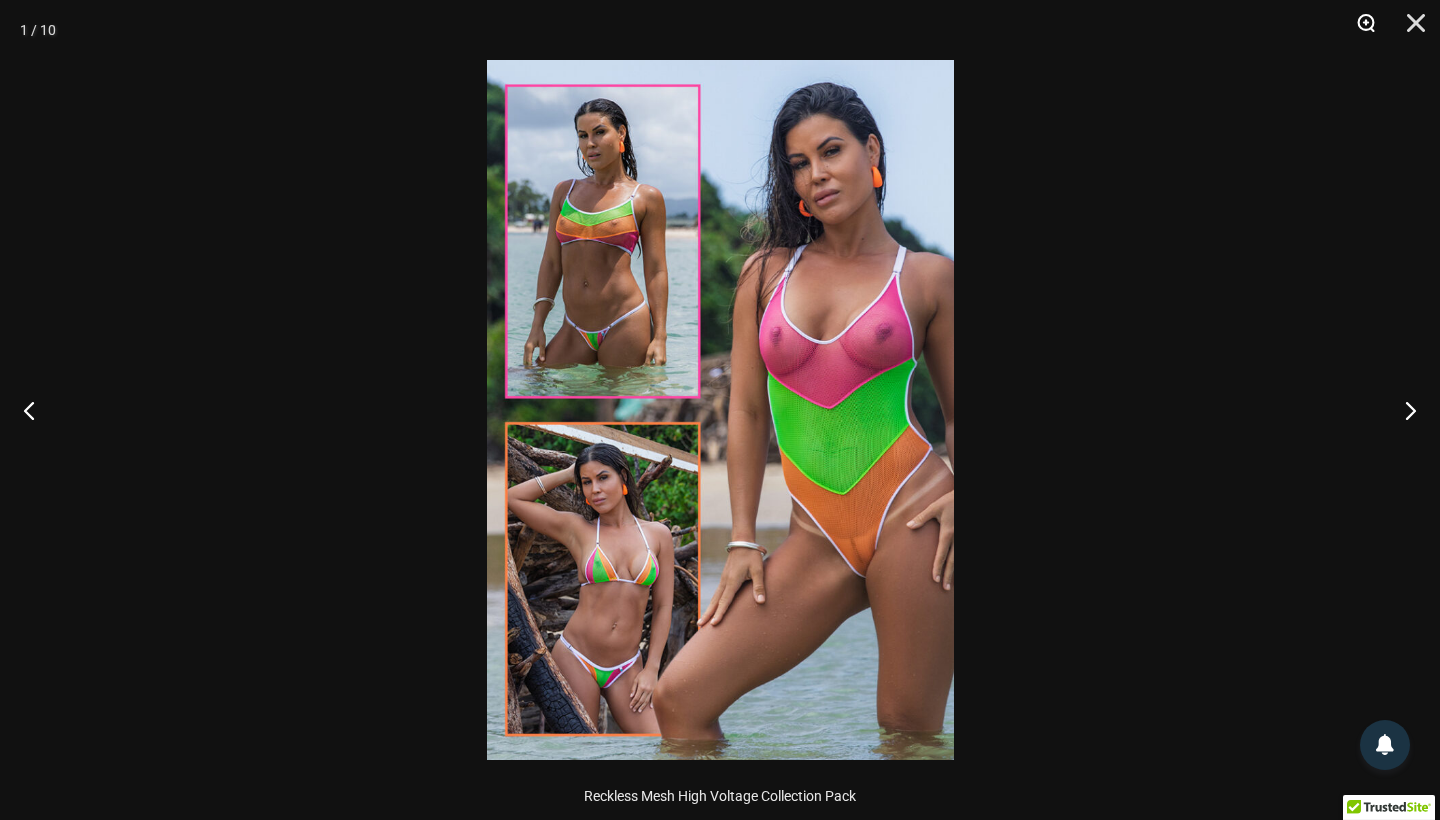 click at bounding box center [1359, 30] 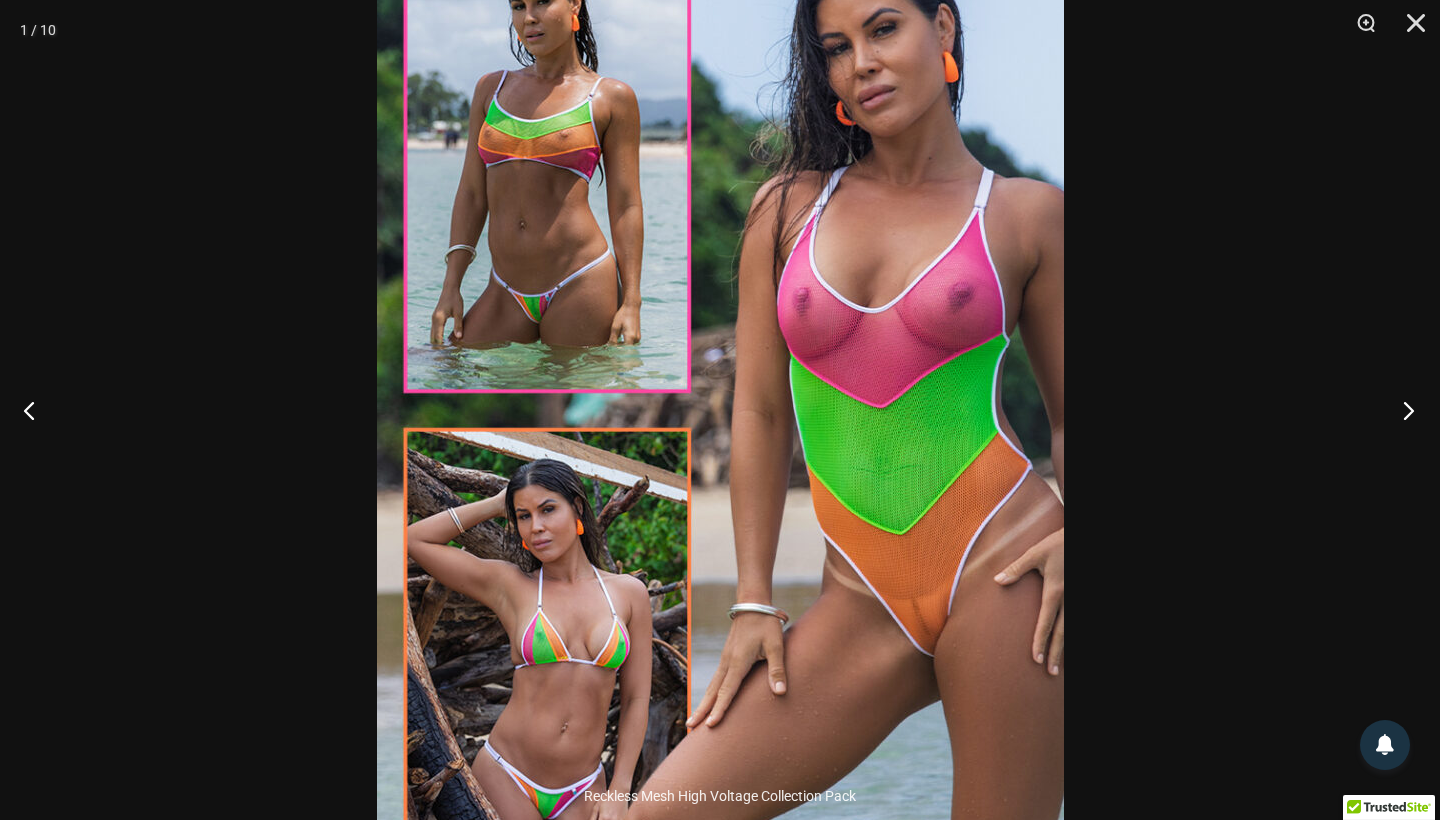click at bounding box center [1402, 410] 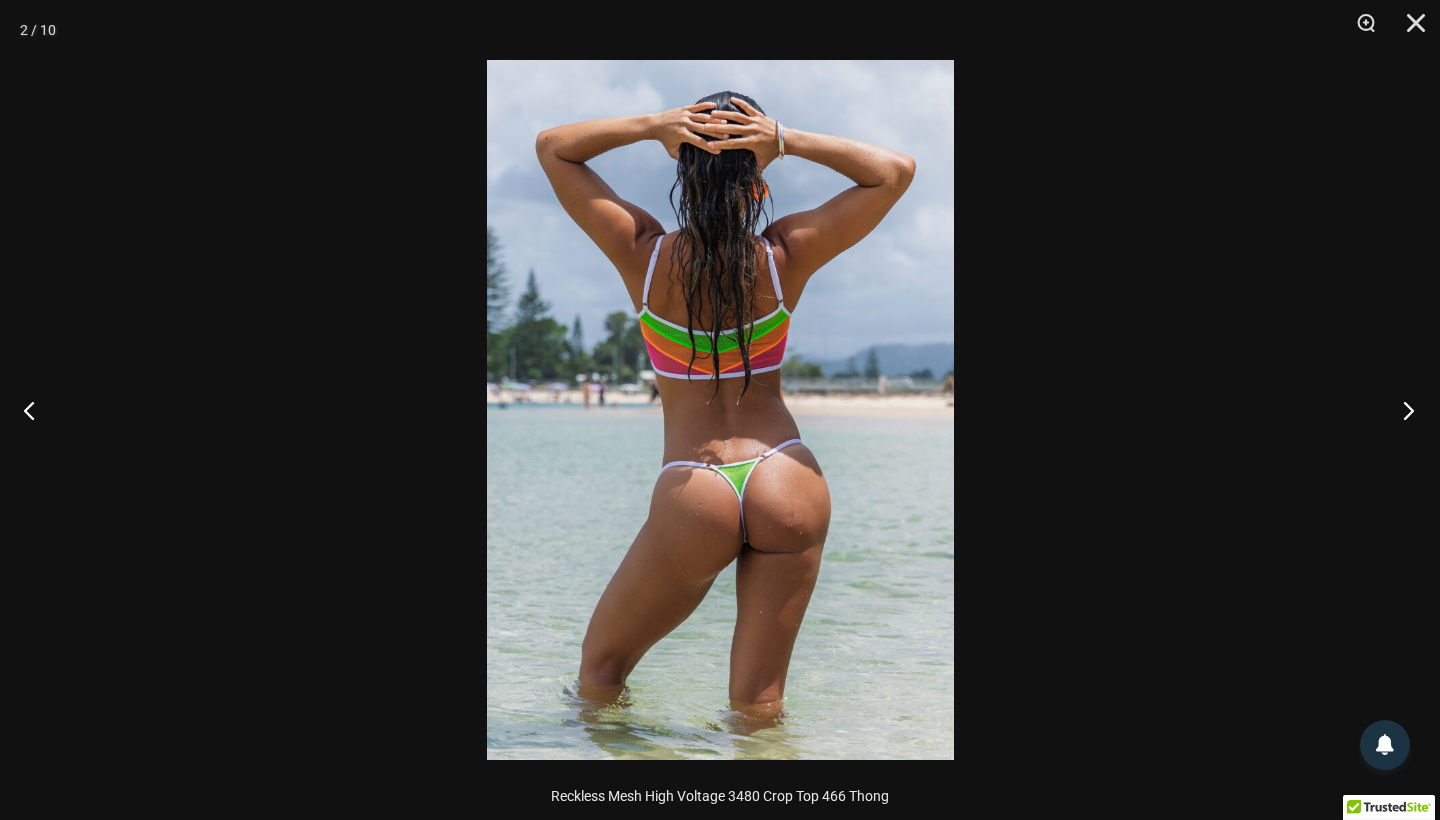click at bounding box center [1402, 410] 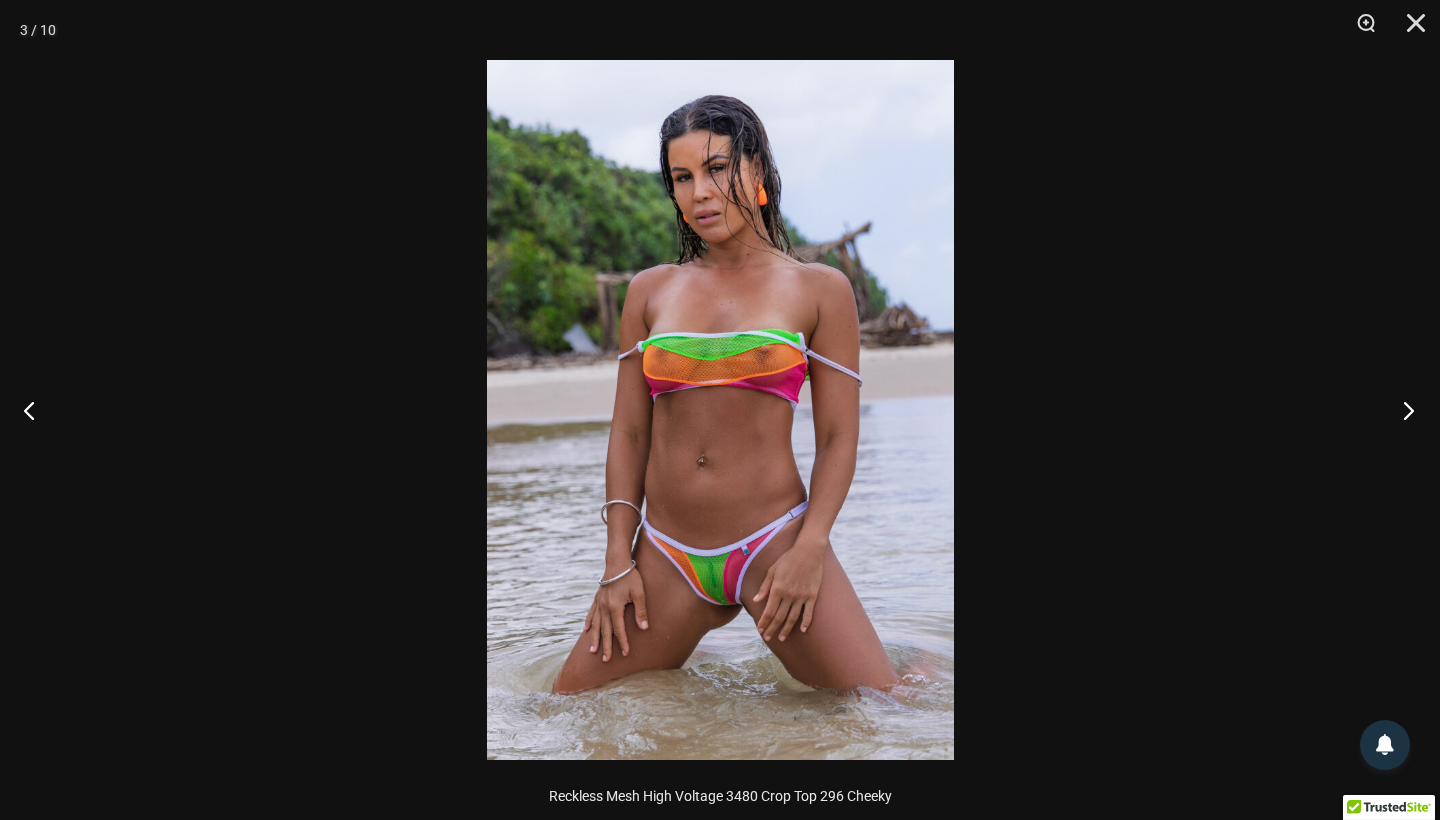 click at bounding box center (1402, 410) 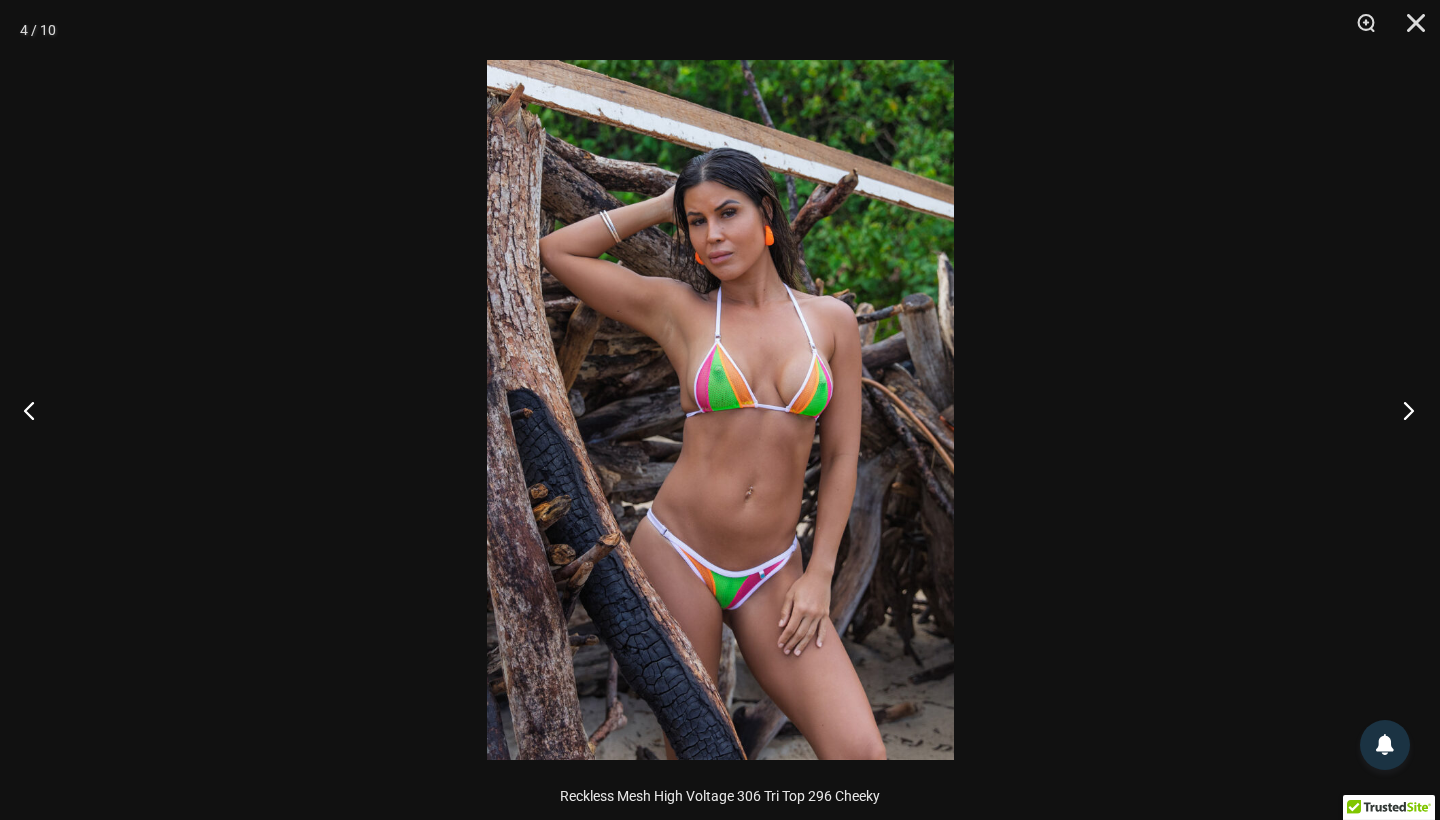 click at bounding box center (1402, 410) 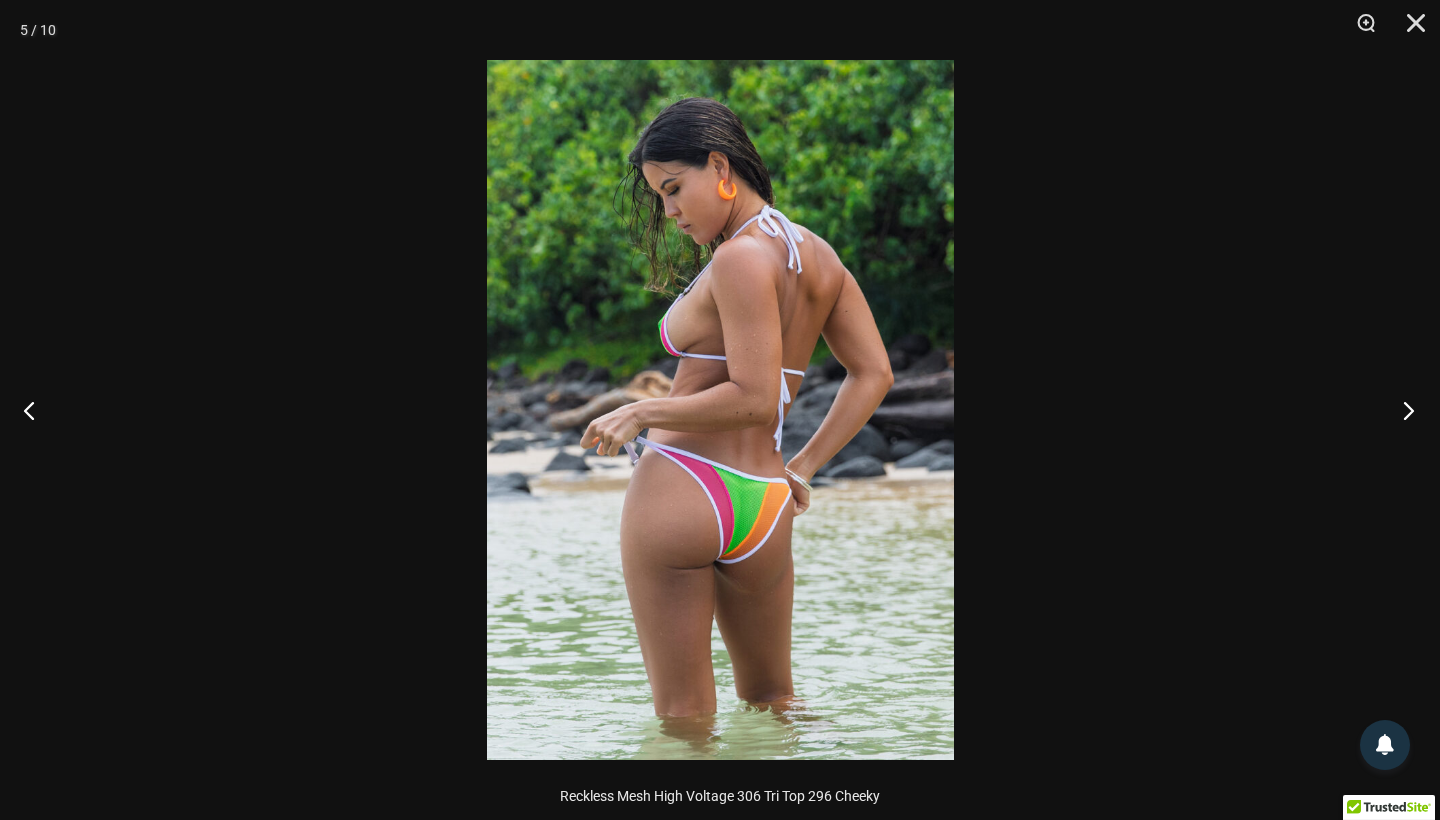 click at bounding box center [1402, 410] 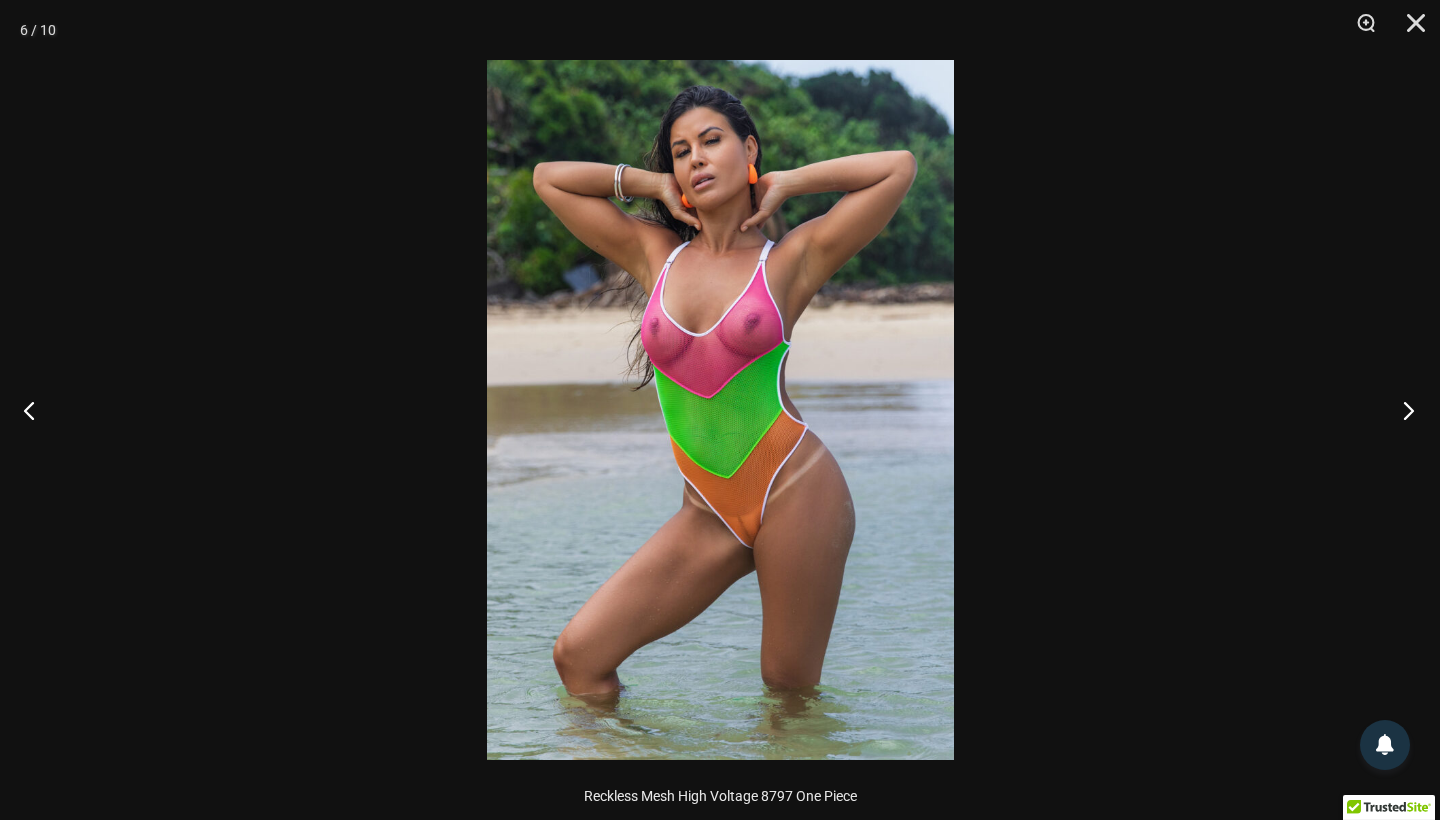 click at bounding box center (1402, 410) 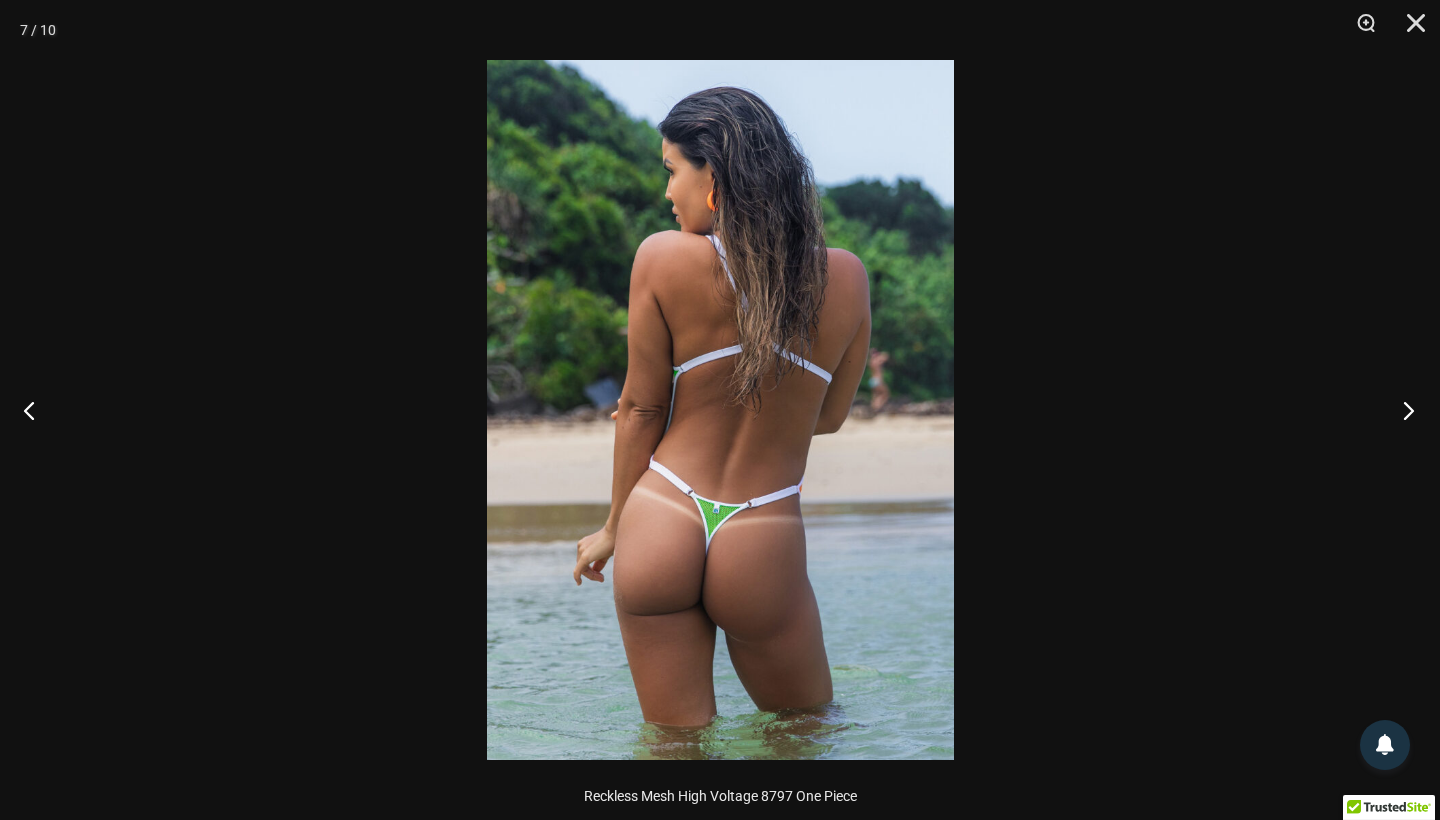click at bounding box center (1402, 410) 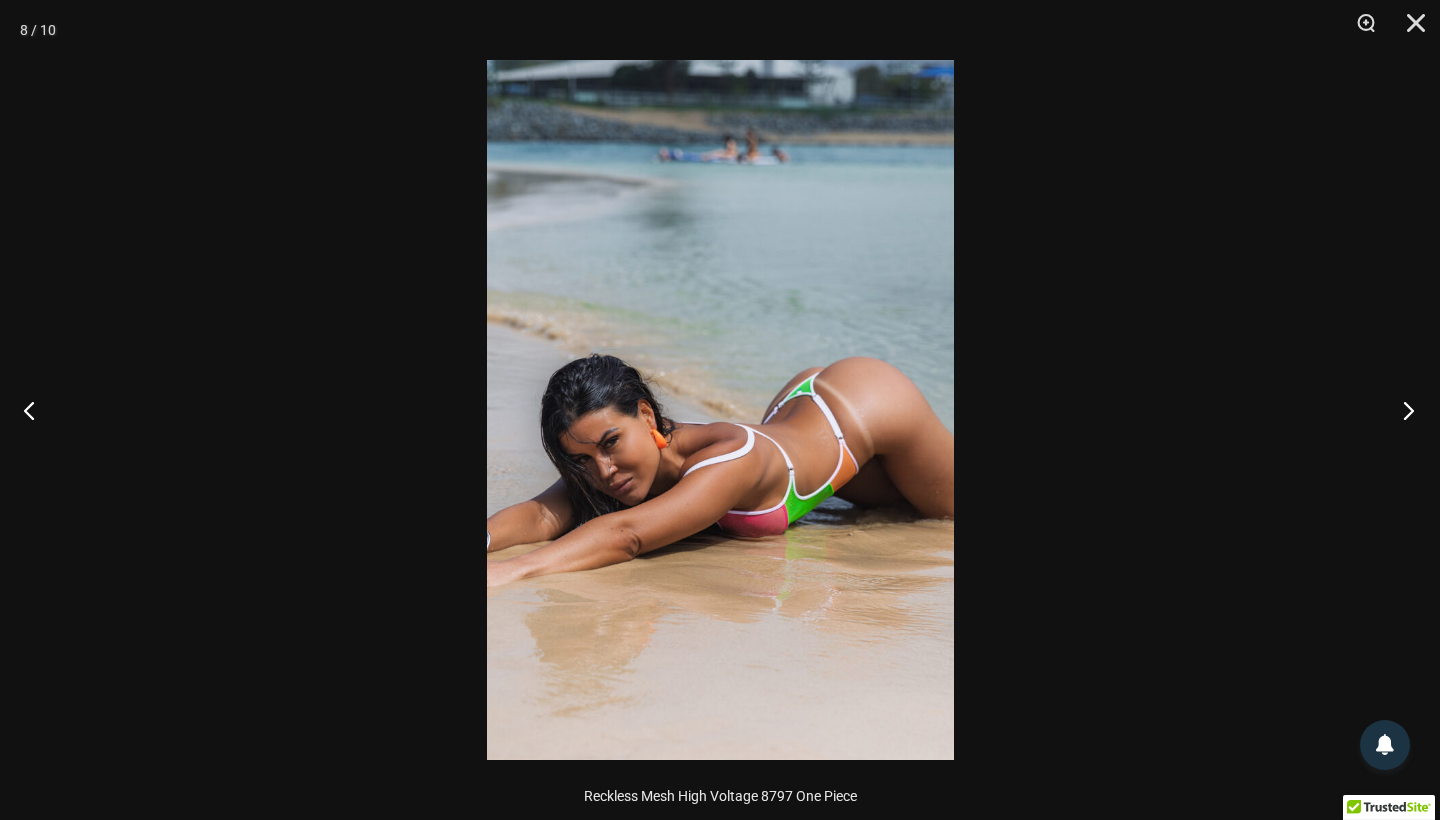 click at bounding box center (1402, 410) 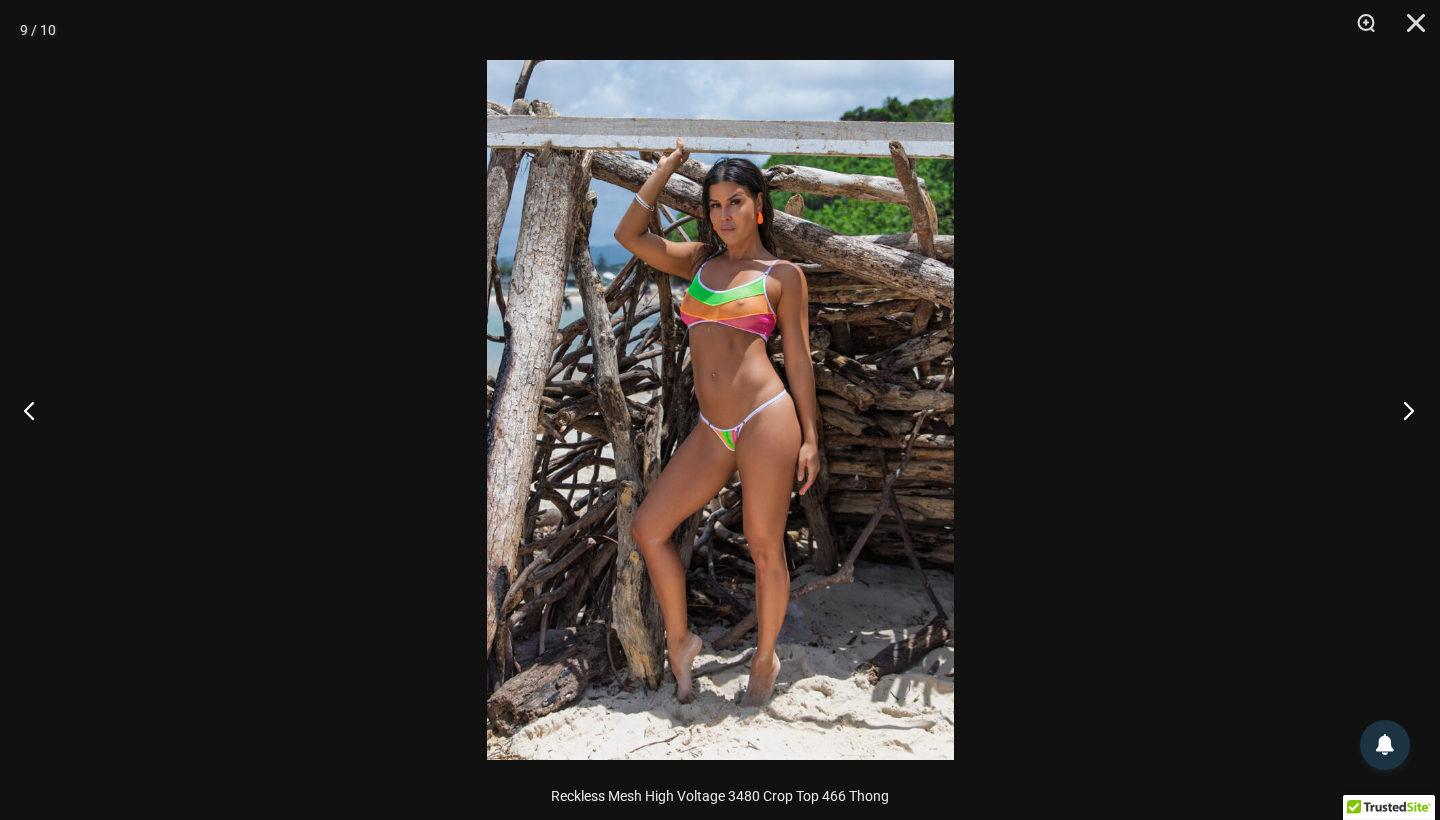 click at bounding box center (1402, 410) 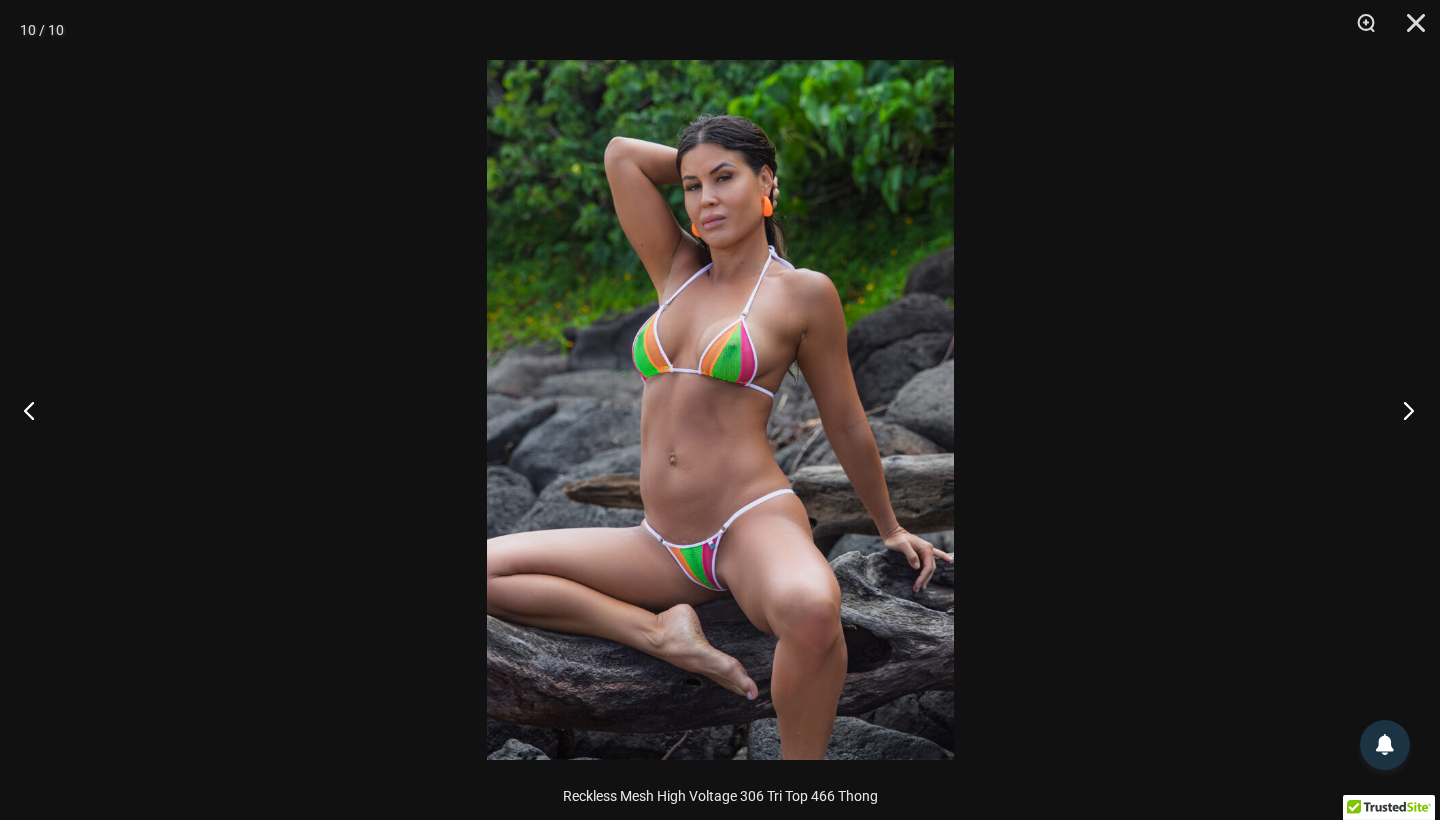 click at bounding box center [1402, 410] 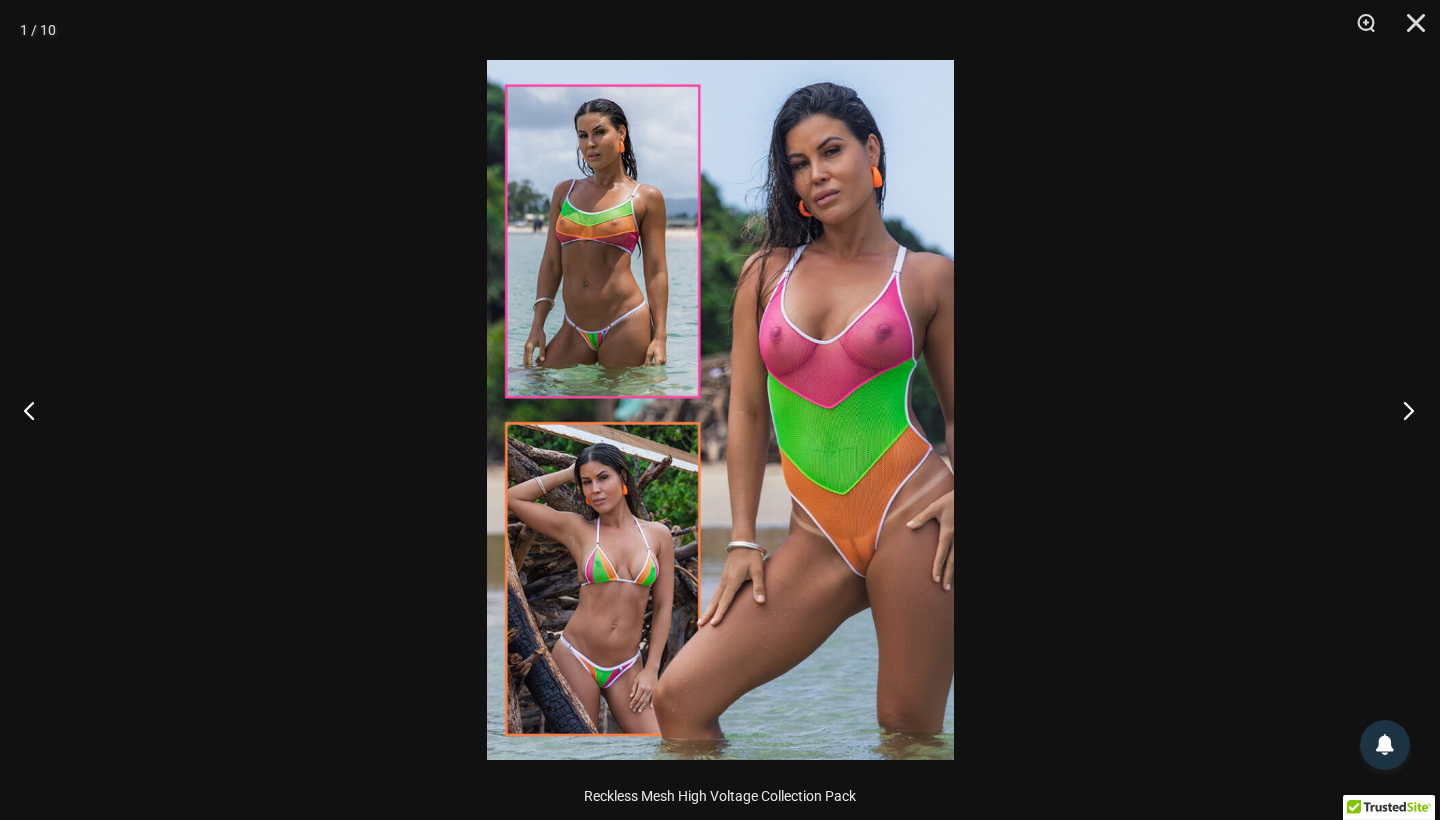 click at bounding box center (1402, 410) 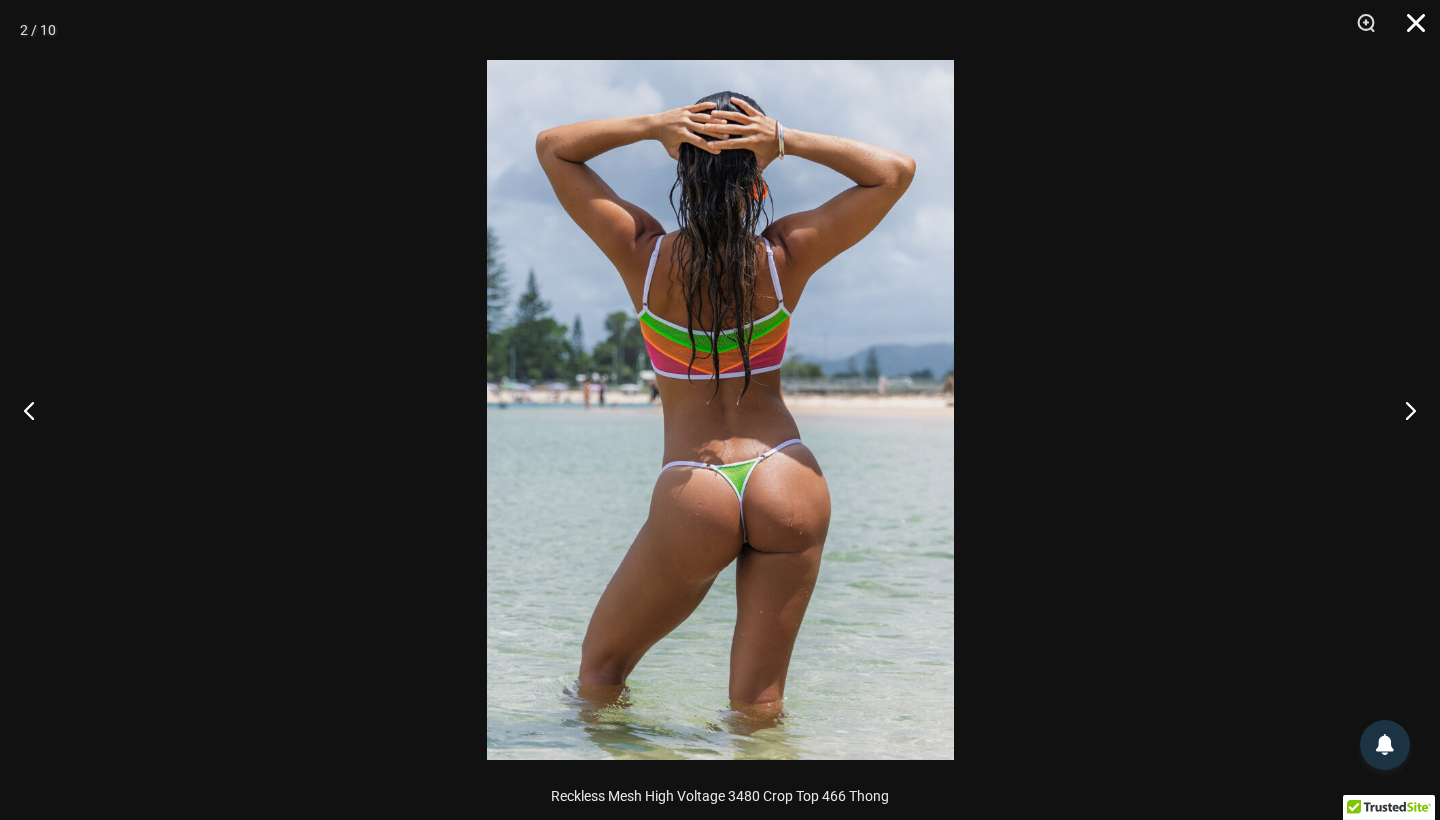 click at bounding box center (1409, 30) 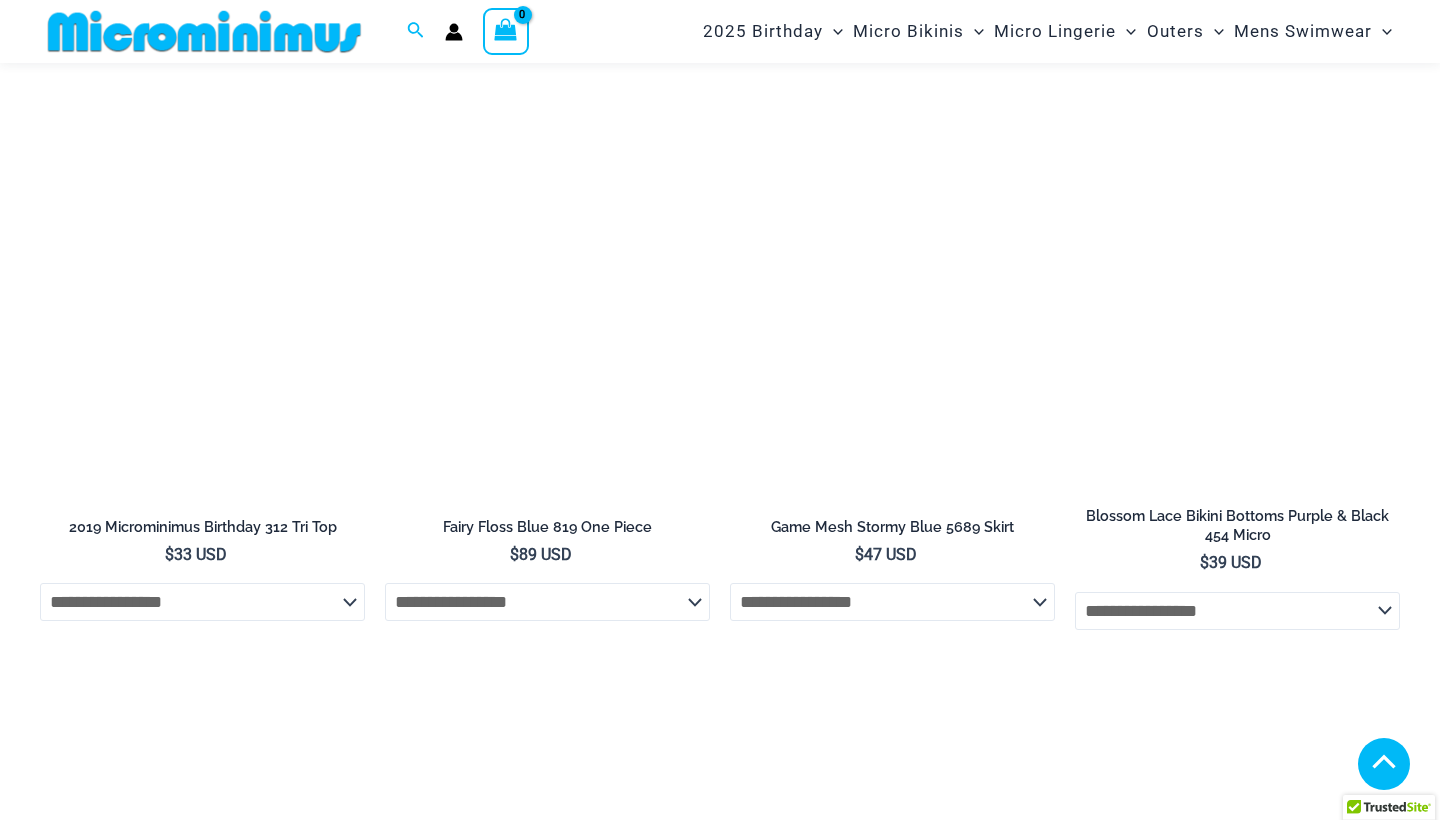 scroll, scrollTop: 4849, scrollLeft: 0, axis: vertical 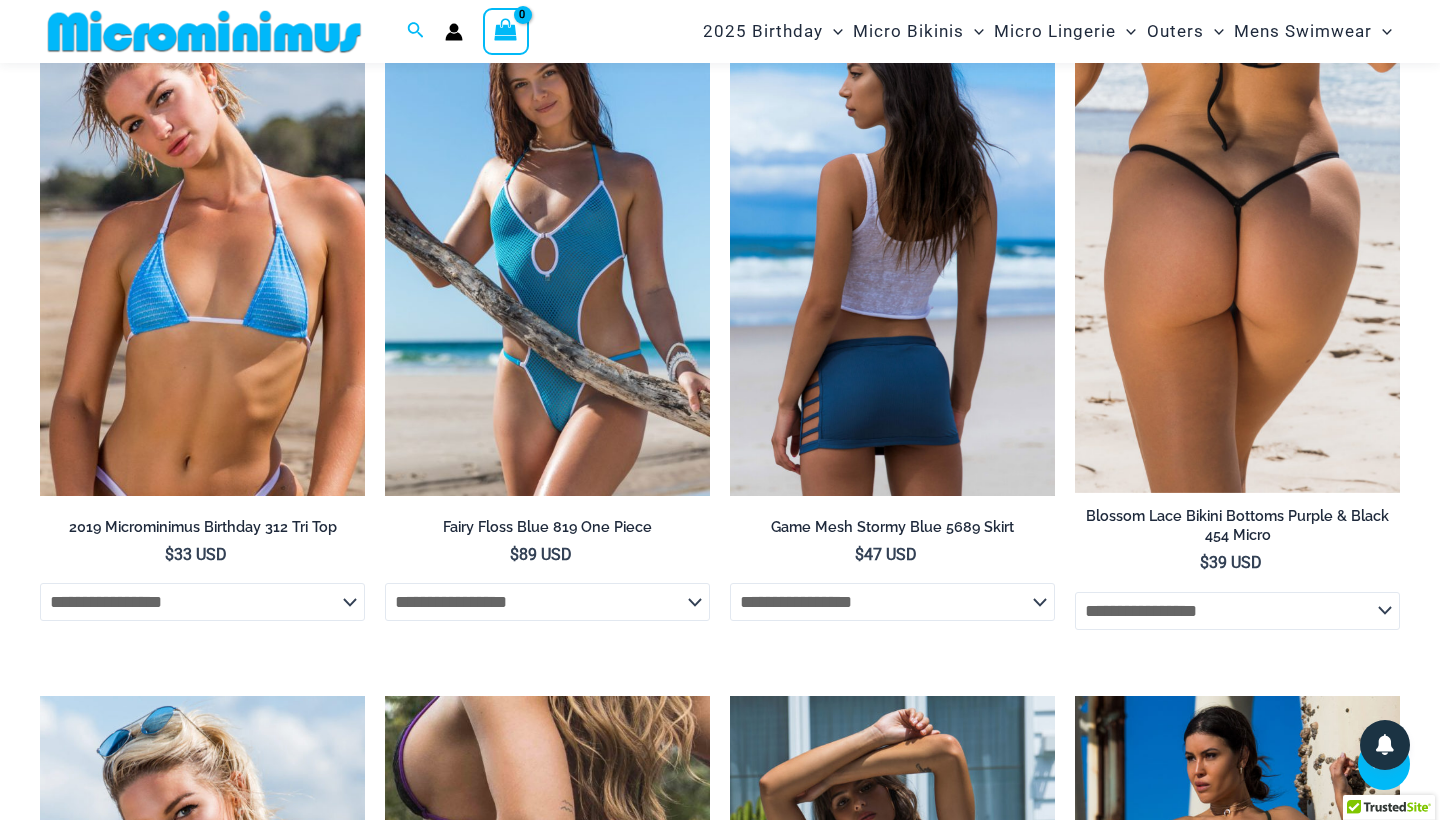 click at bounding box center [892, 253] 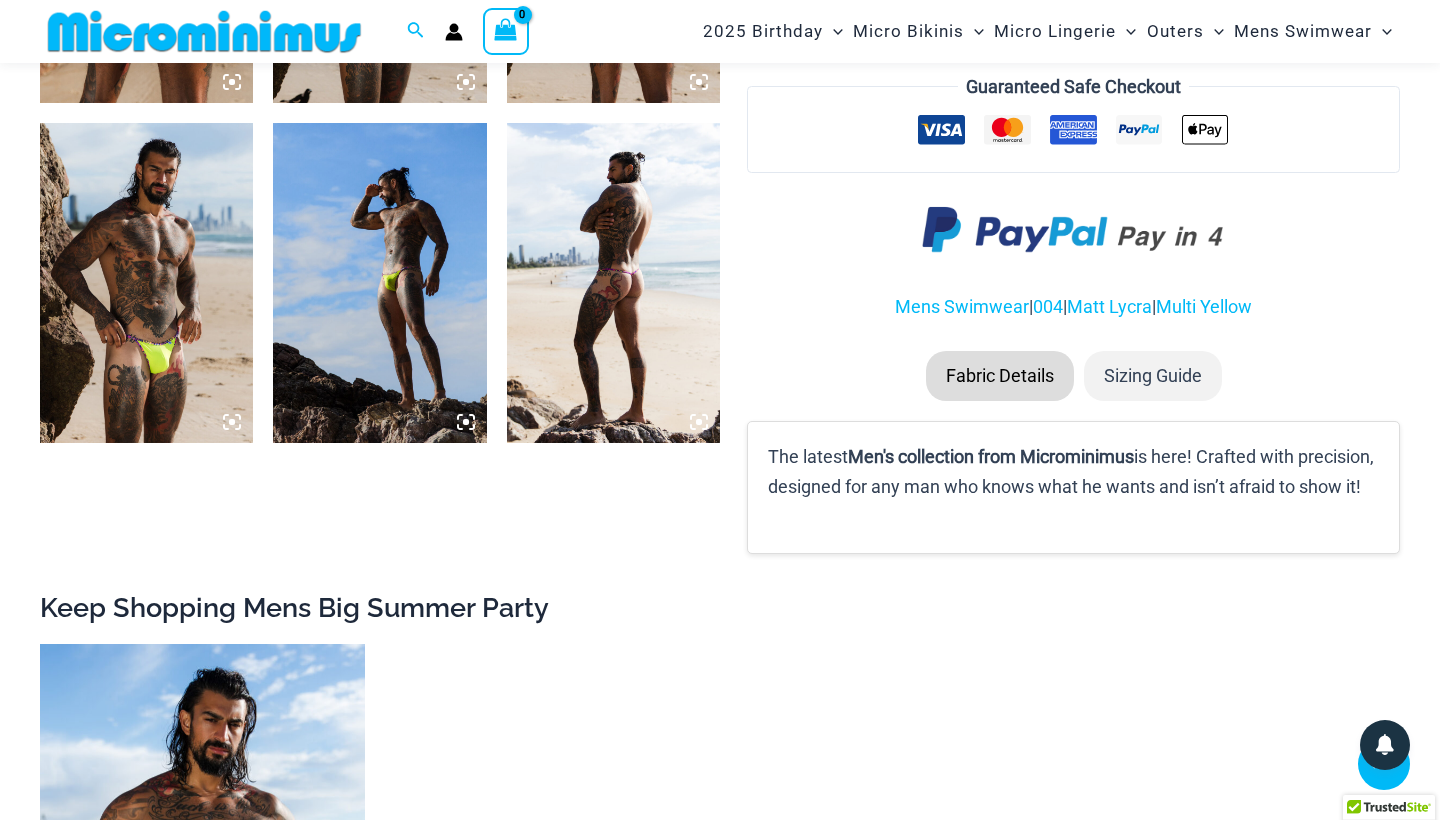 scroll, scrollTop: 1437, scrollLeft: 0, axis: vertical 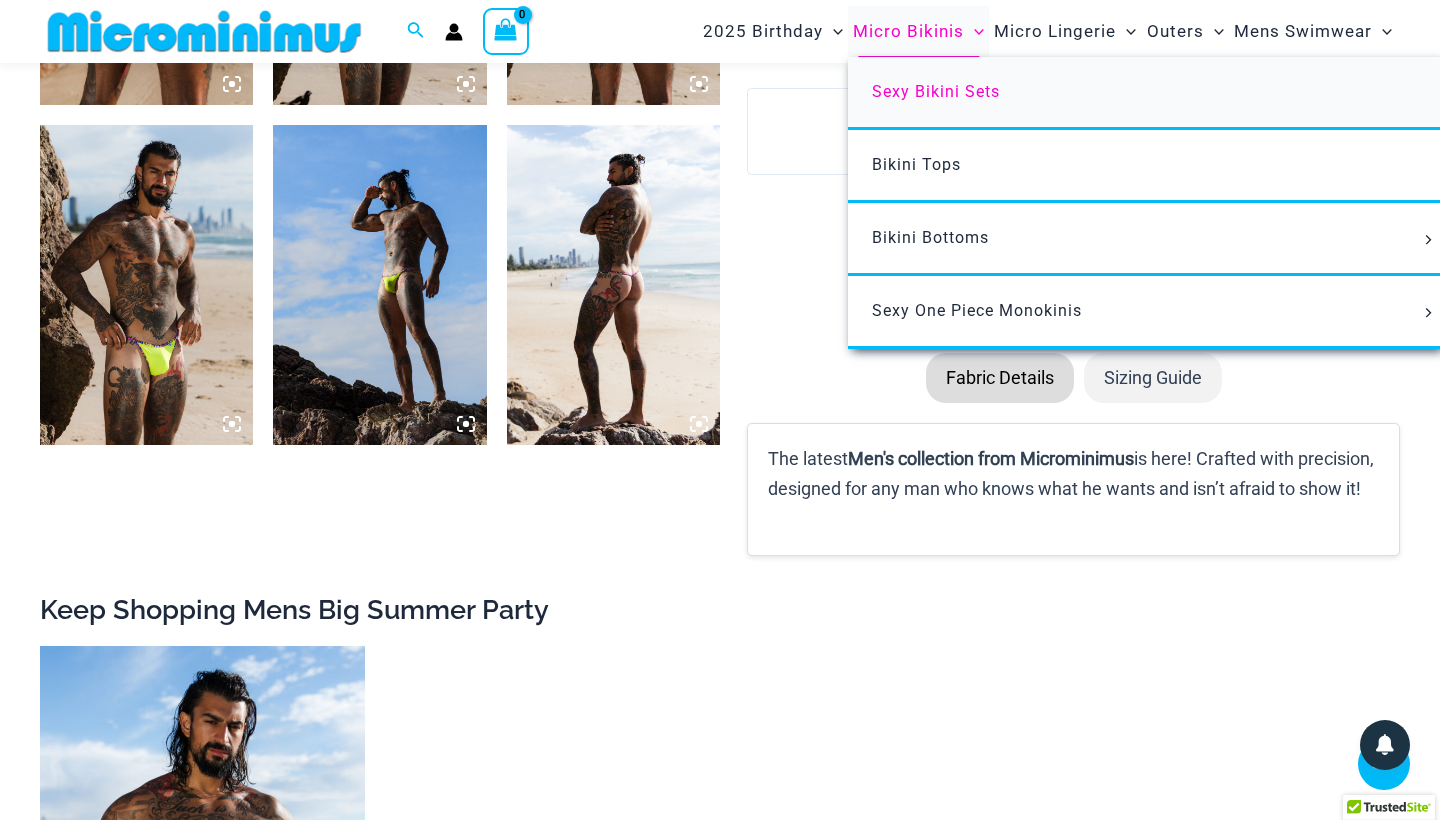 click on "Sexy Bikini Sets" at bounding box center (936, 91) 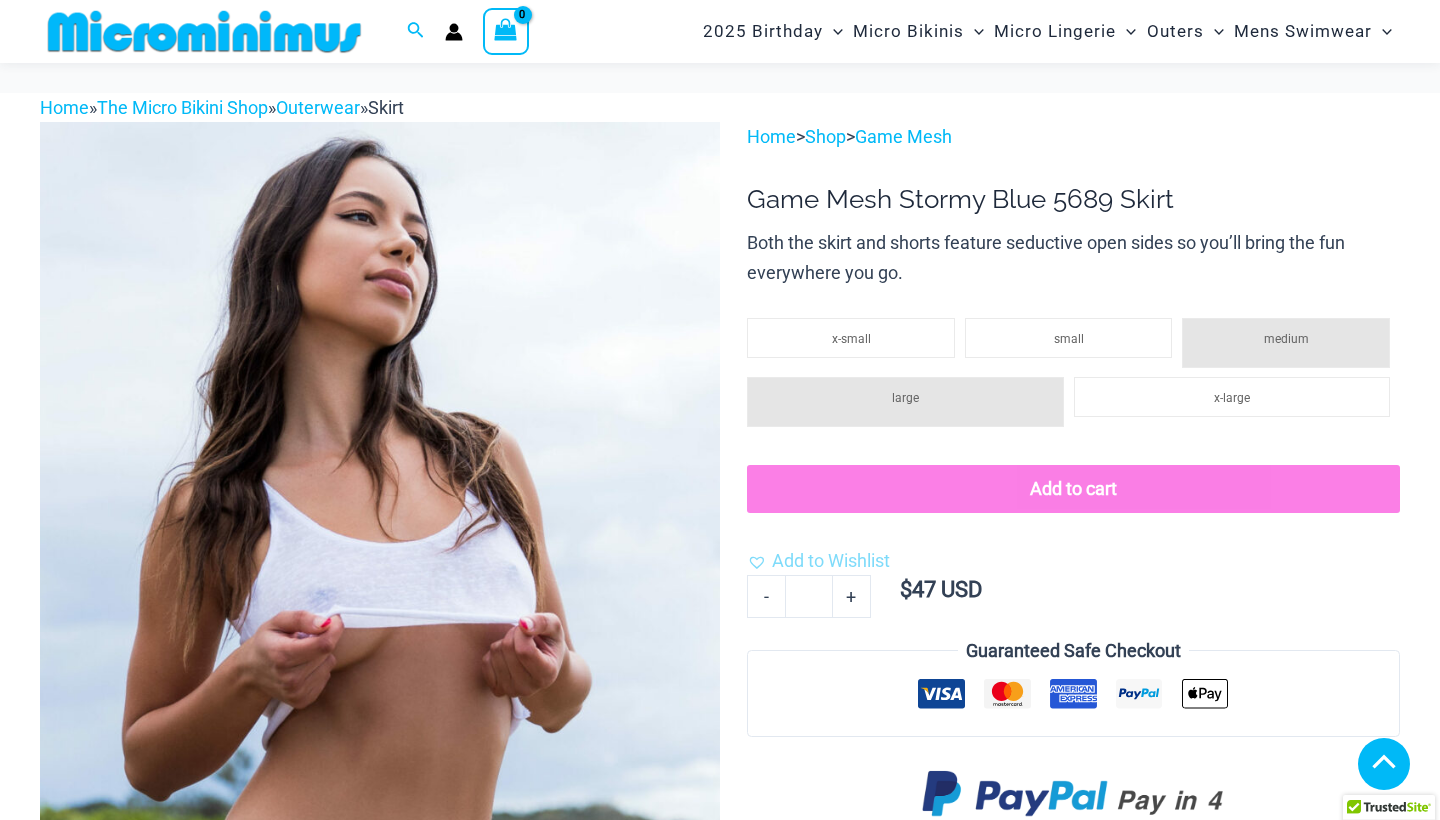 scroll, scrollTop: 854, scrollLeft: 0, axis: vertical 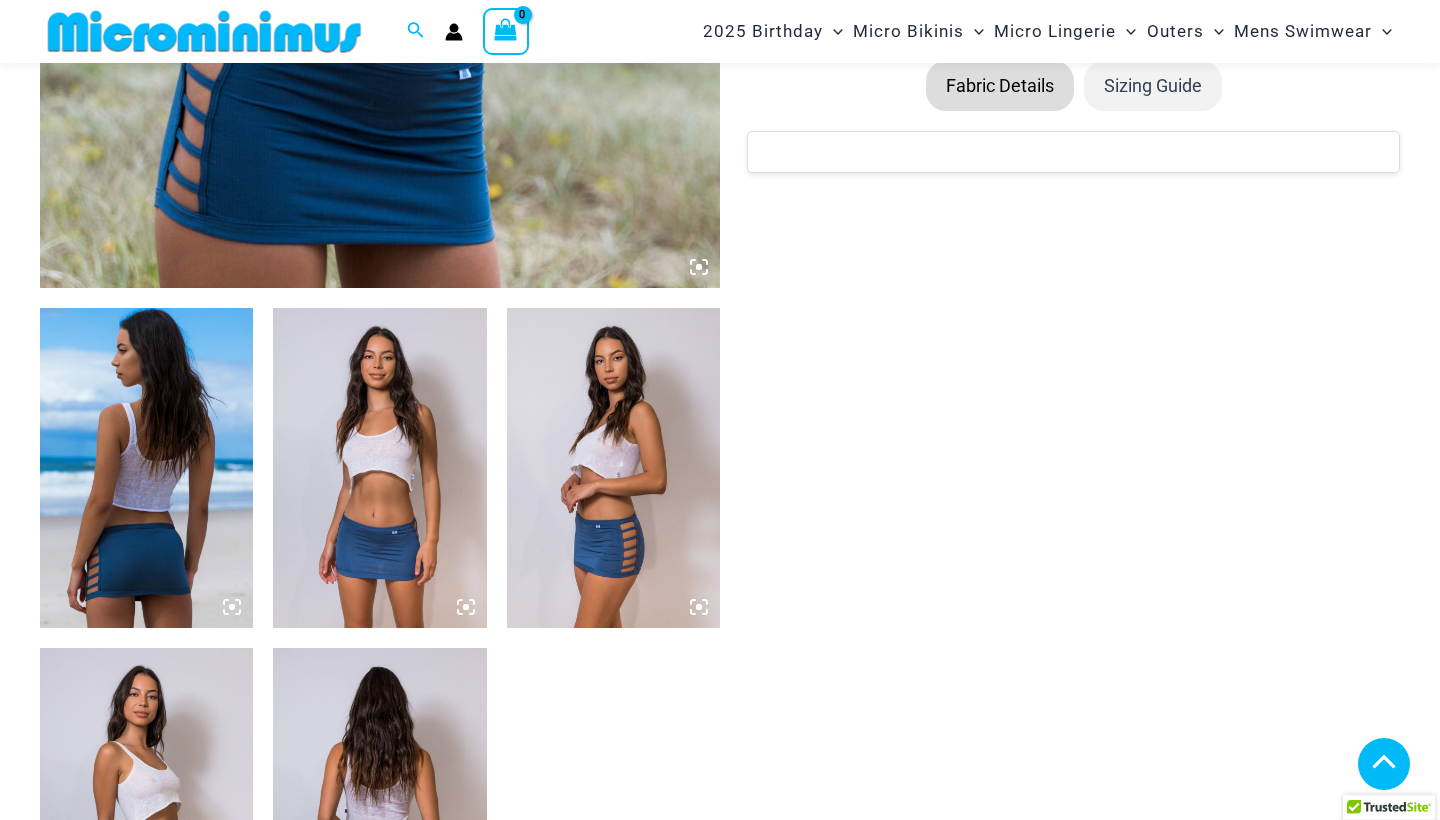 click at bounding box center (379, 468) 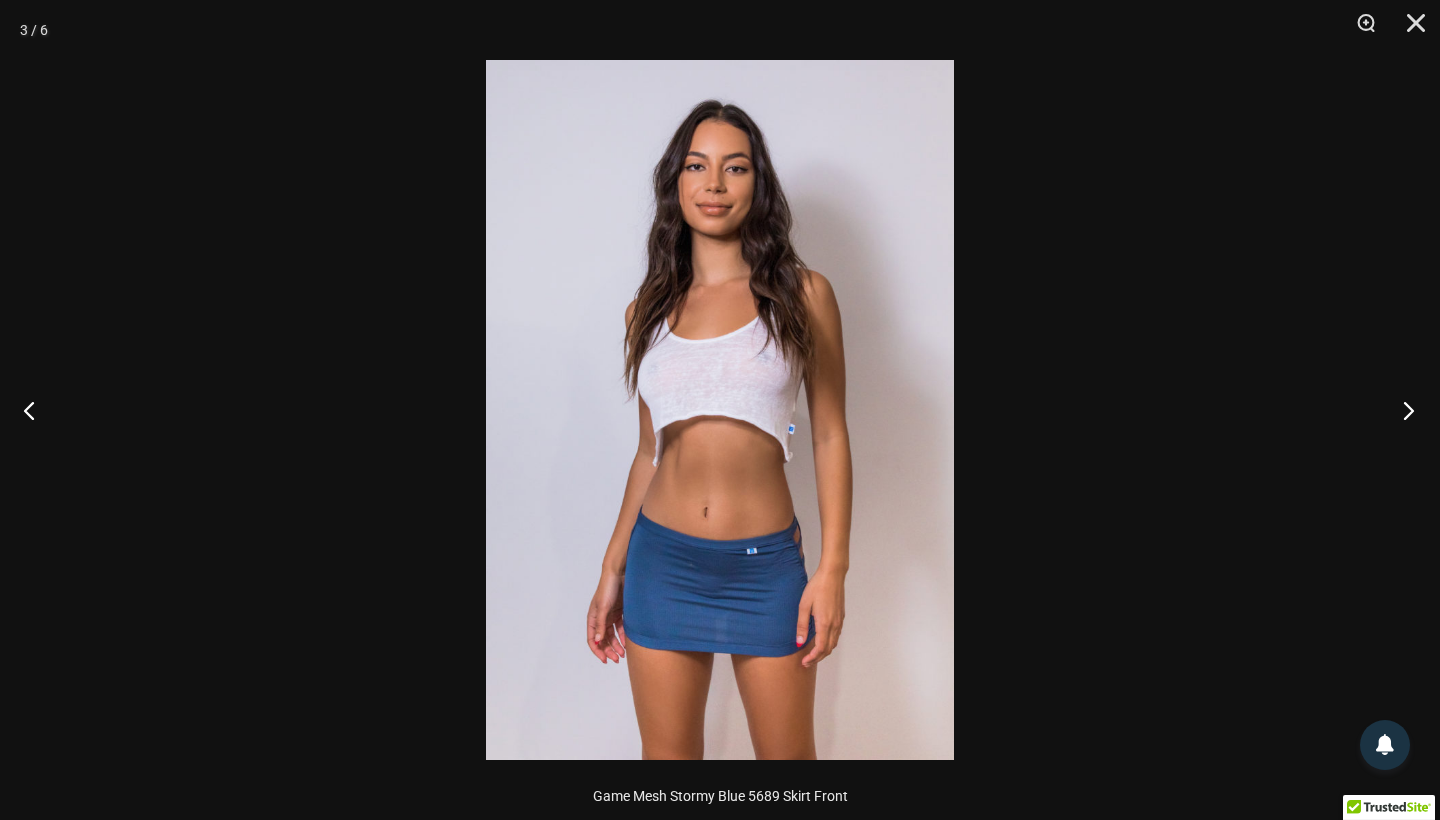 click at bounding box center (1402, 410) 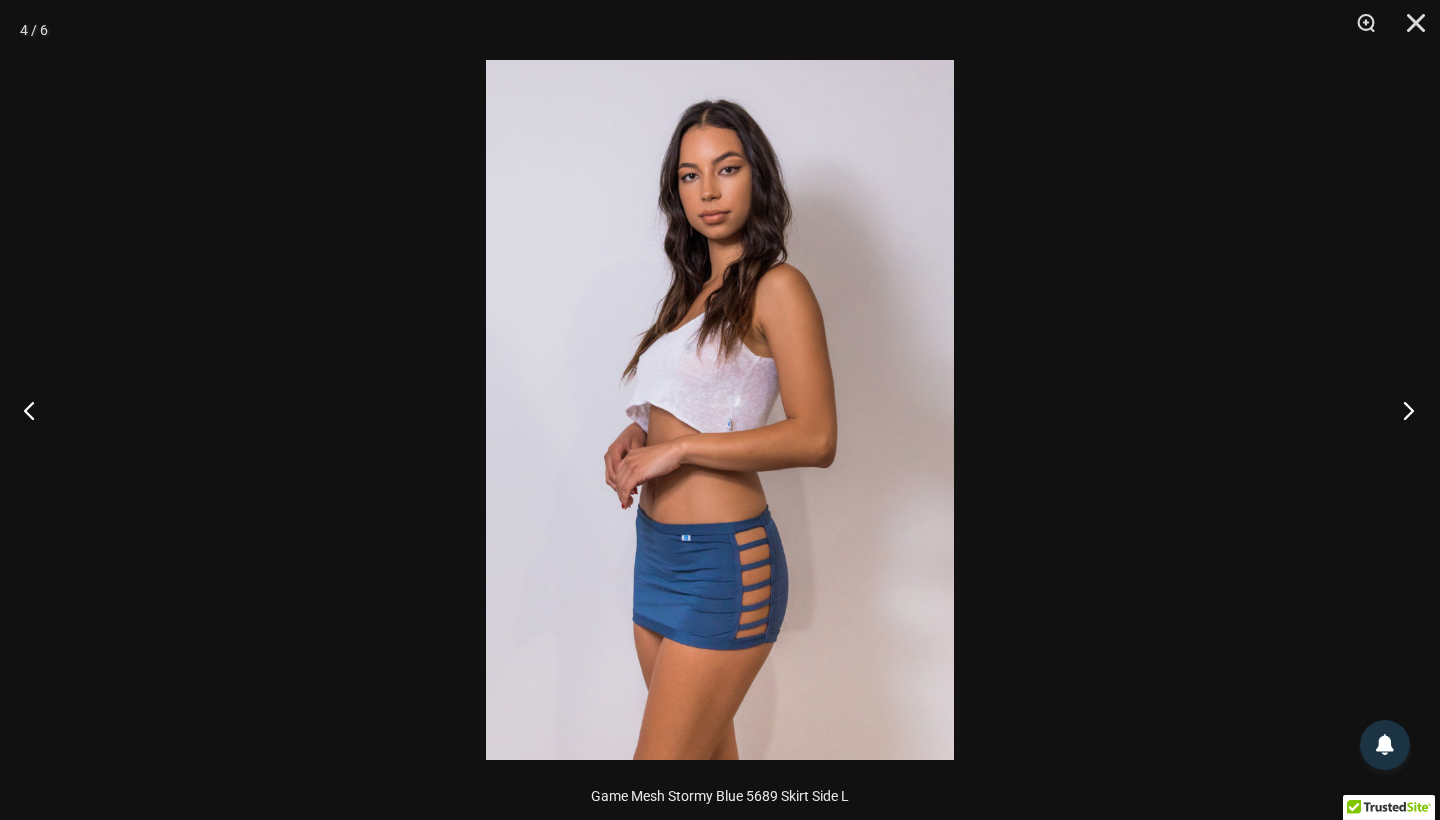 click at bounding box center [1402, 410] 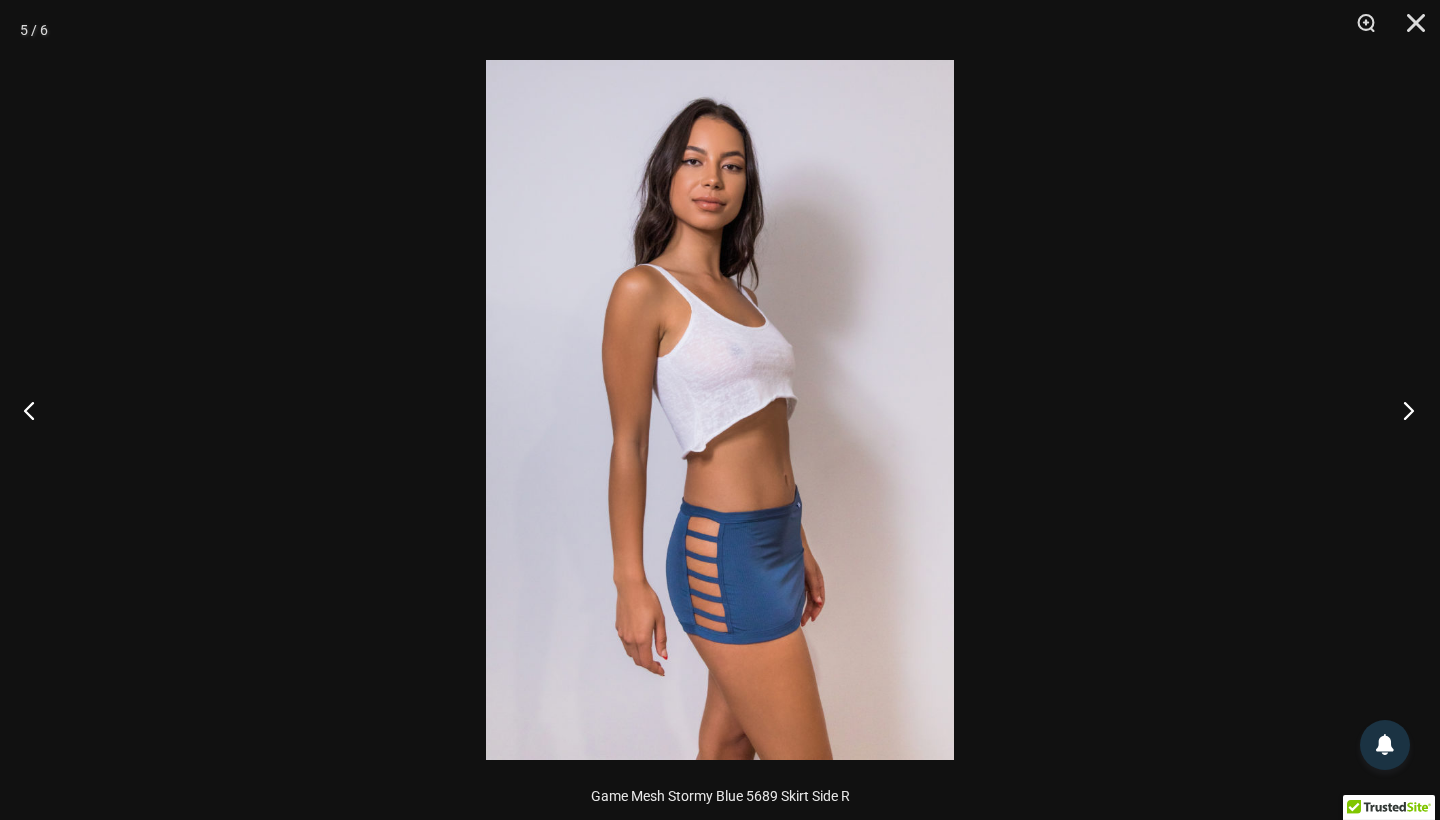 click at bounding box center [1402, 410] 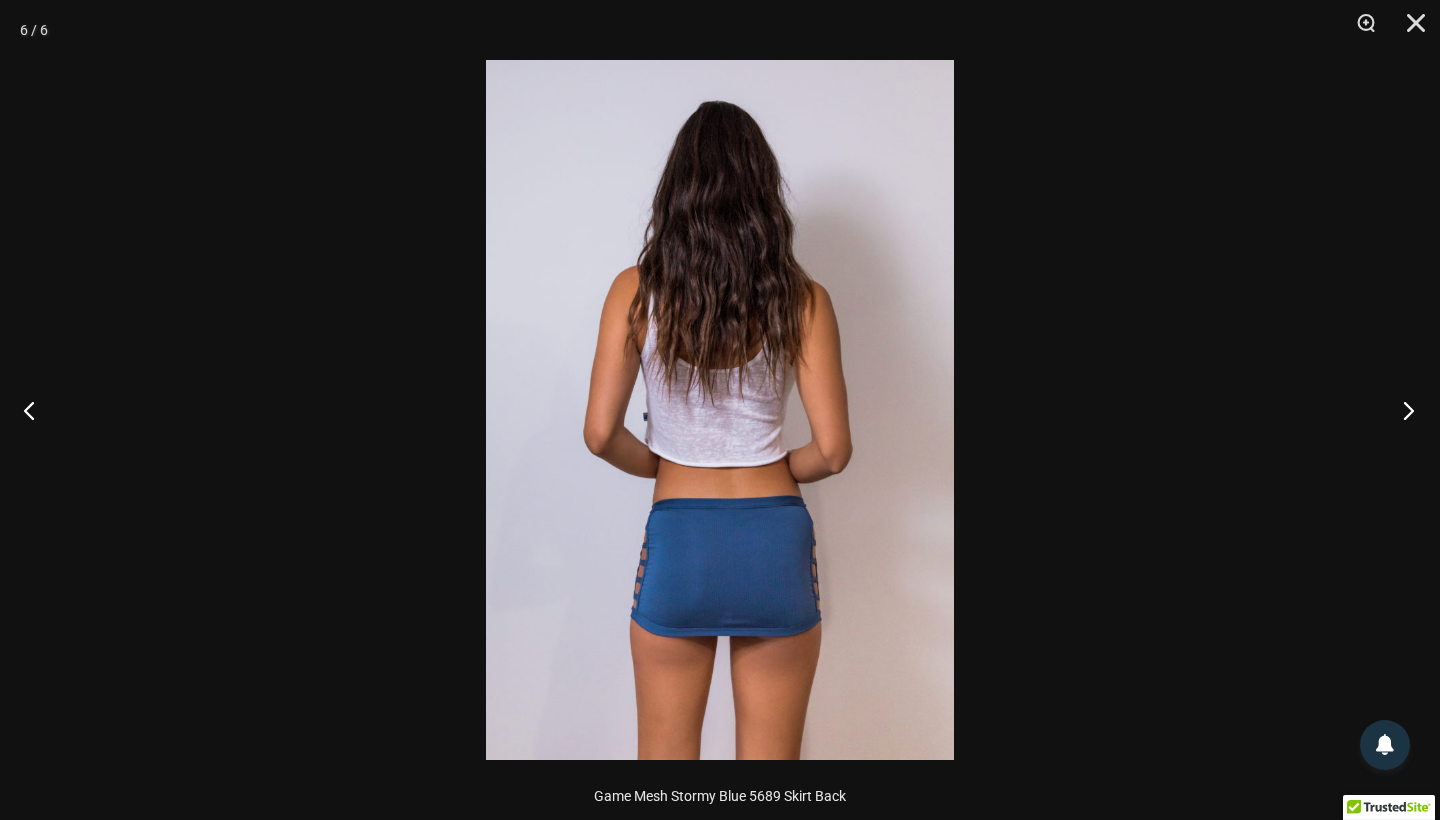 click at bounding box center [1402, 410] 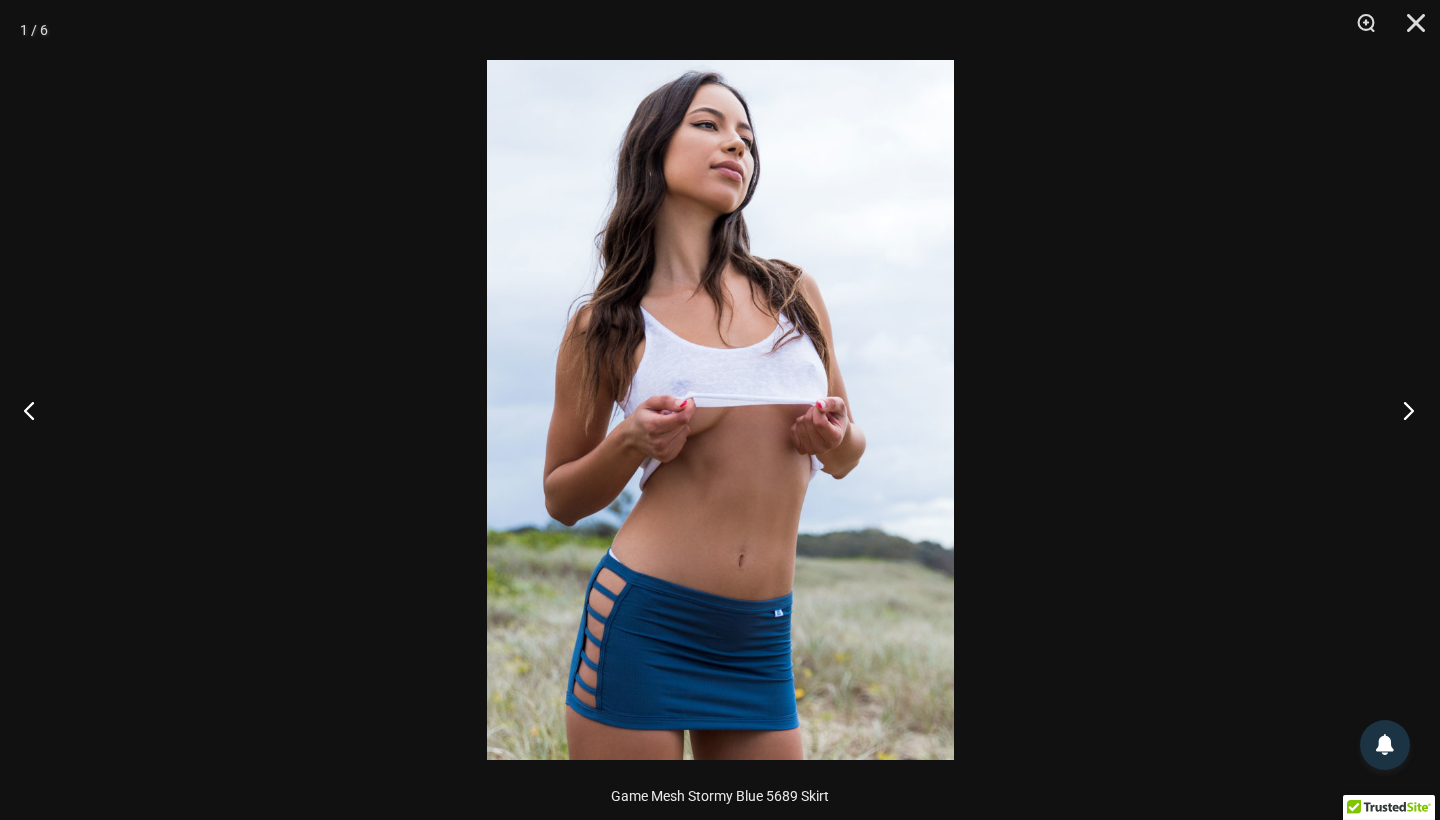 click at bounding box center [1402, 410] 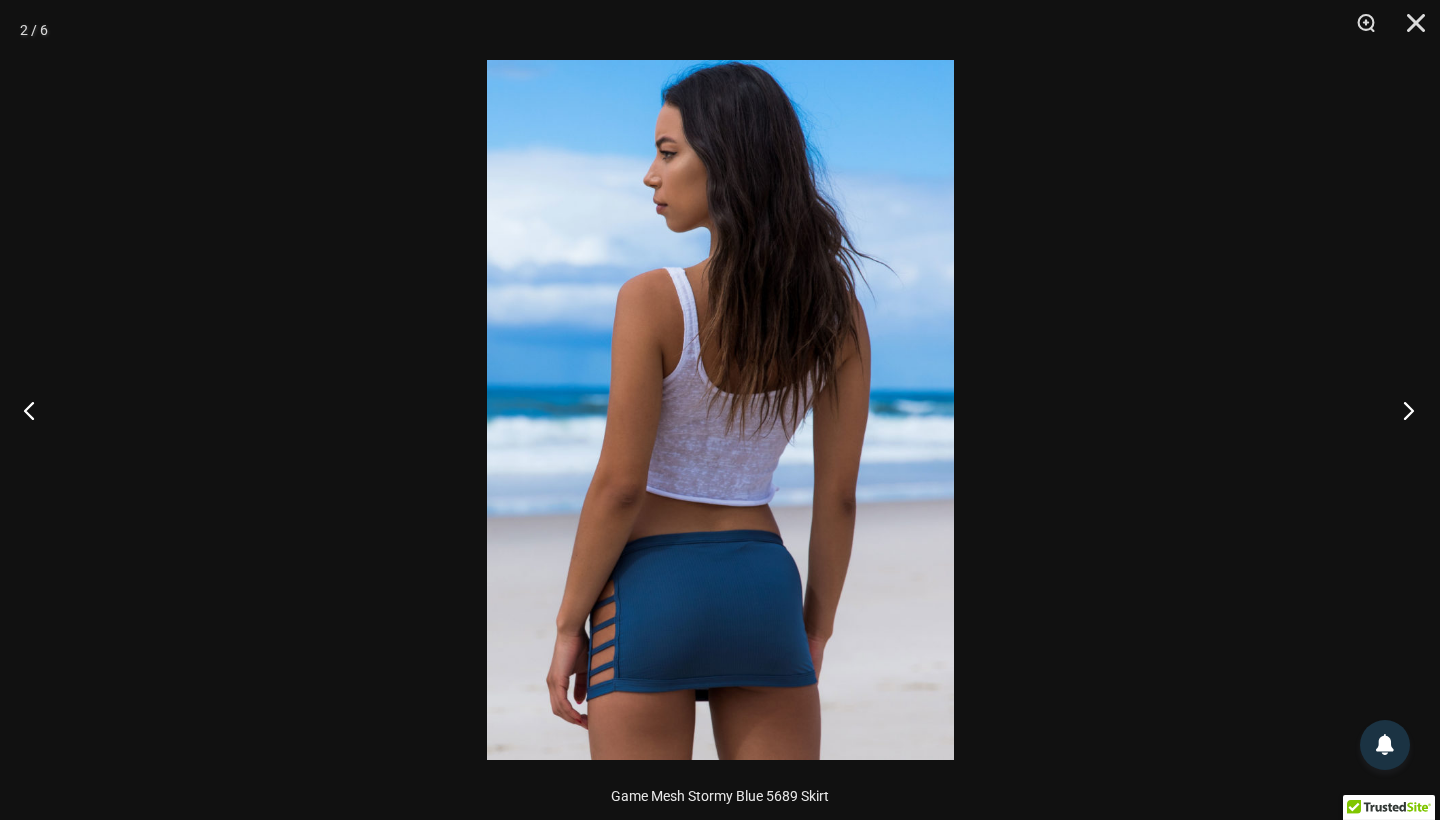 click at bounding box center (1402, 410) 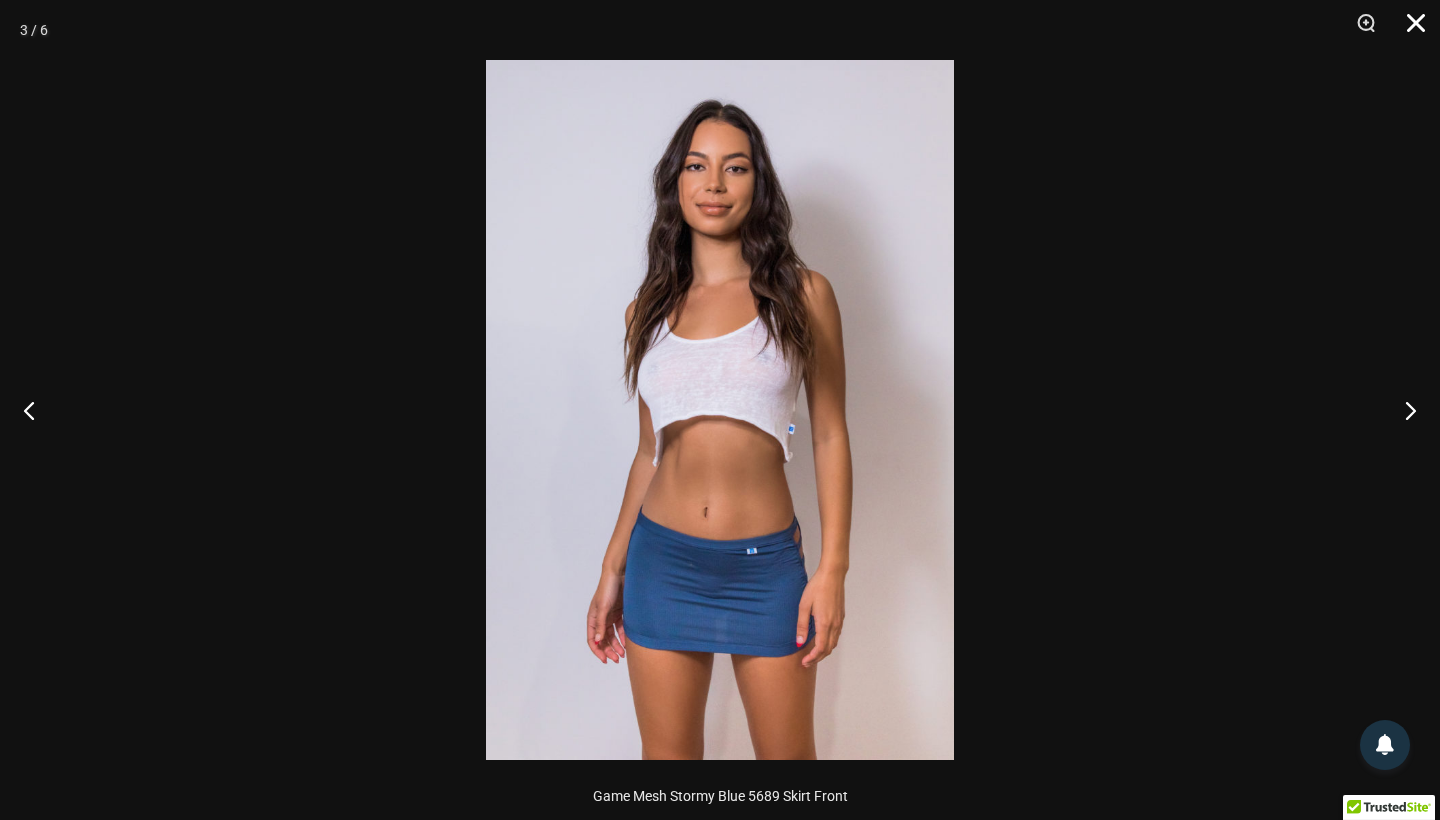 click at bounding box center [1409, 30] 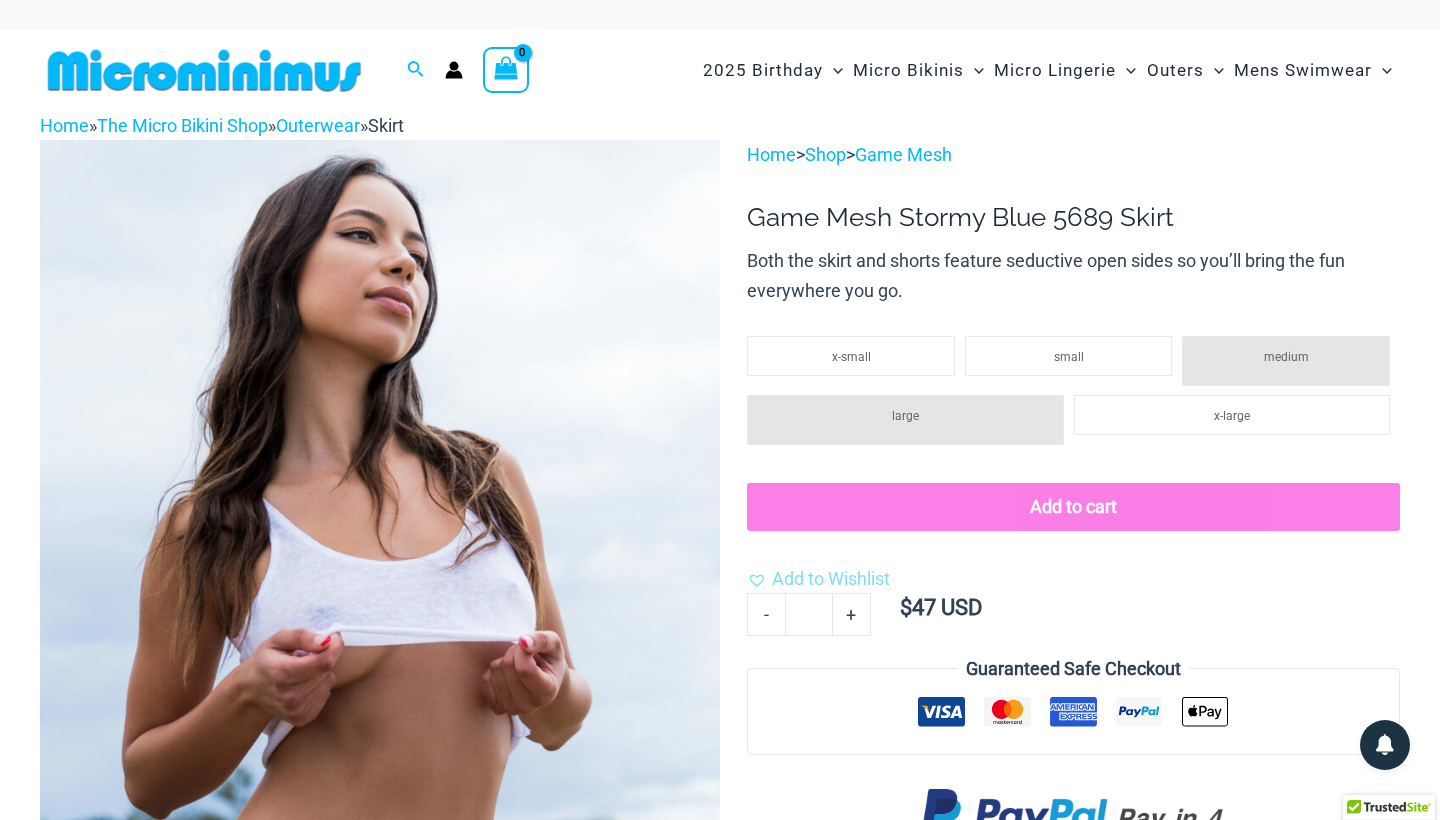 scroll, scrollTop: 0, scrollLeft: 0, axis: both 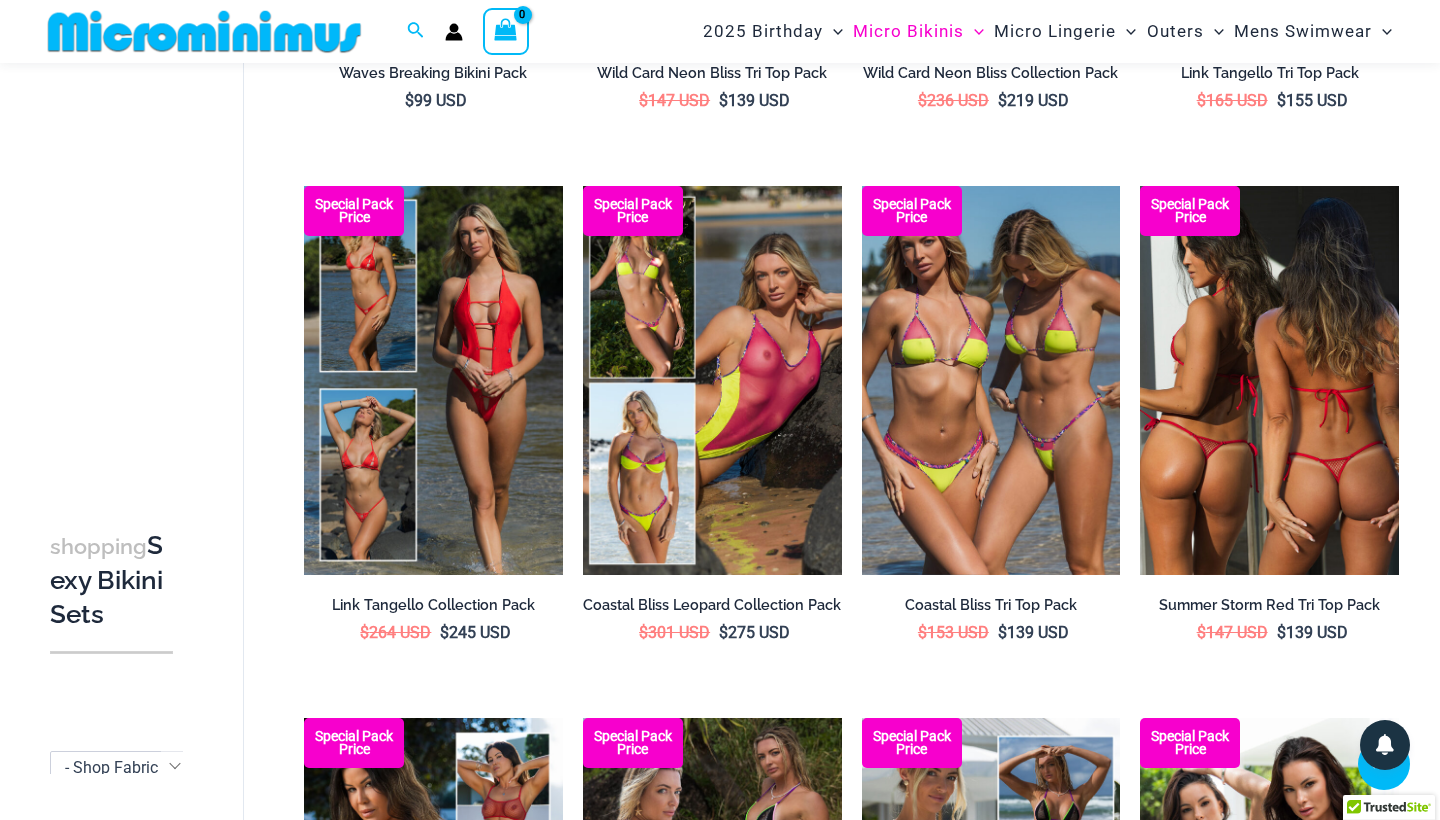 click at bounding box center [1269, 380] 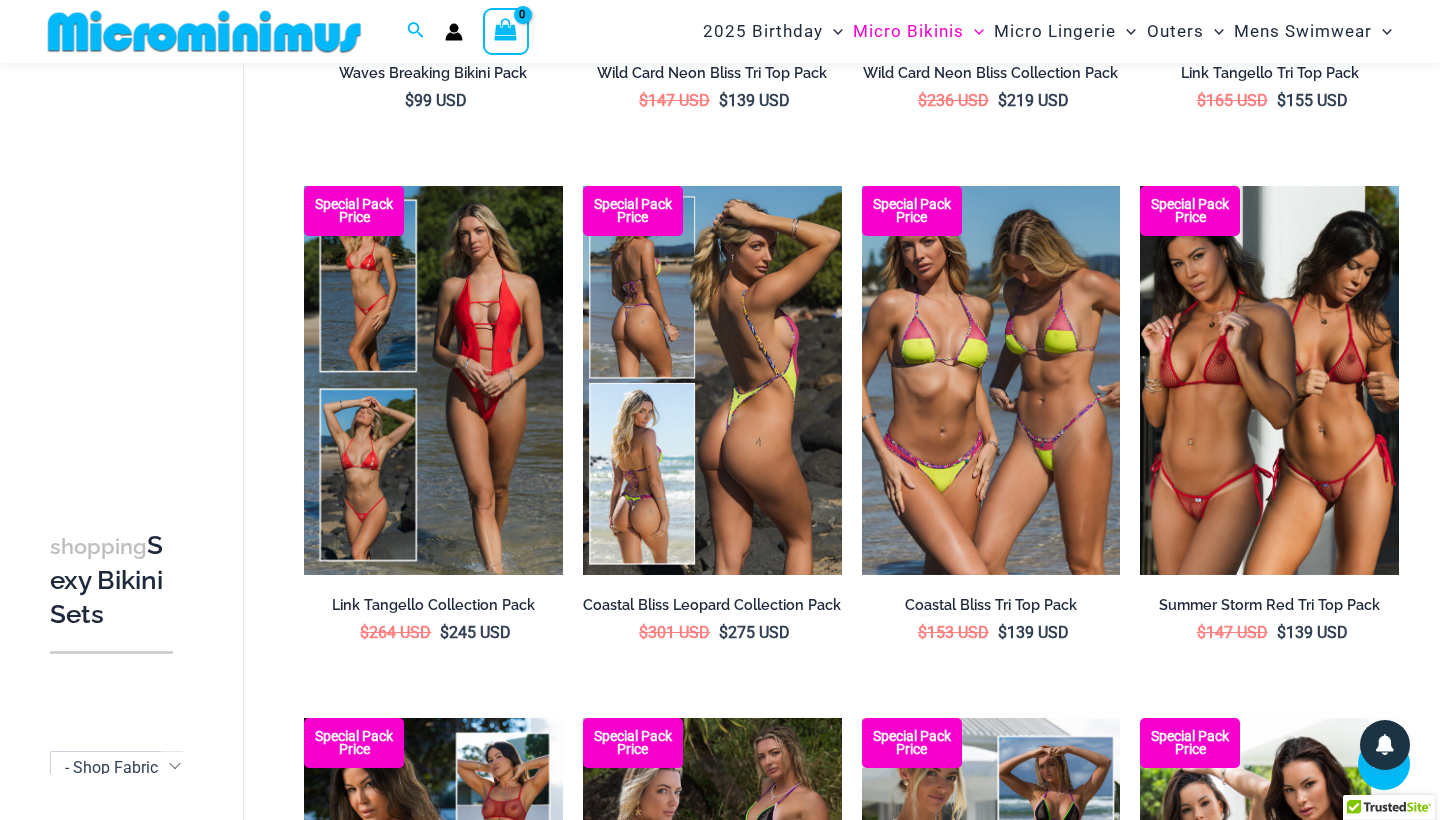 click at bounding box center (712, 380) 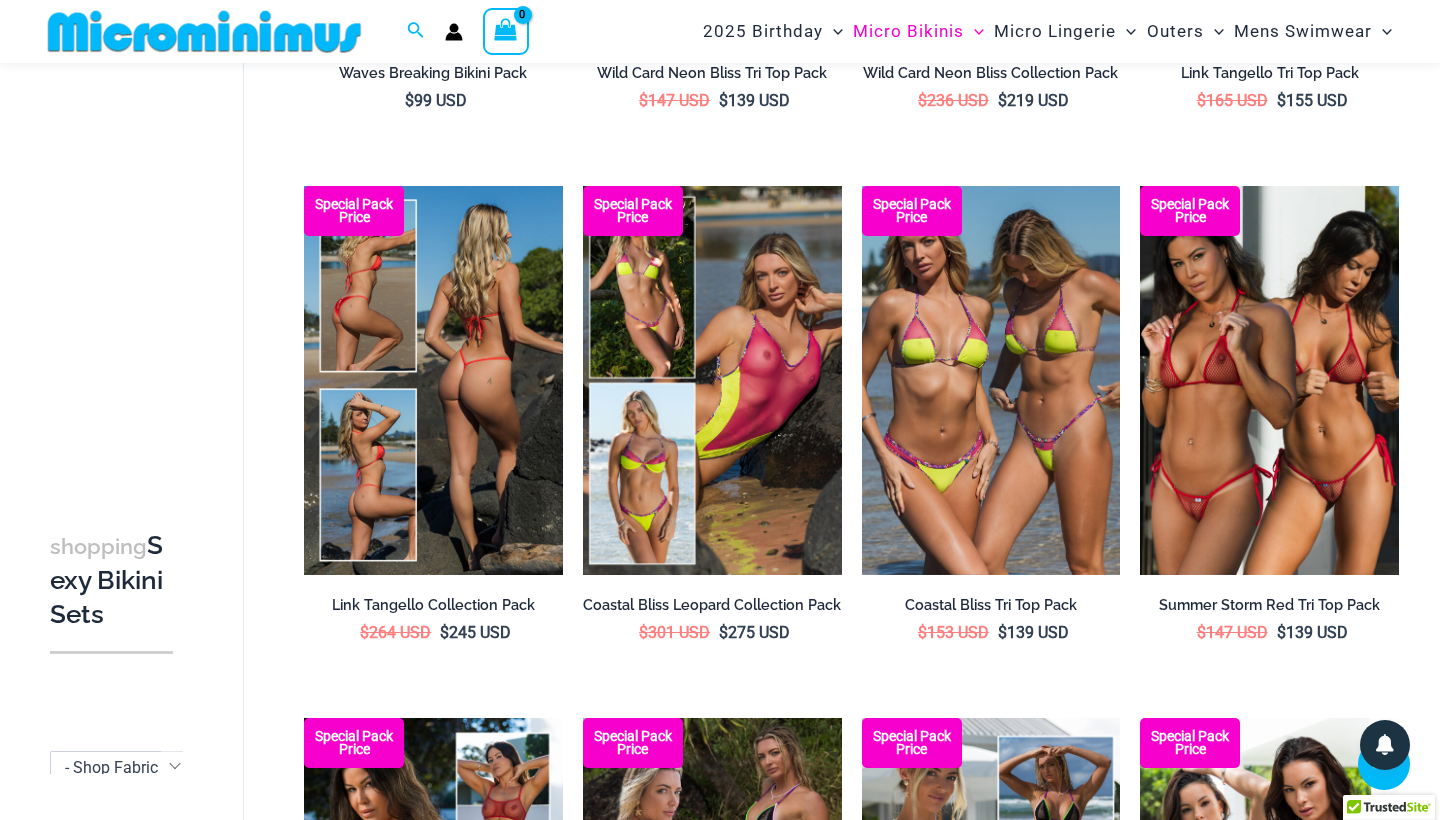 click at bounding box center (433, 380) 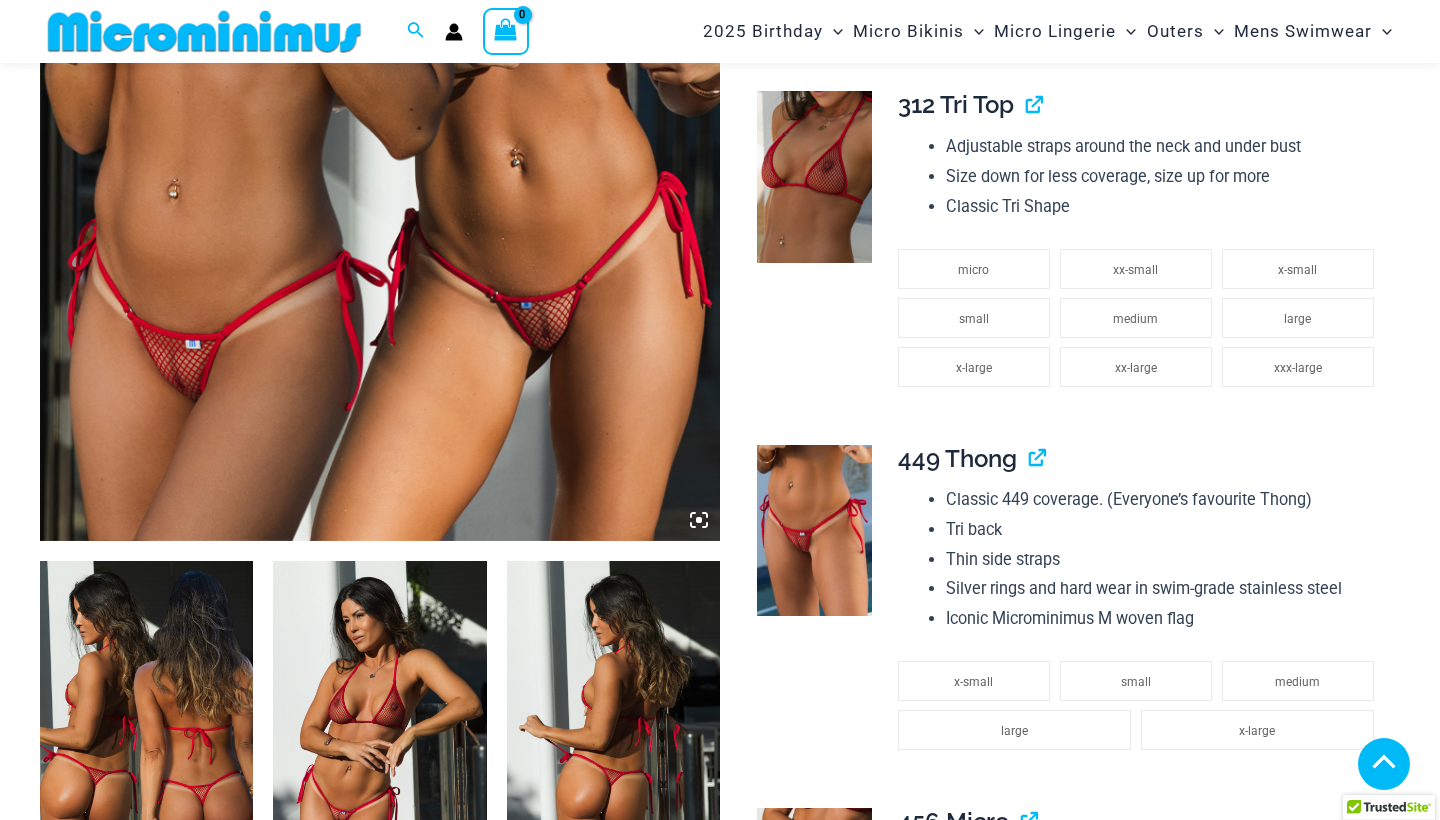 scroll, scrollTop: 672, scrollLeft: 0, axis: vertical 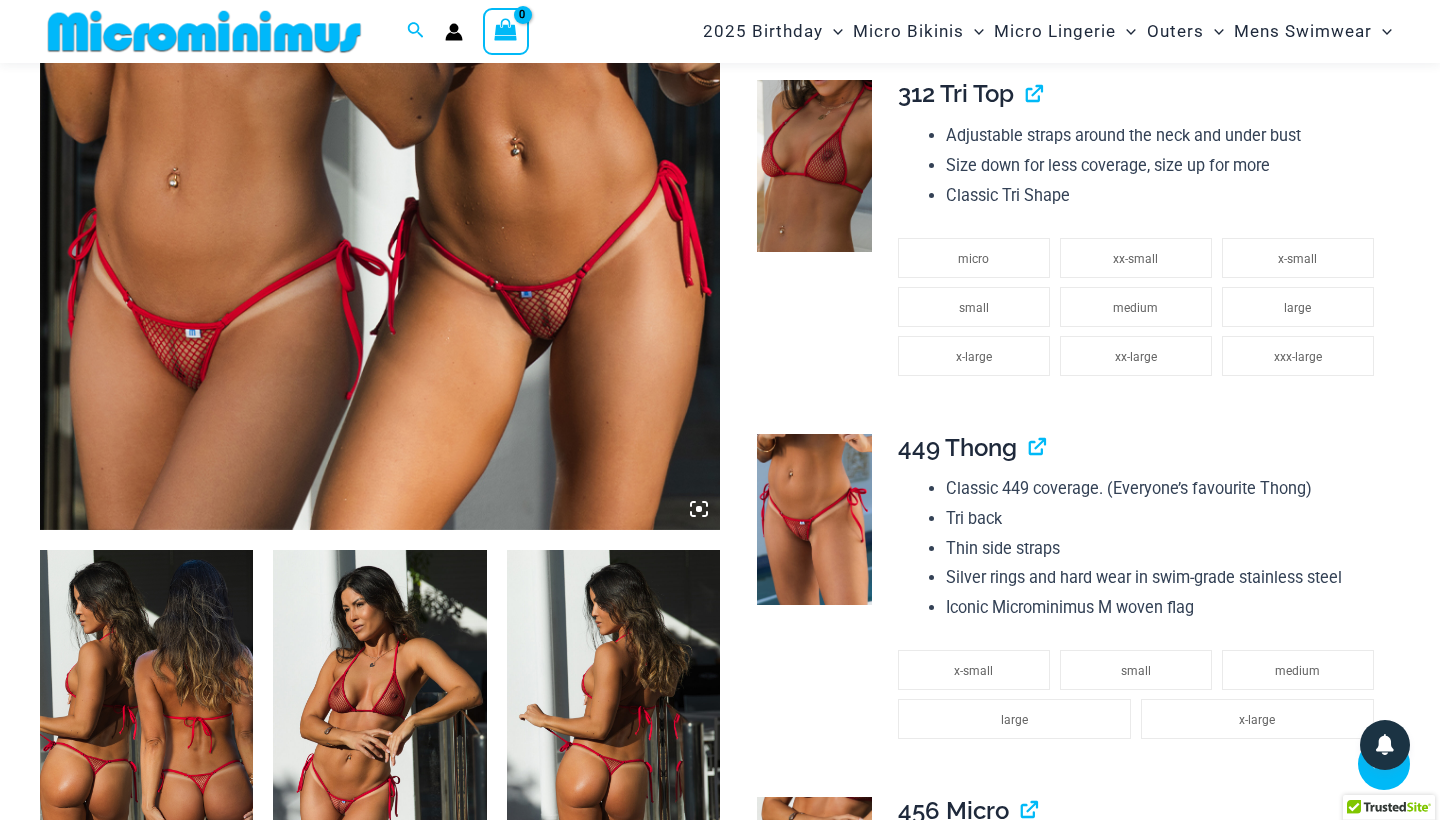 click at bounding box center (380, 20) 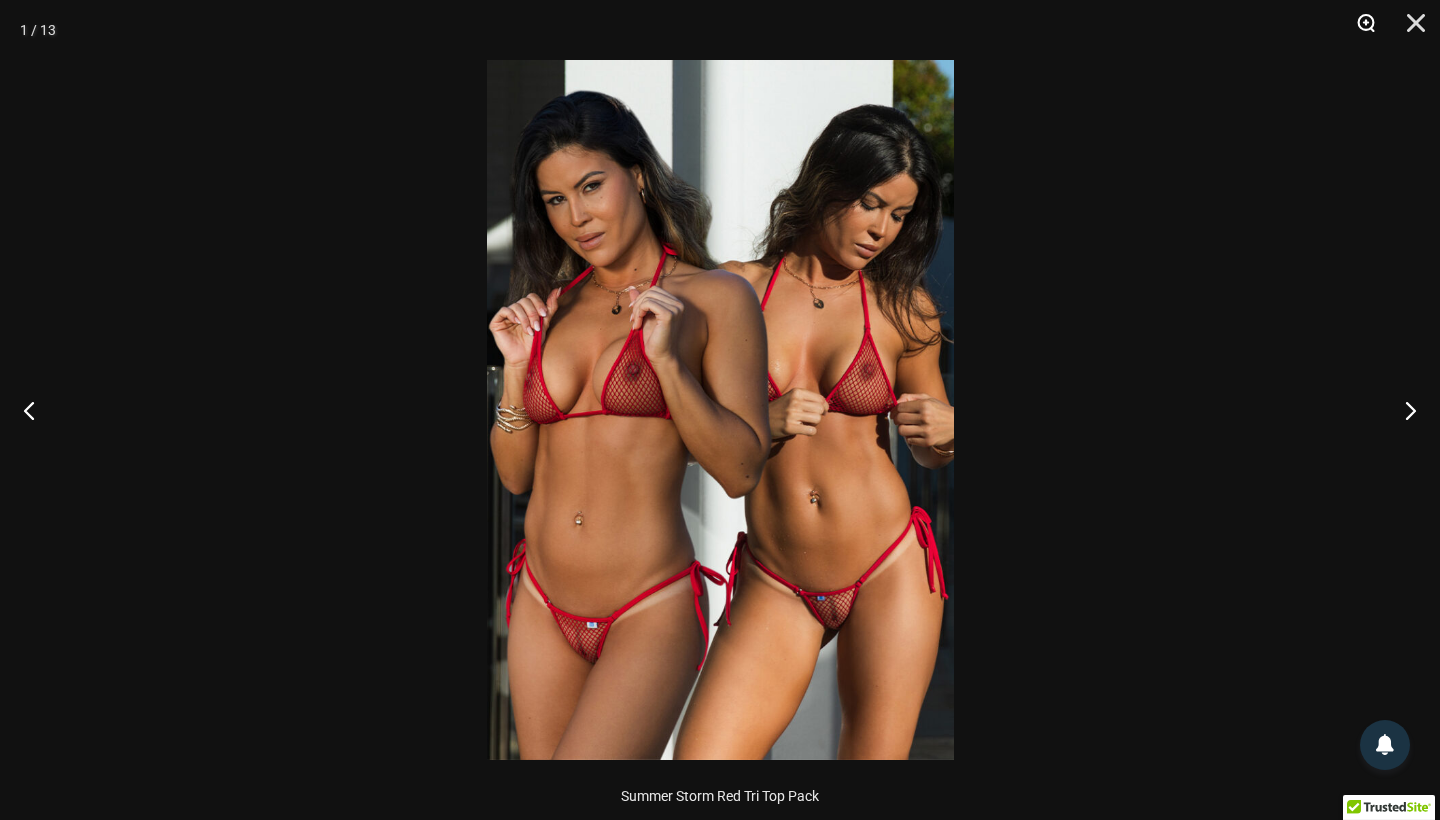 click at bounding box center (1359, 30) 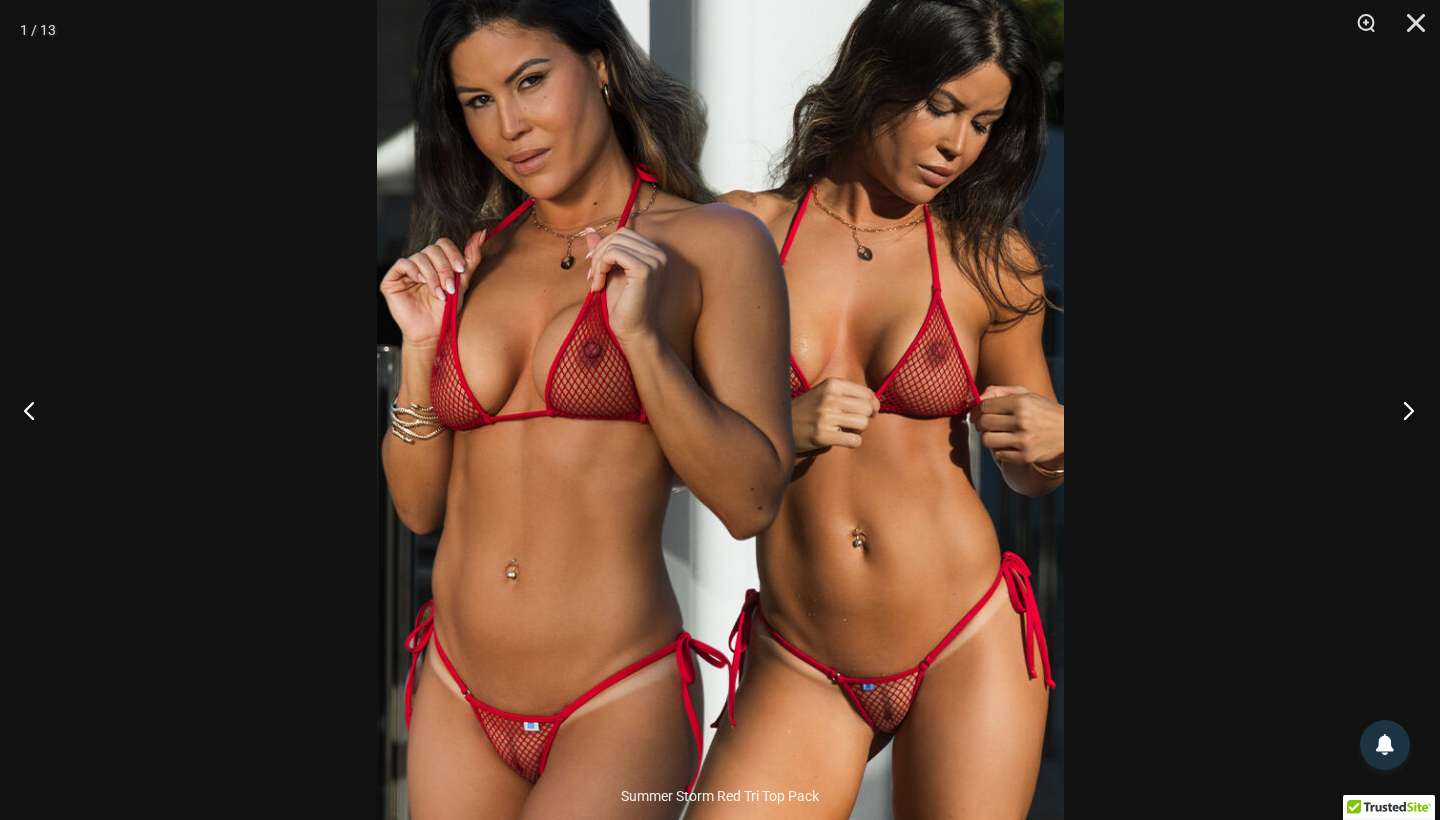 click at bounding box center (1402, 410) 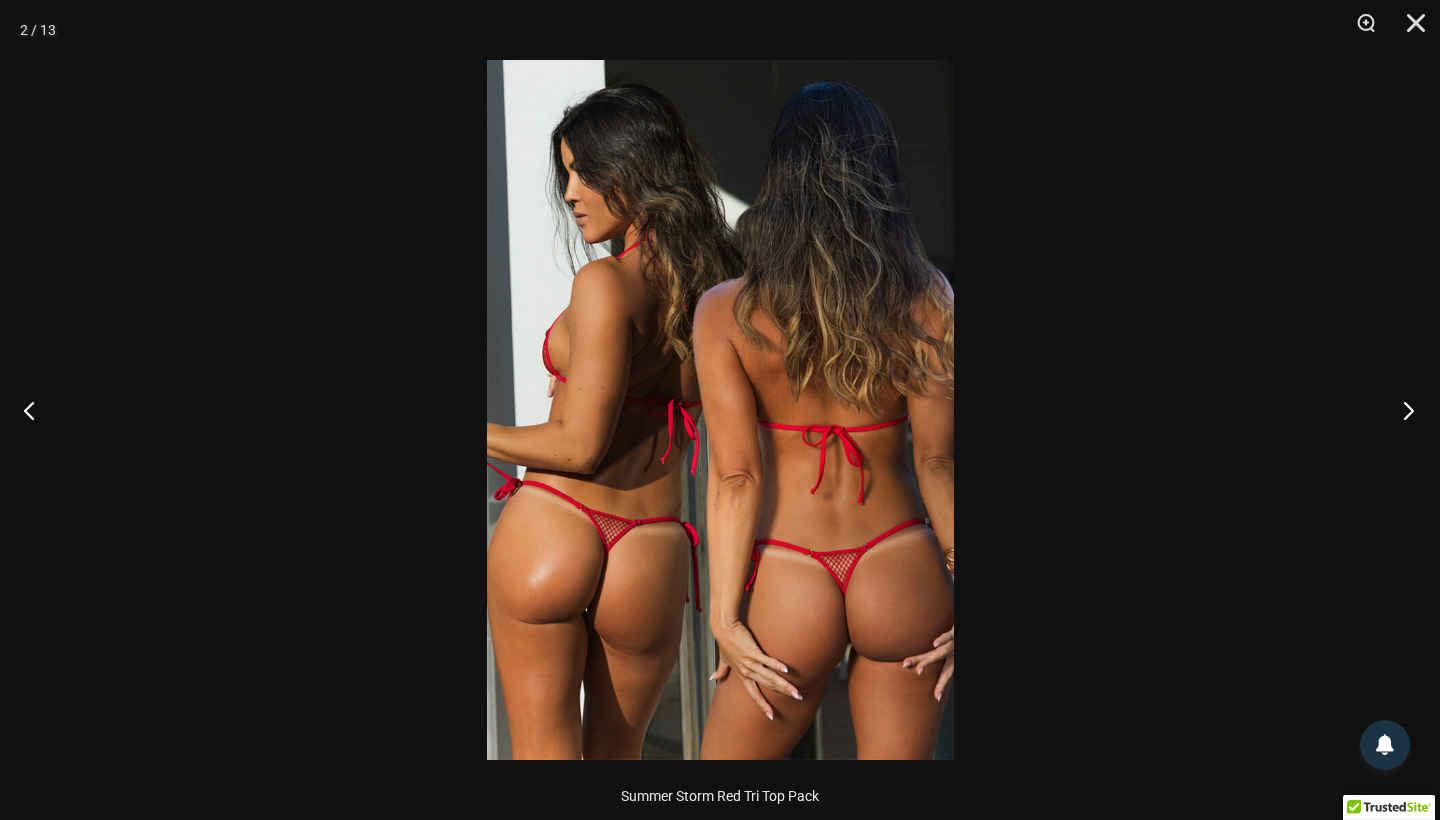 click at bounding box center (1402, 410) 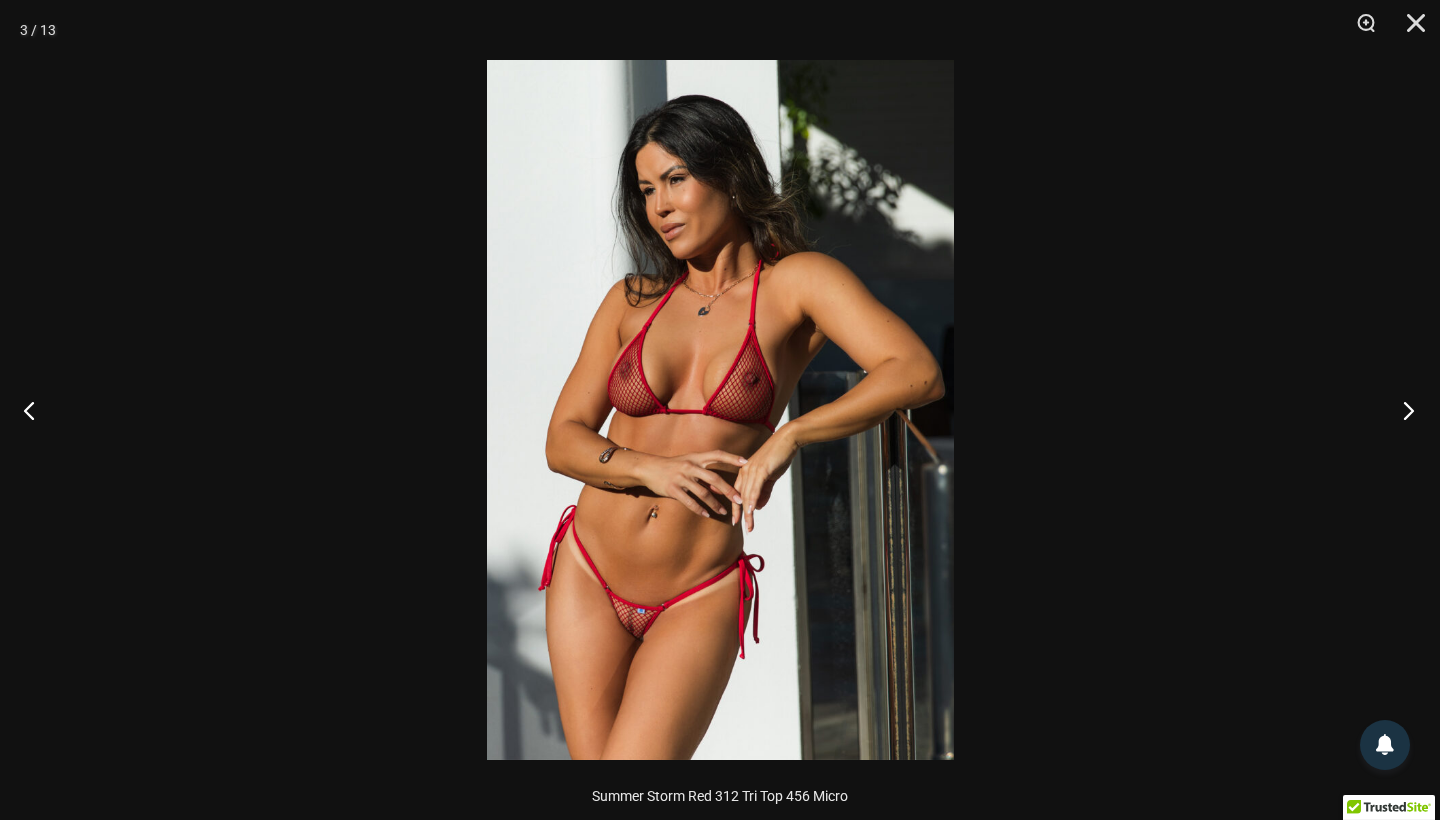 click at bounding box center (1402, 410) 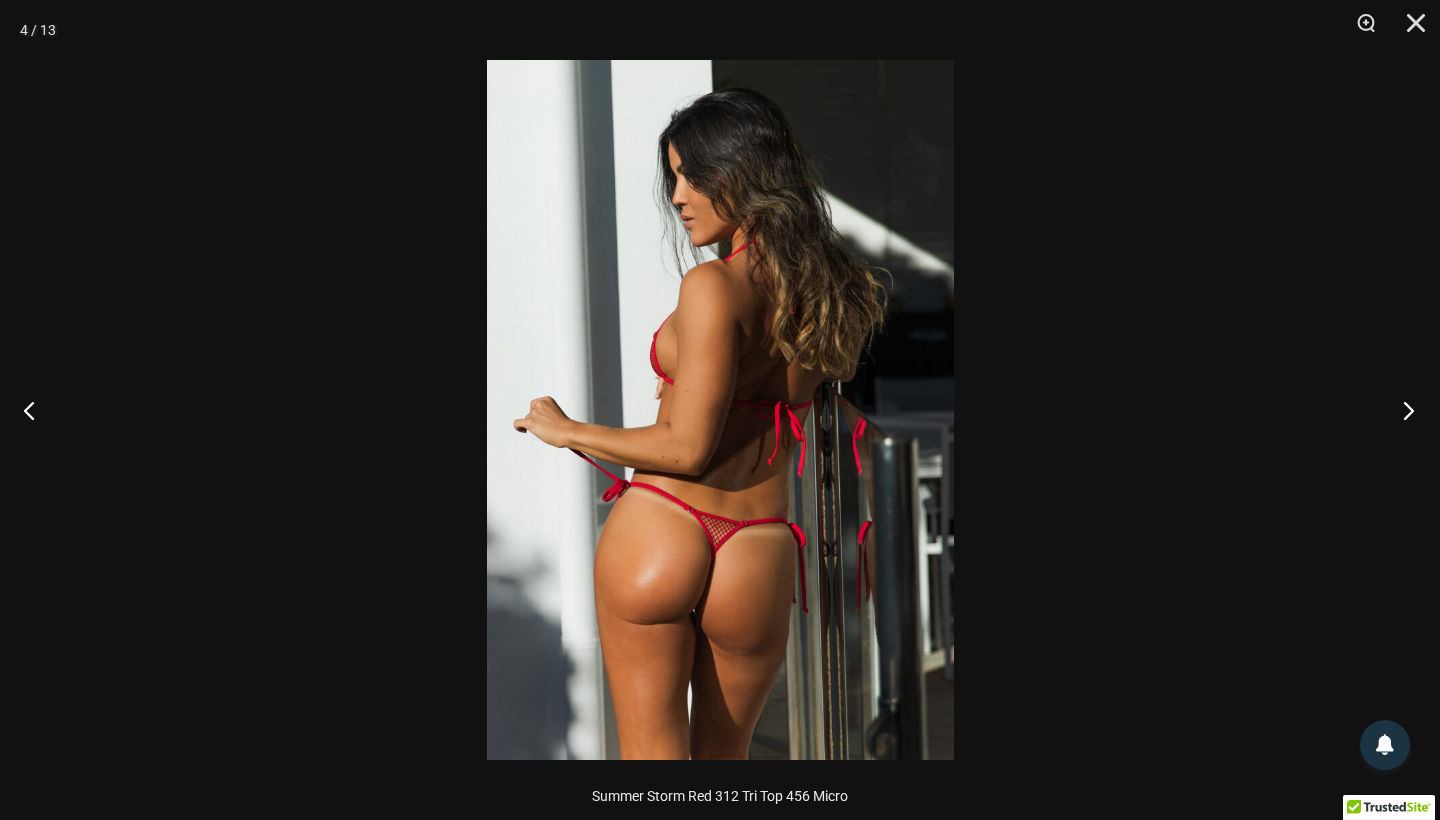 click at bounding box center [1402, 410] 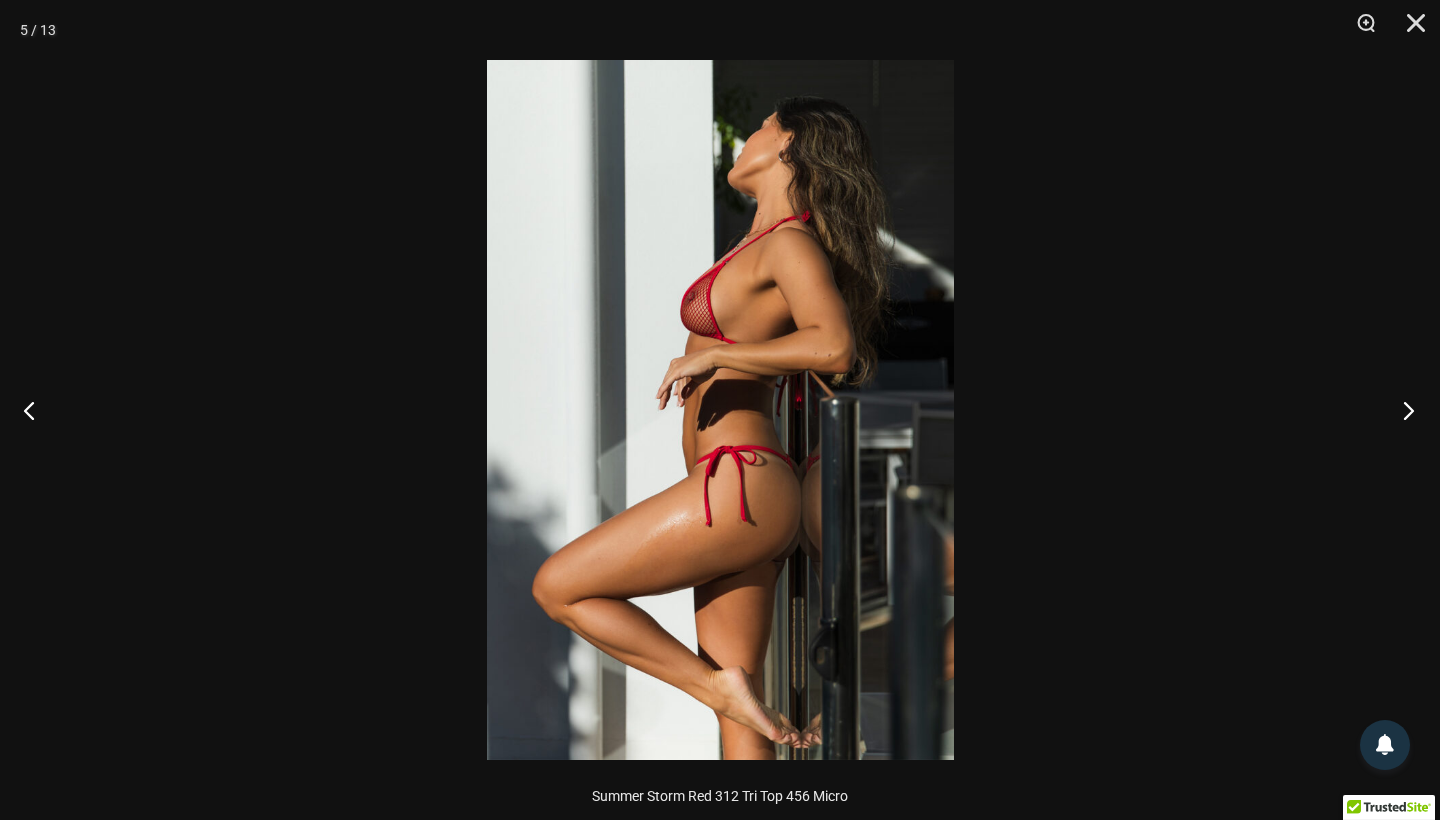 click at bounding box center [1402, 410] 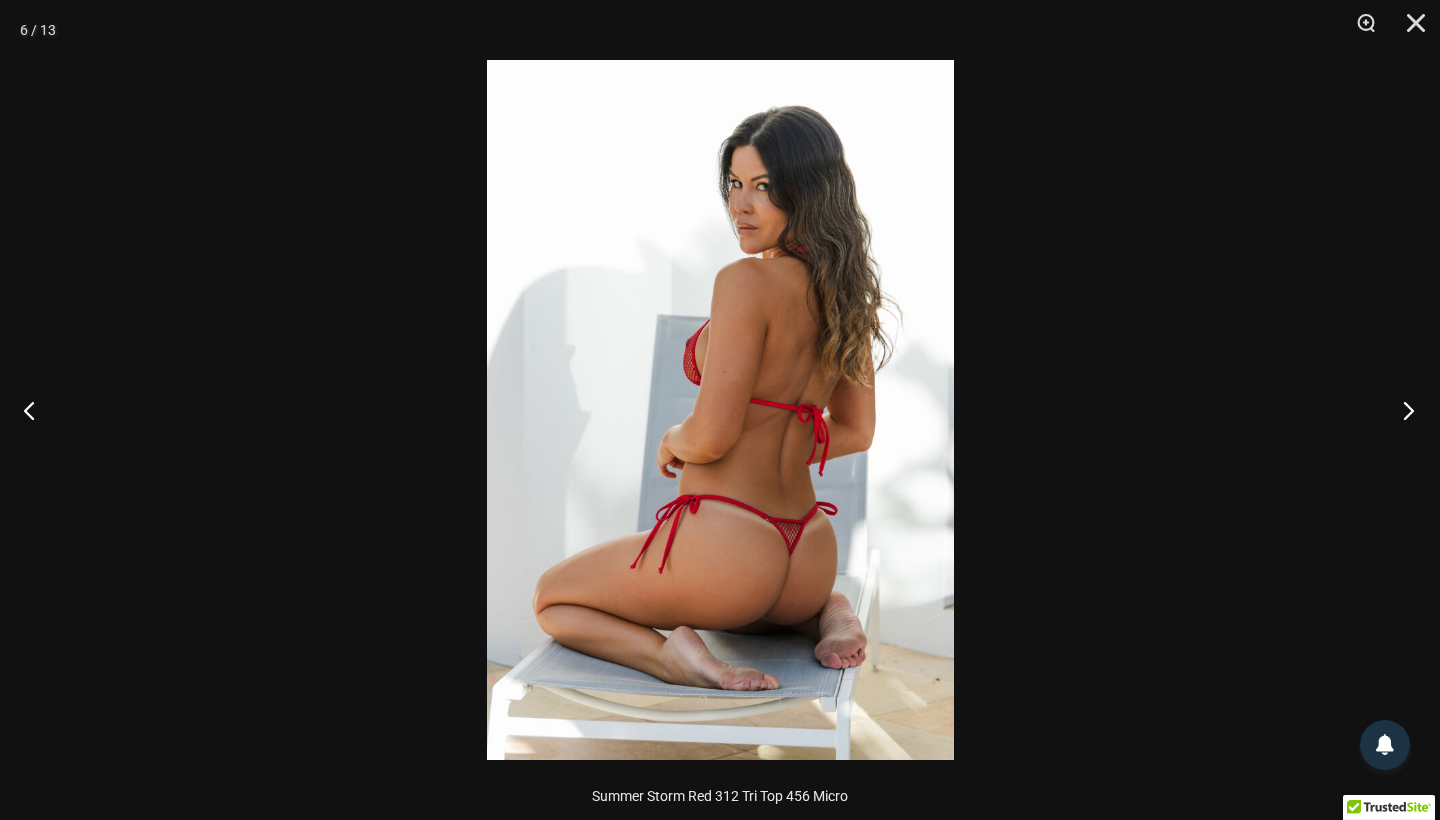 click at bounding box center (1402, 410) 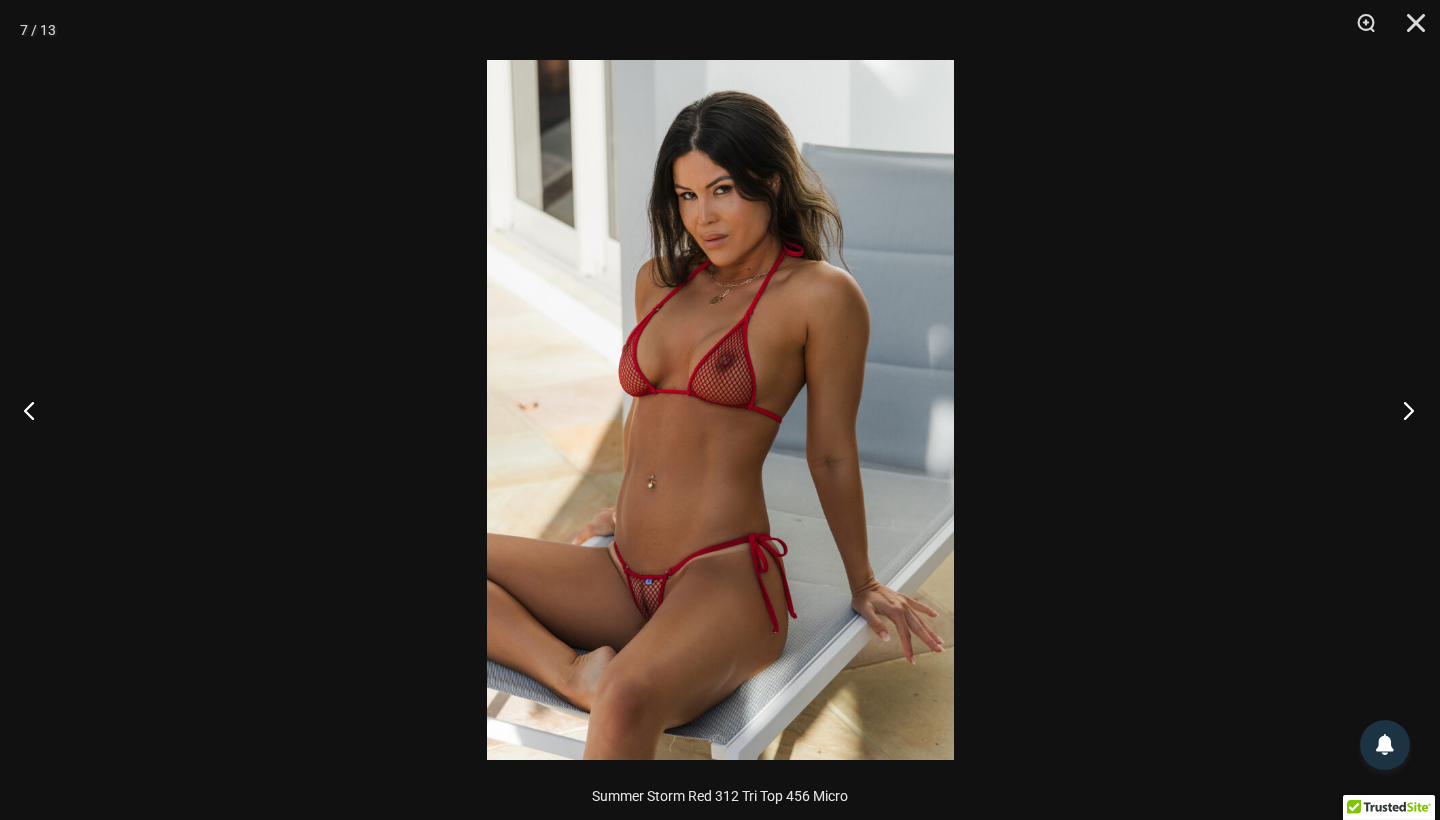 click at bounding box center [1402, 410] 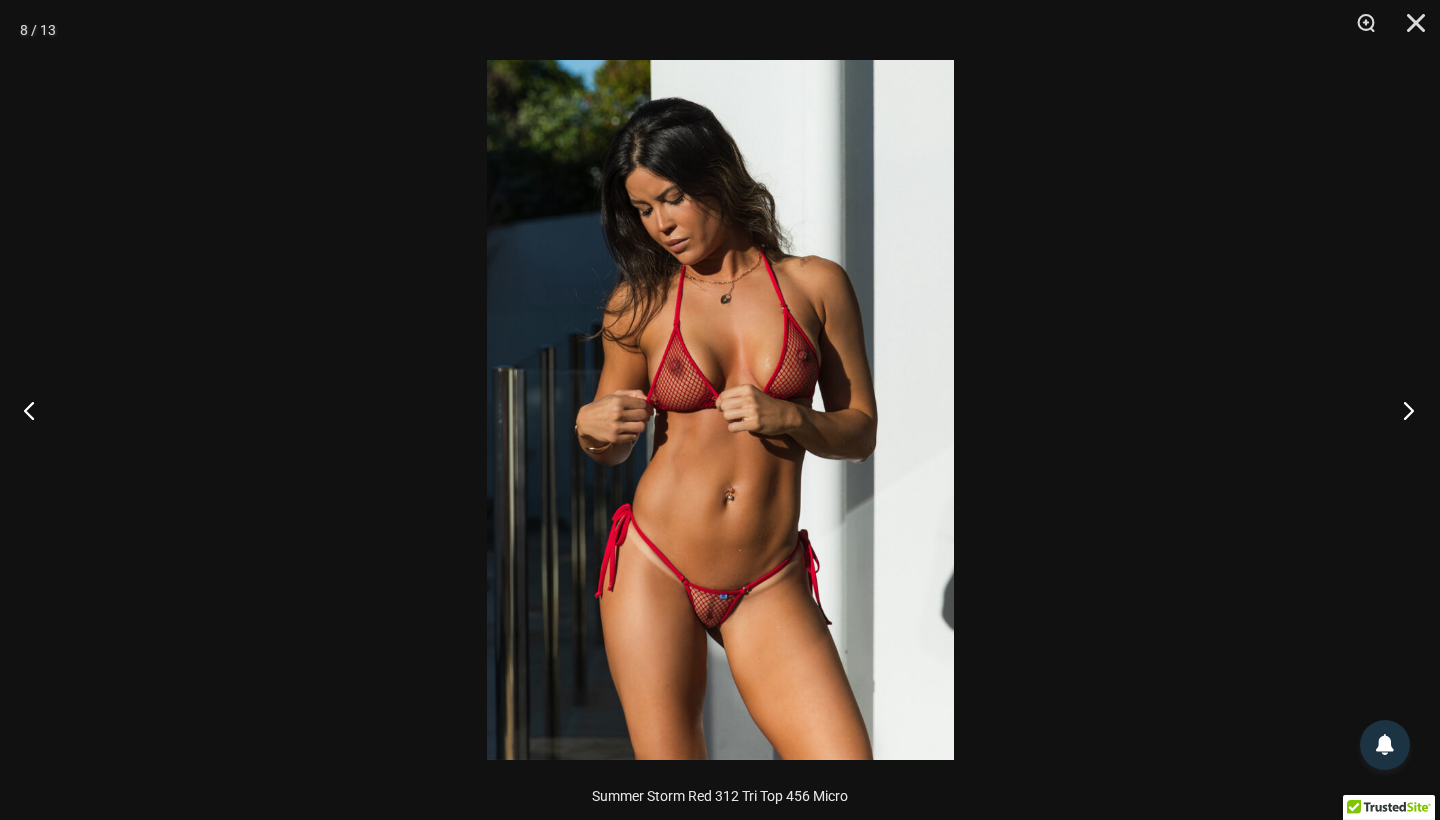 click at bounding box center [1402, 410] 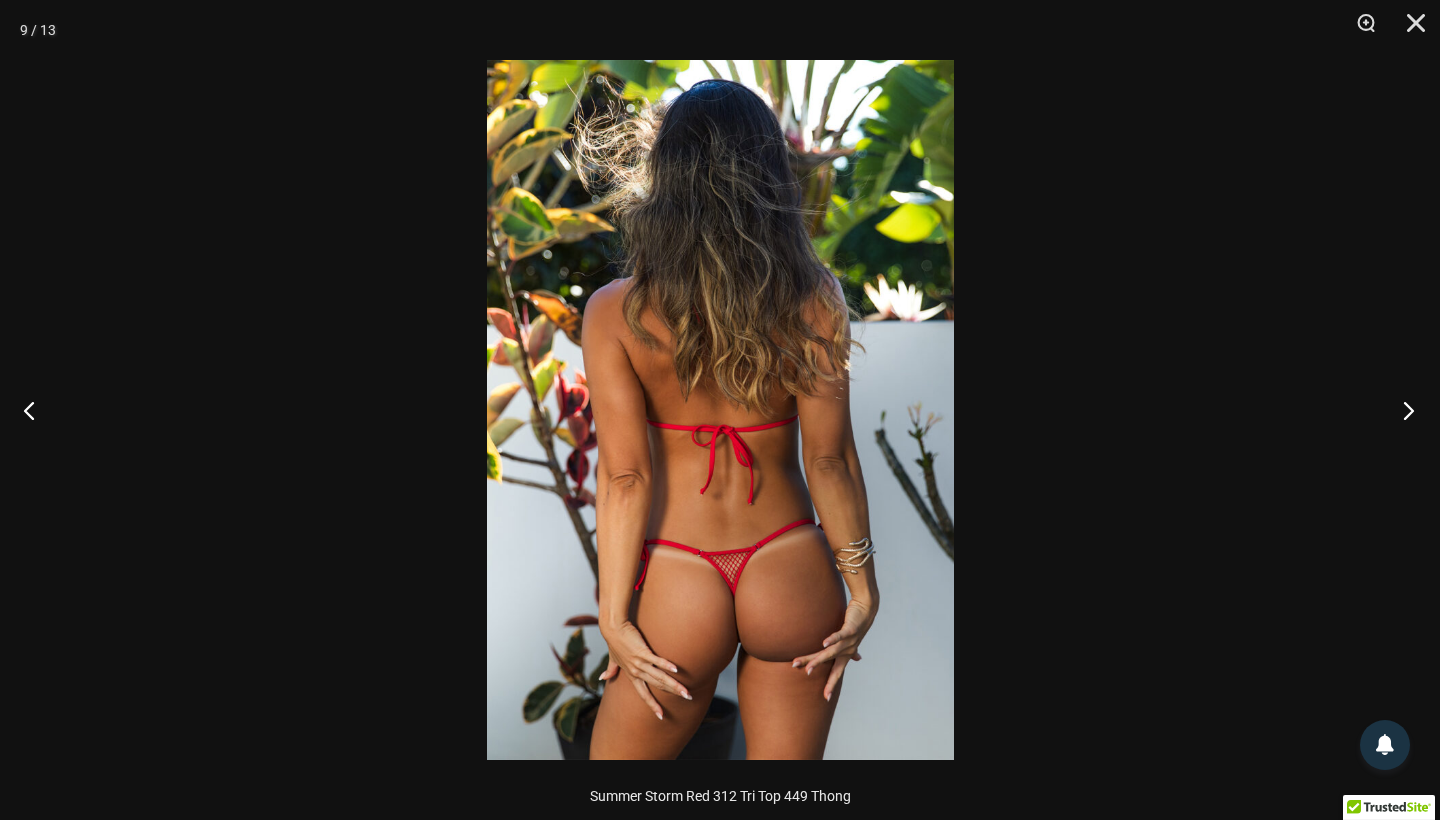click at bounding box center [1402, 410] 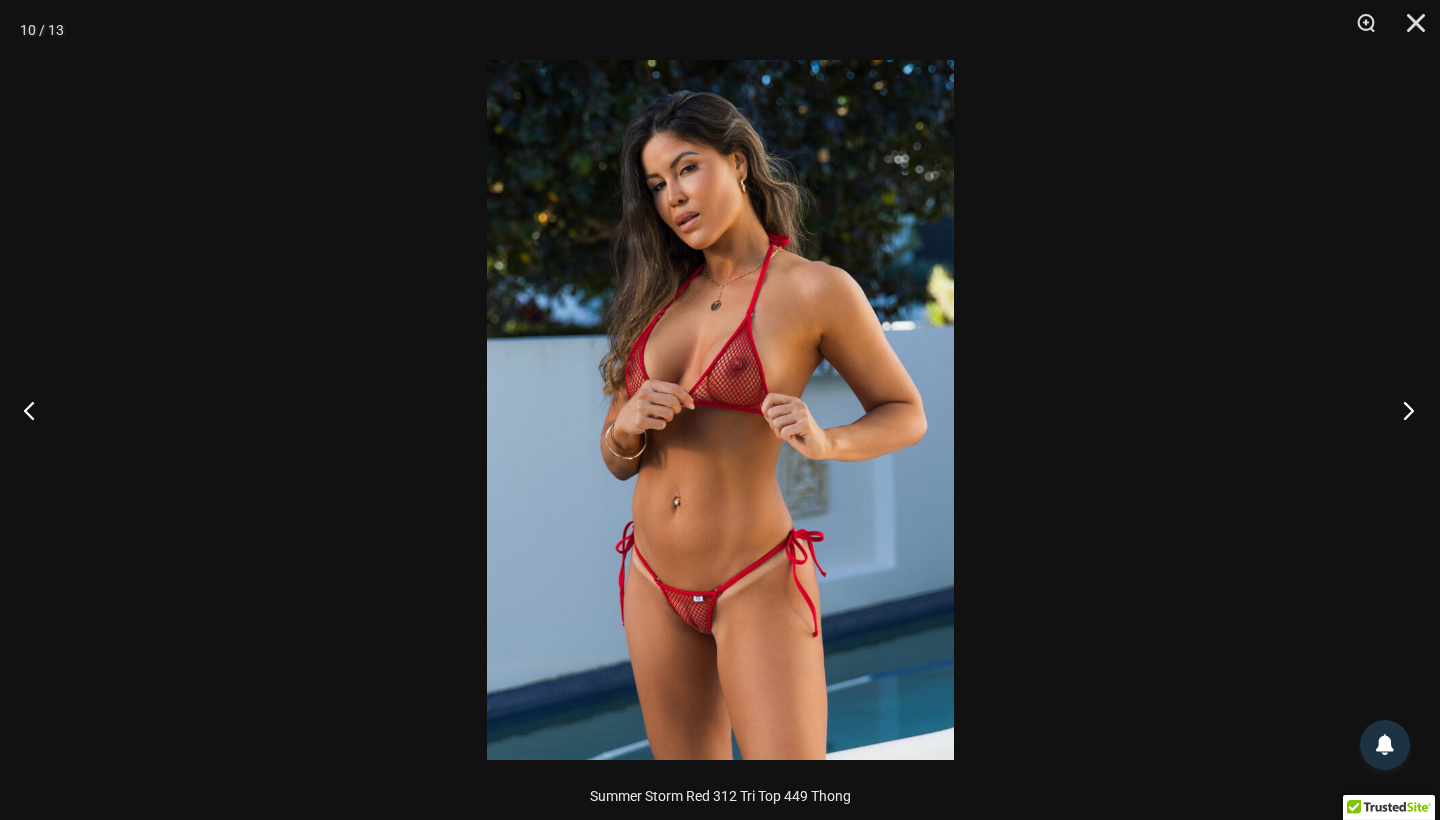 click at bounding box center (1402, 410) 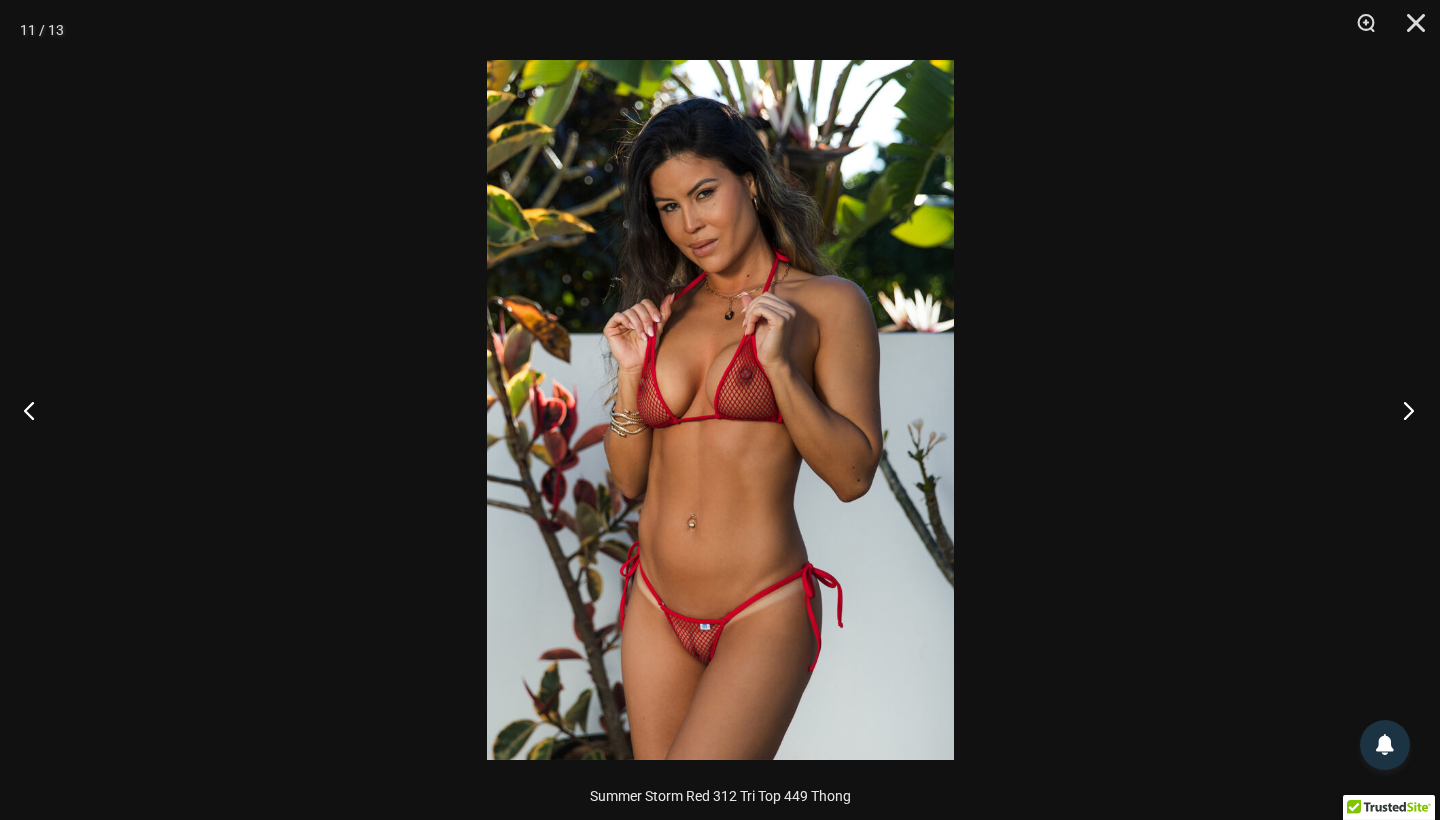 click at bounding box center (1402, 410) 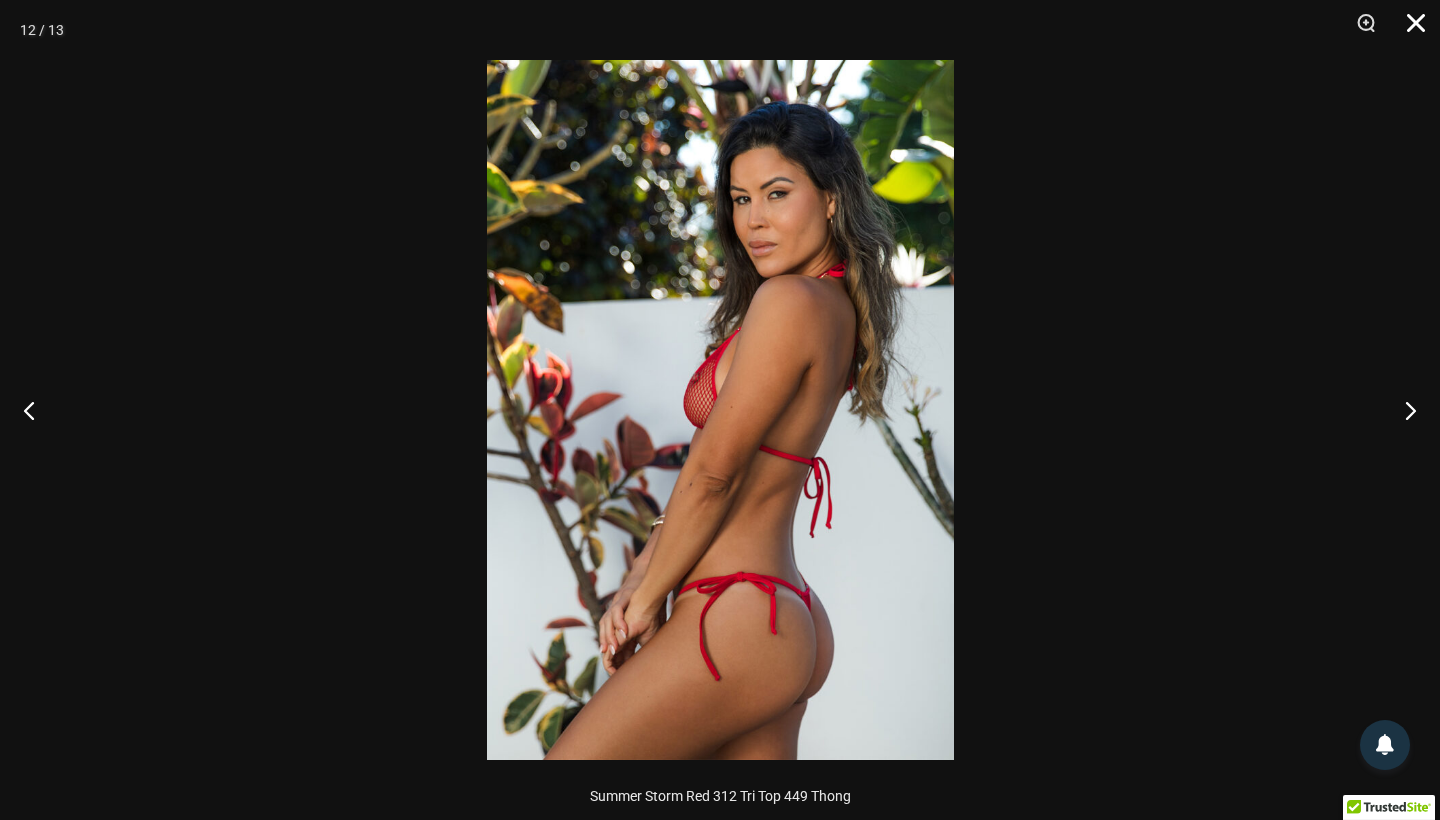 click at bounding box center [1409, 30] 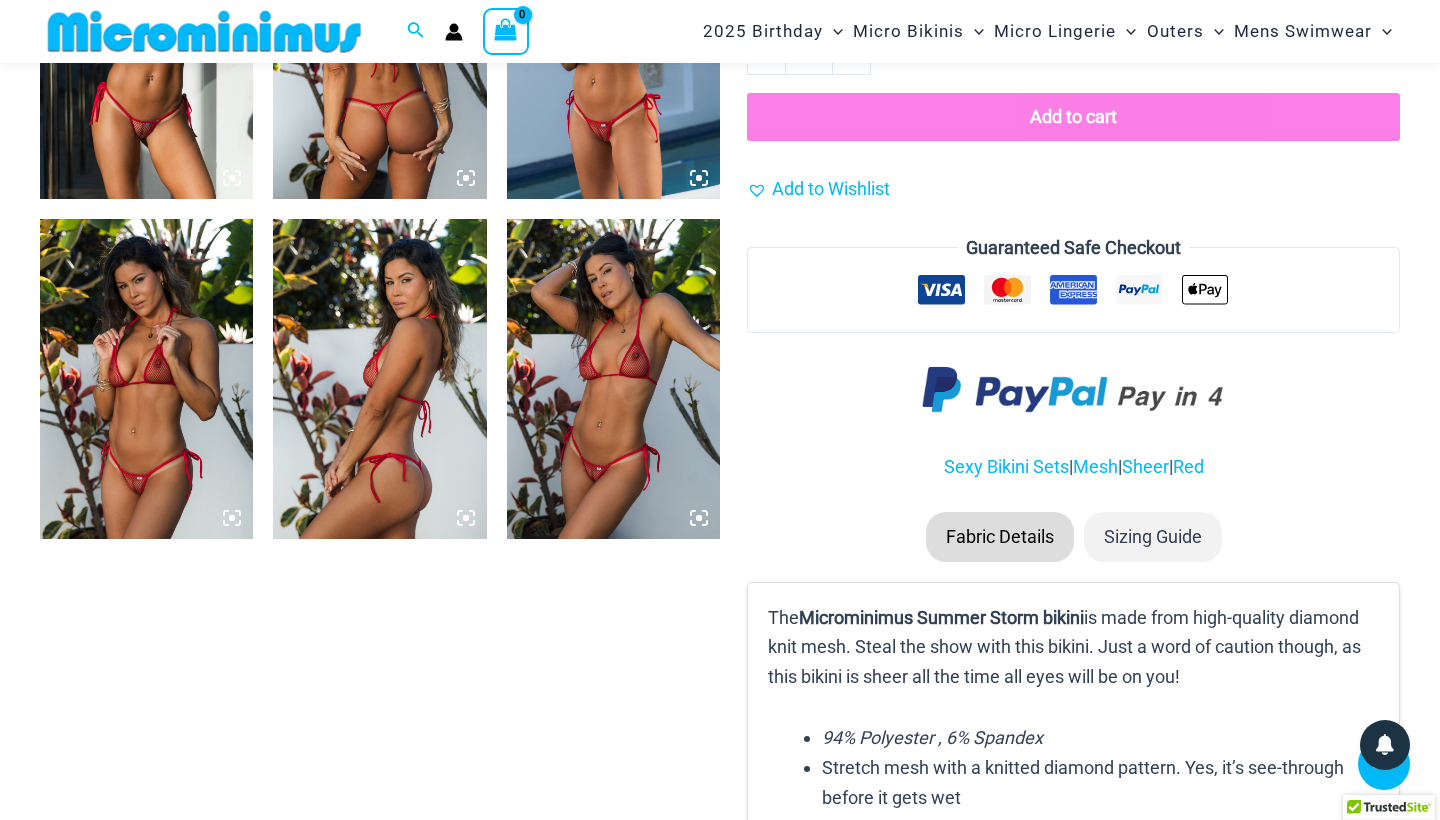 scroll, scrollTop: 2030, scrollLeft: 0, axis: vertical 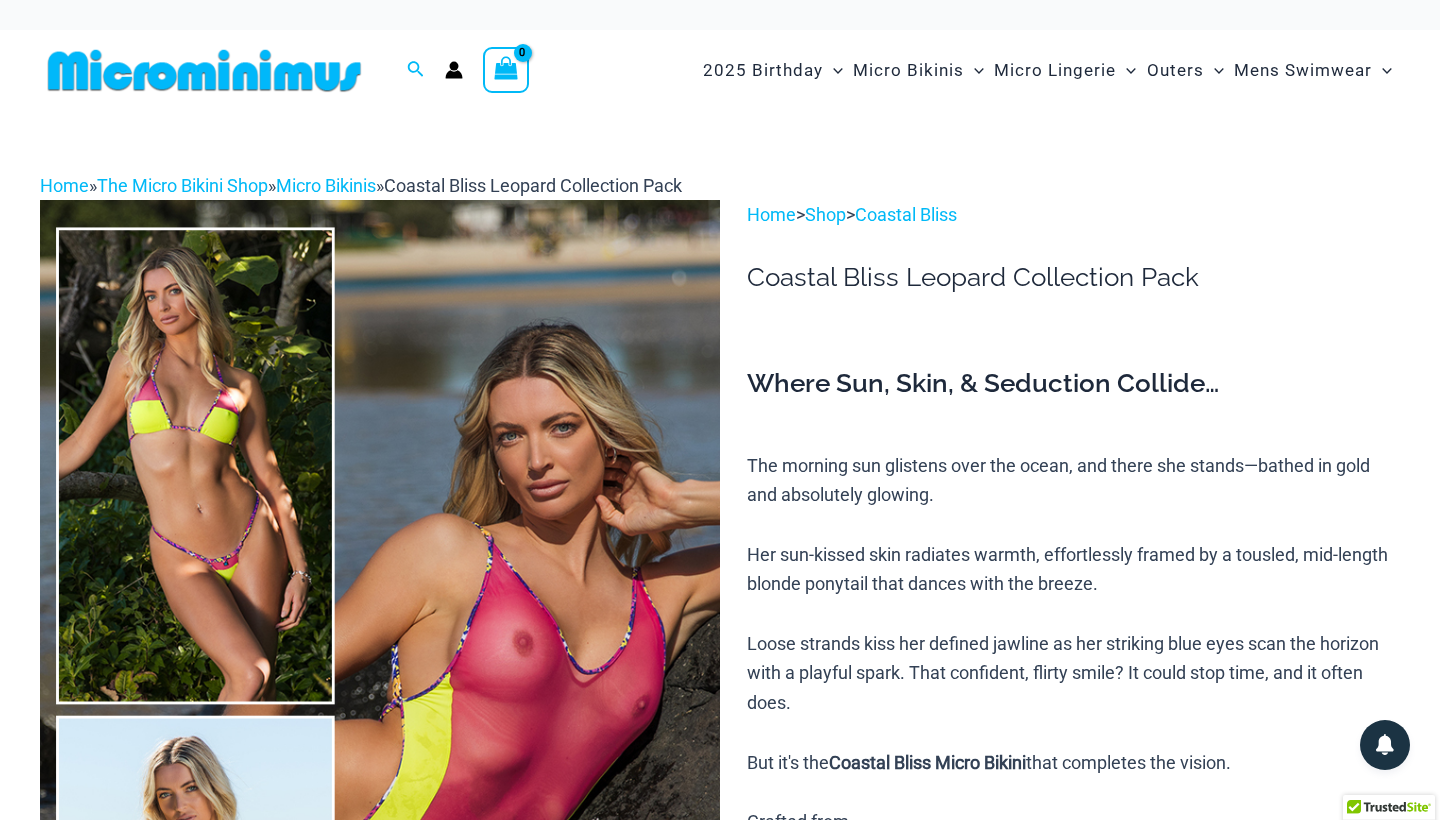 click at bounding box center [380, 710] 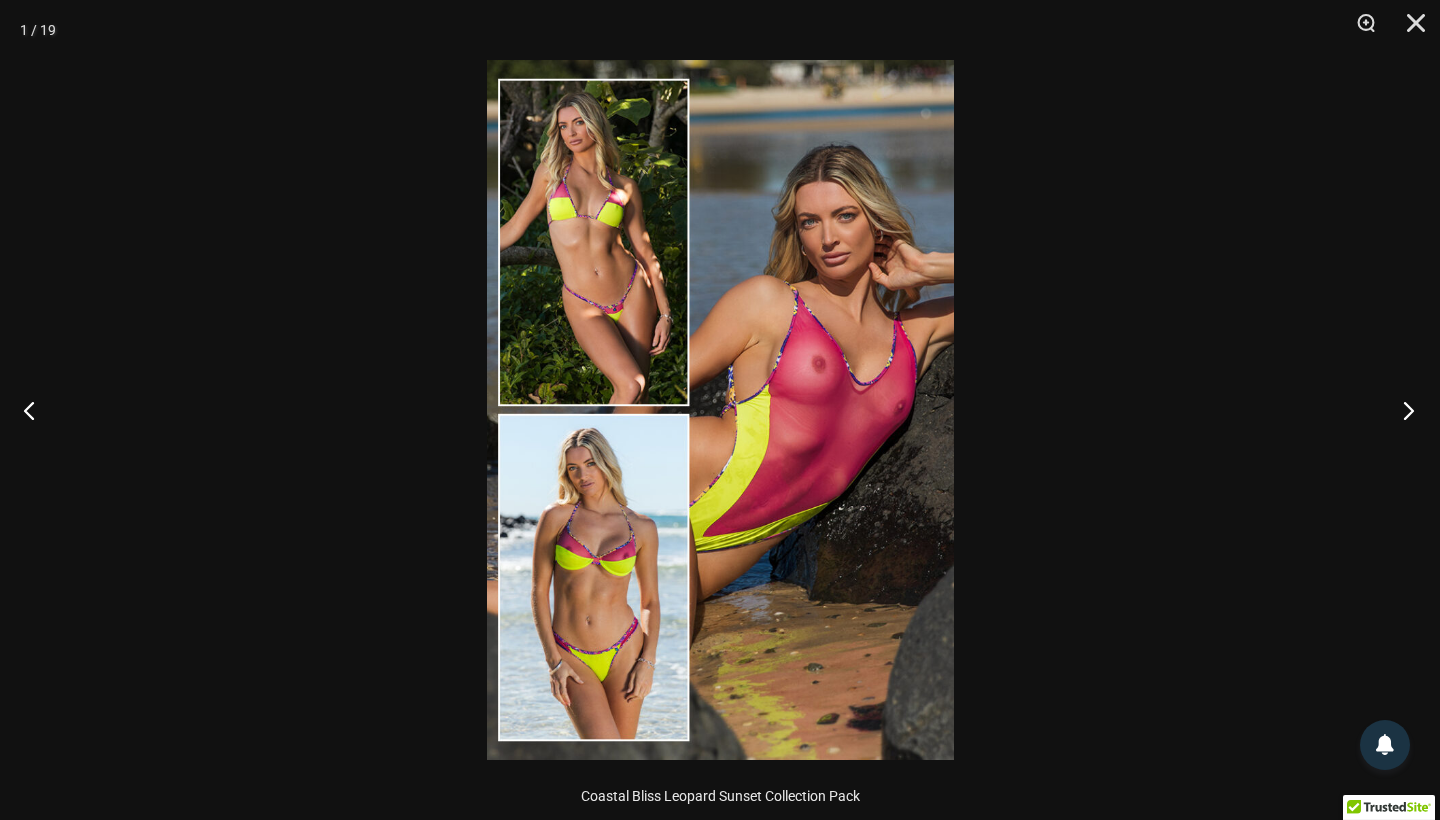 click at bounding box center [1402, 410] 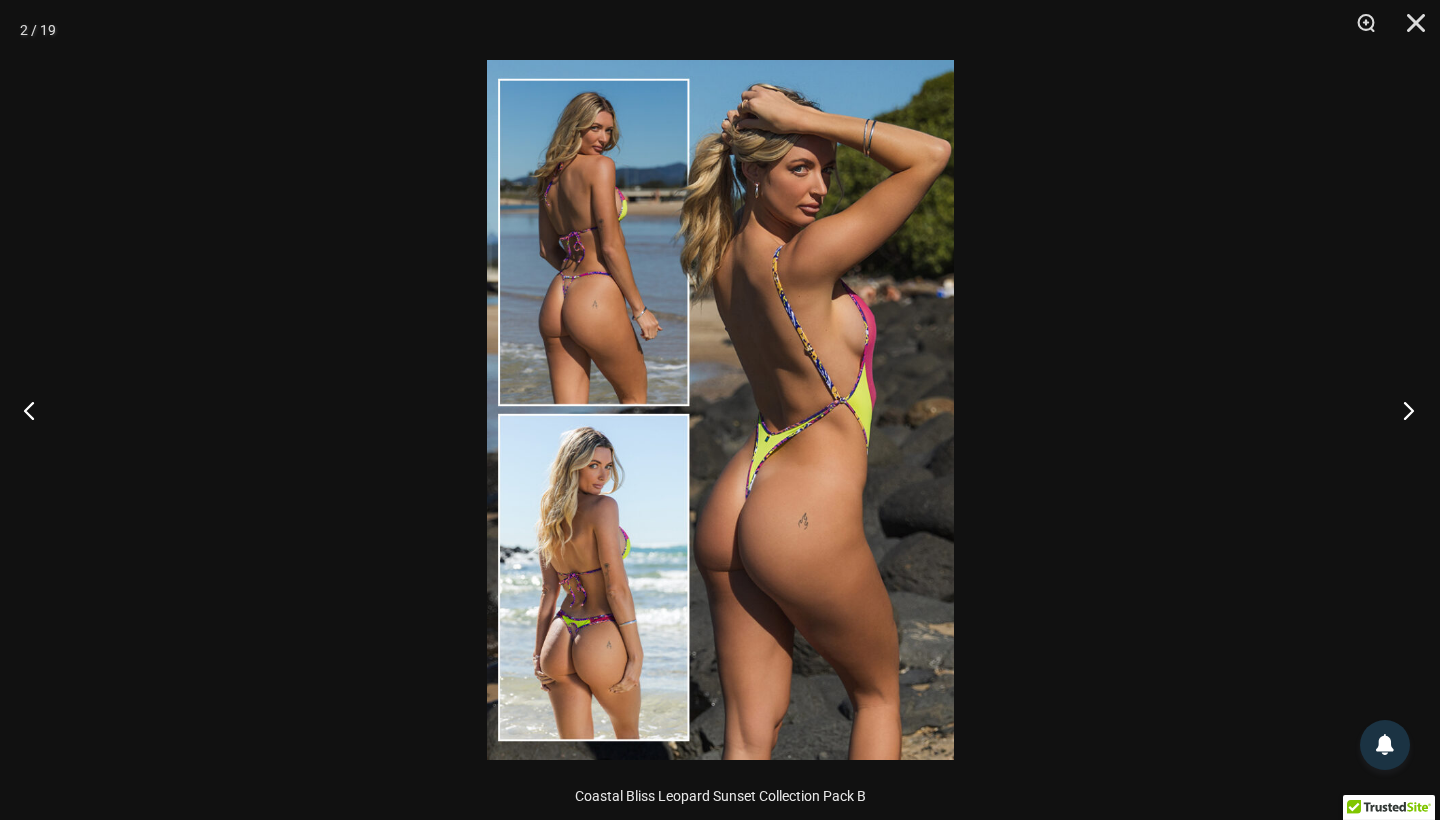 click at bounding box center [1402, 410] 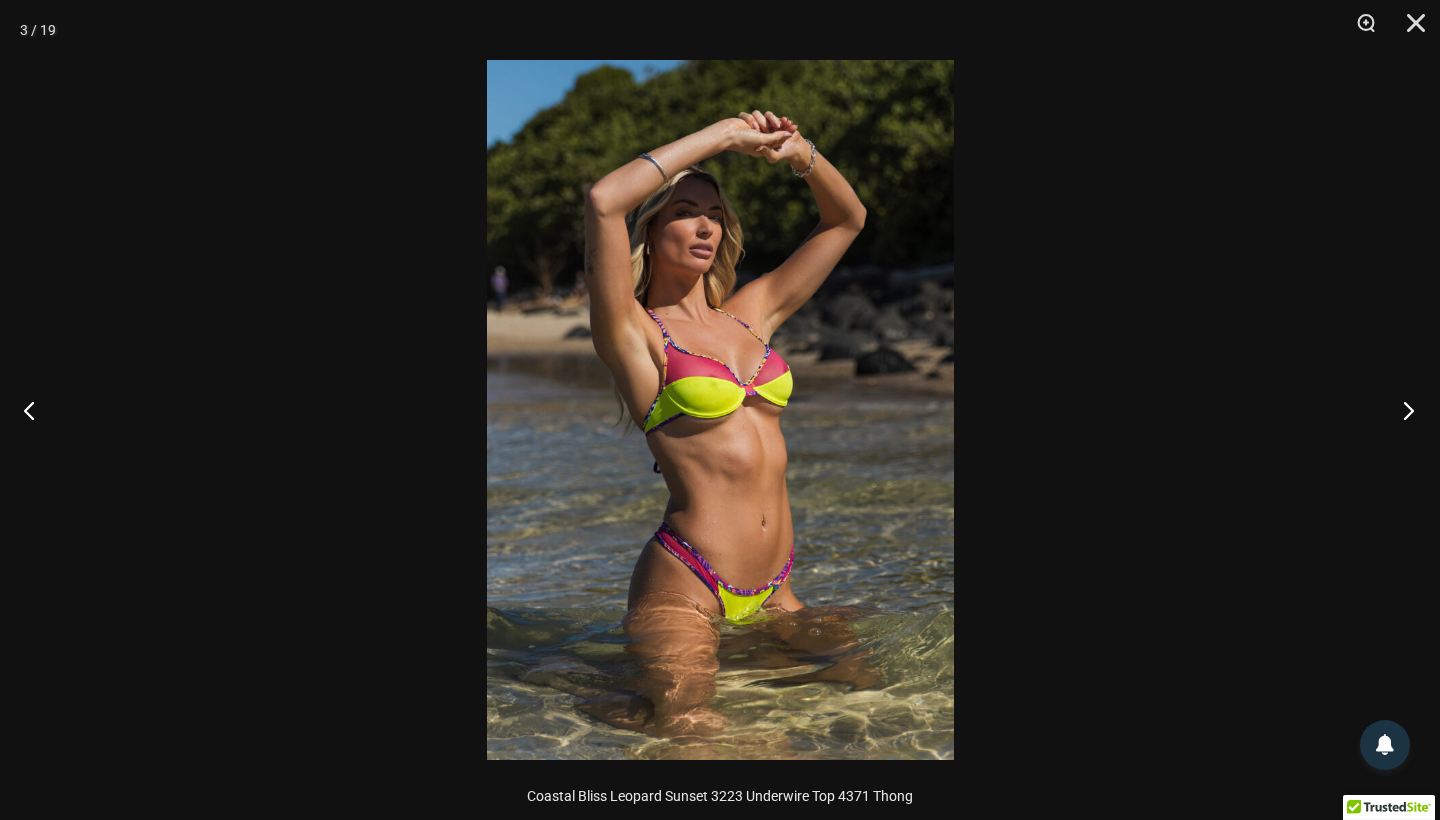 click at bounding box center [1402, 410] 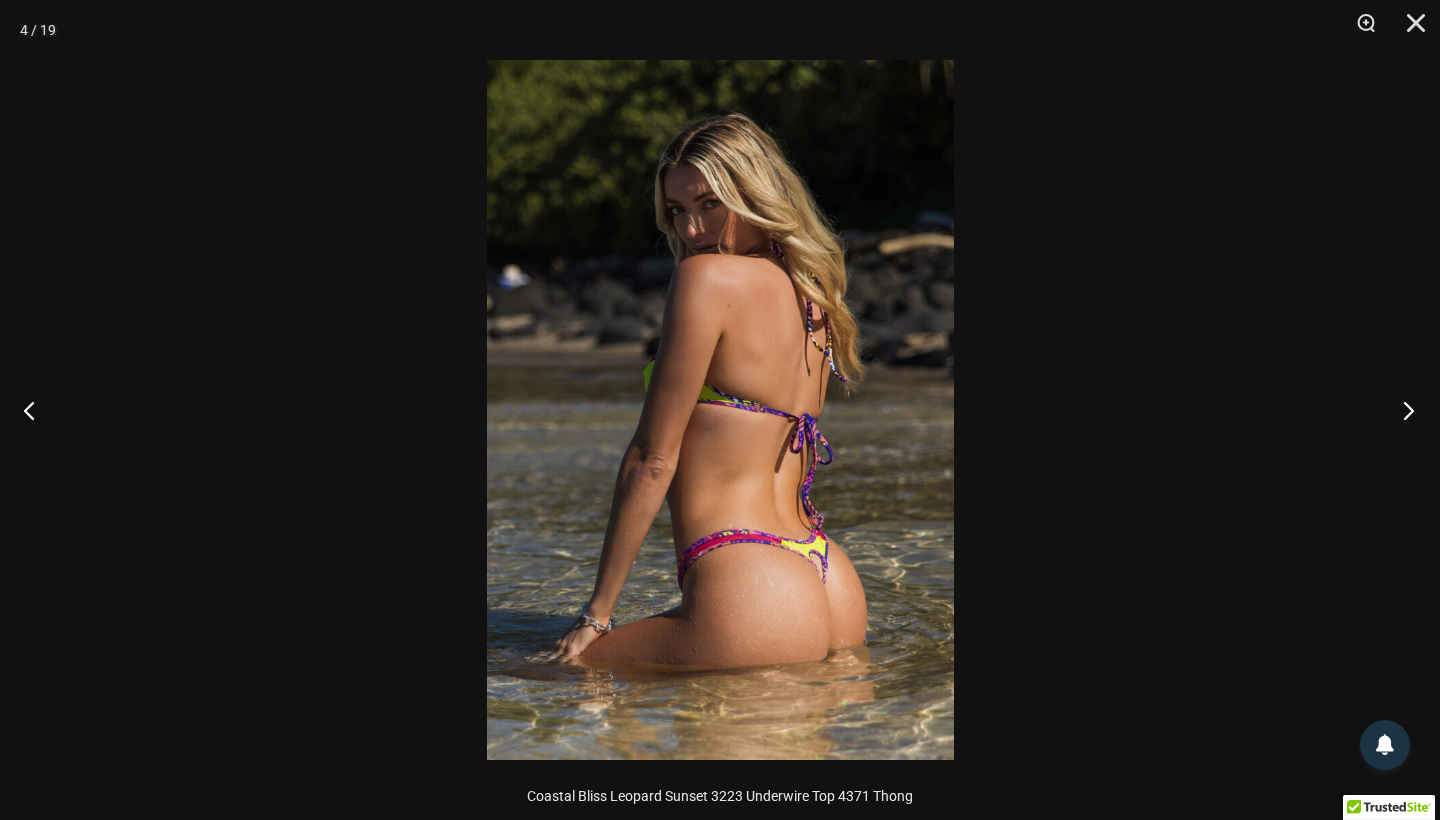 click at bounding box center [1402, 410] 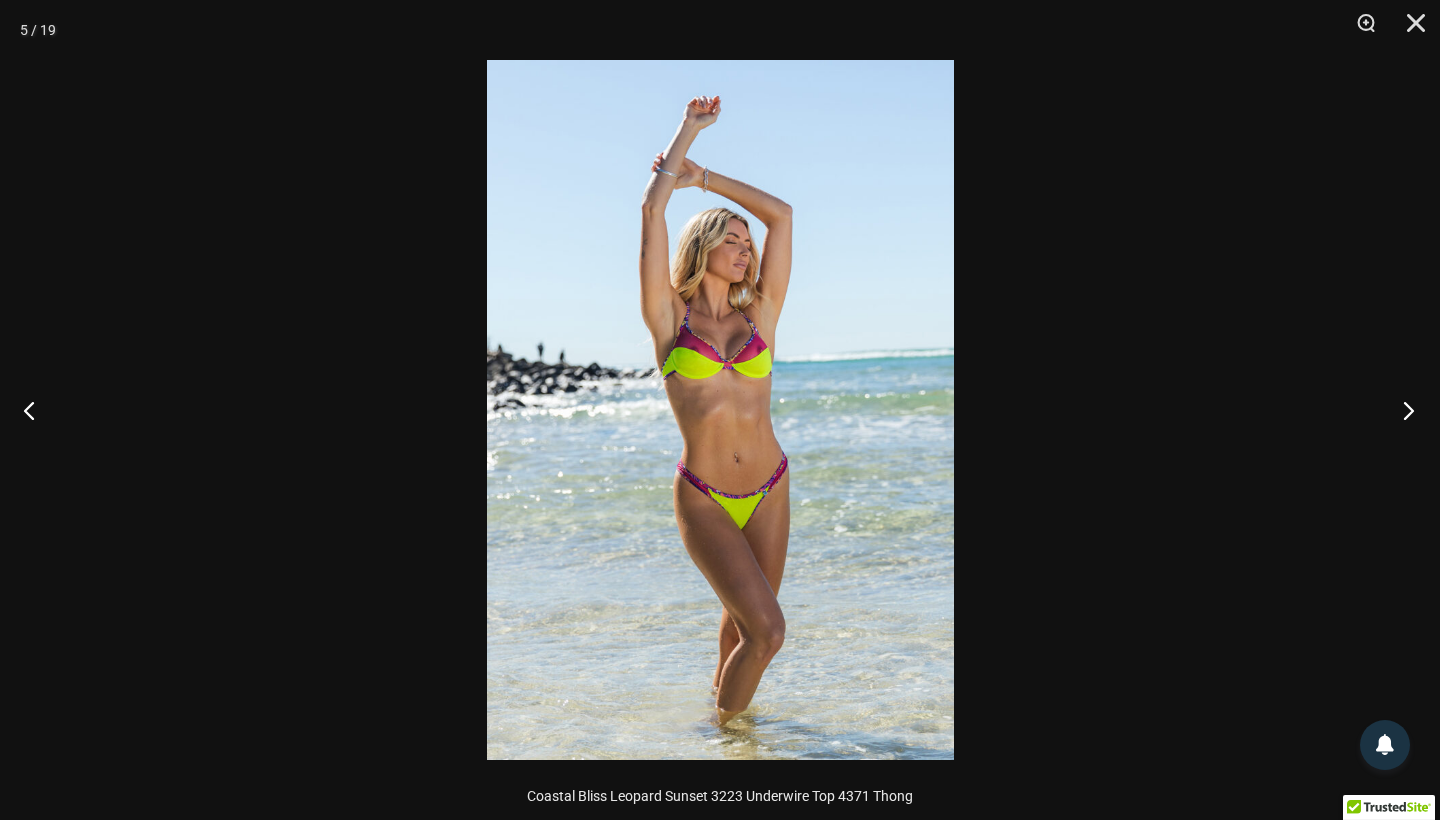 click at bounding box center [1402, 410] 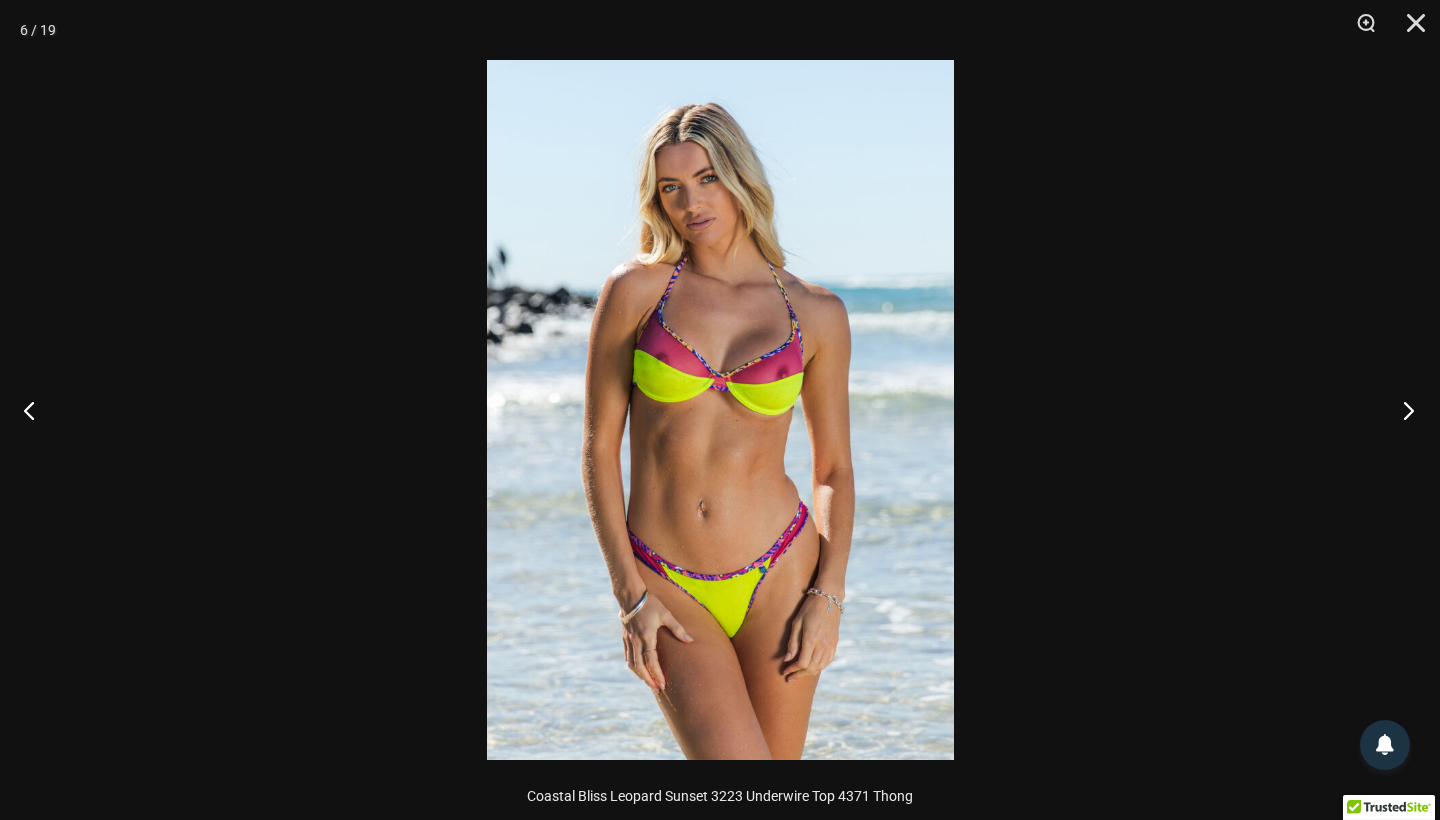 click at bounding box center [1402, 410] 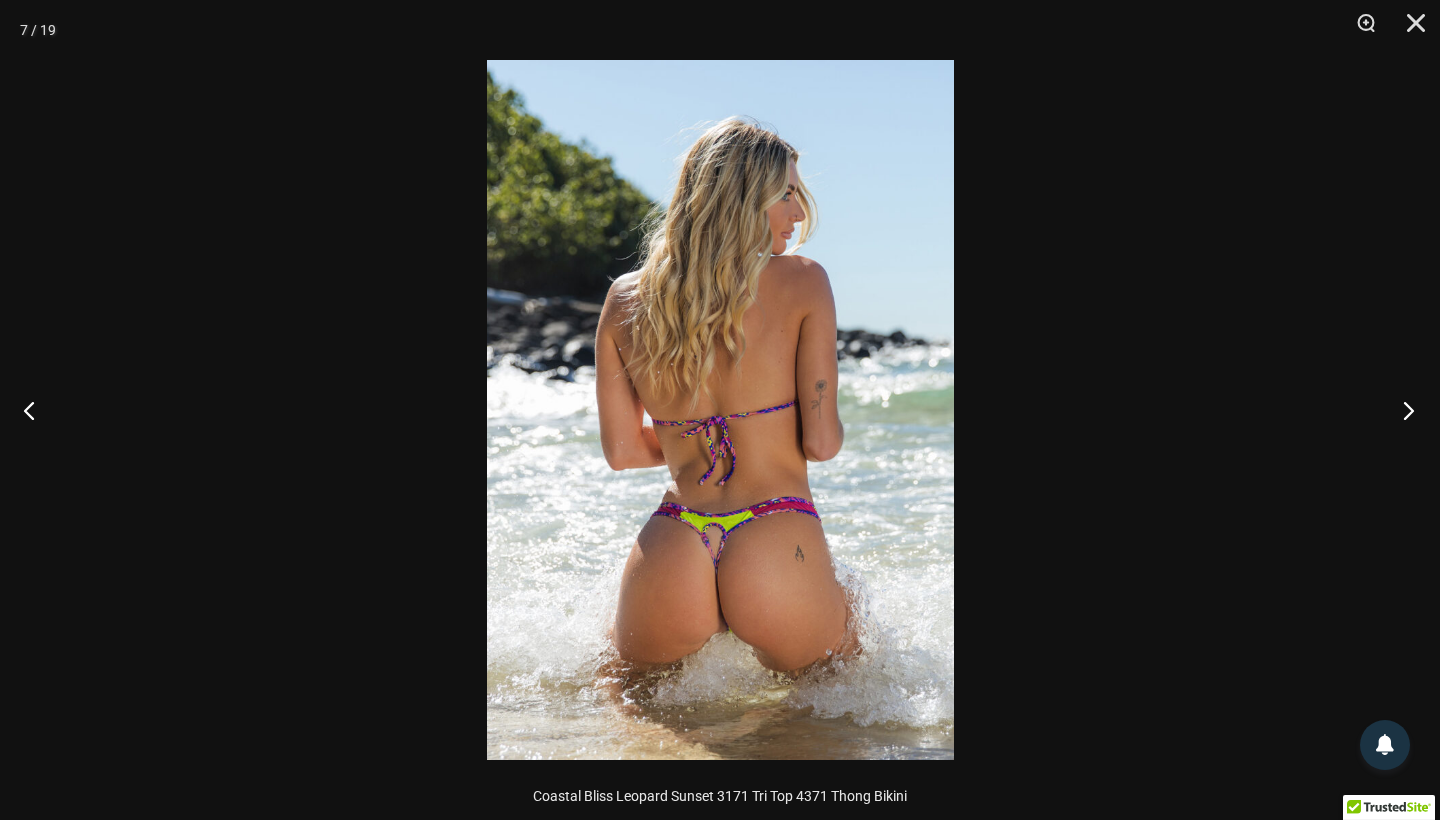 click at bounding box center (1402, 410) 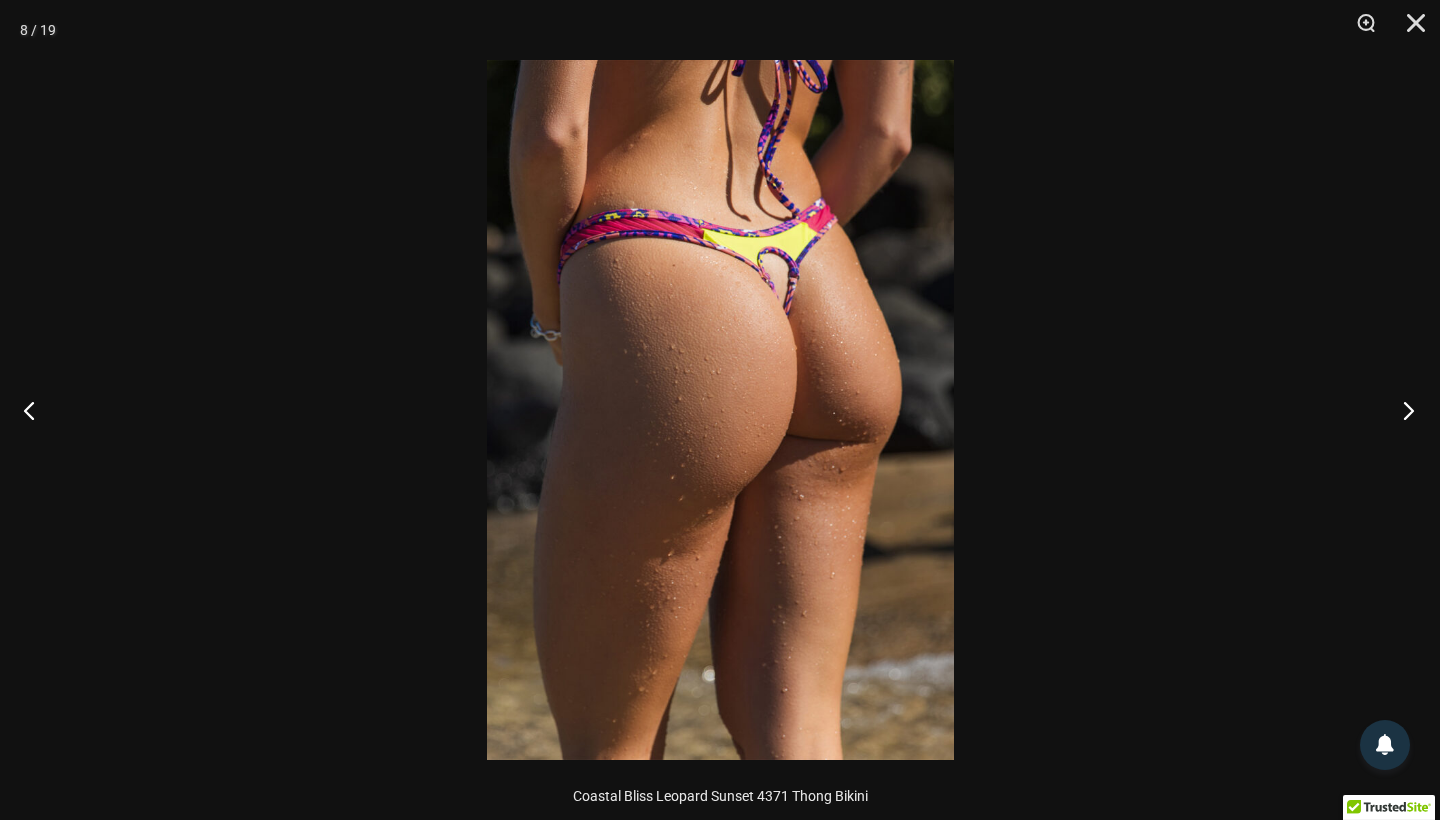 click at bounding box center [1402, 410] 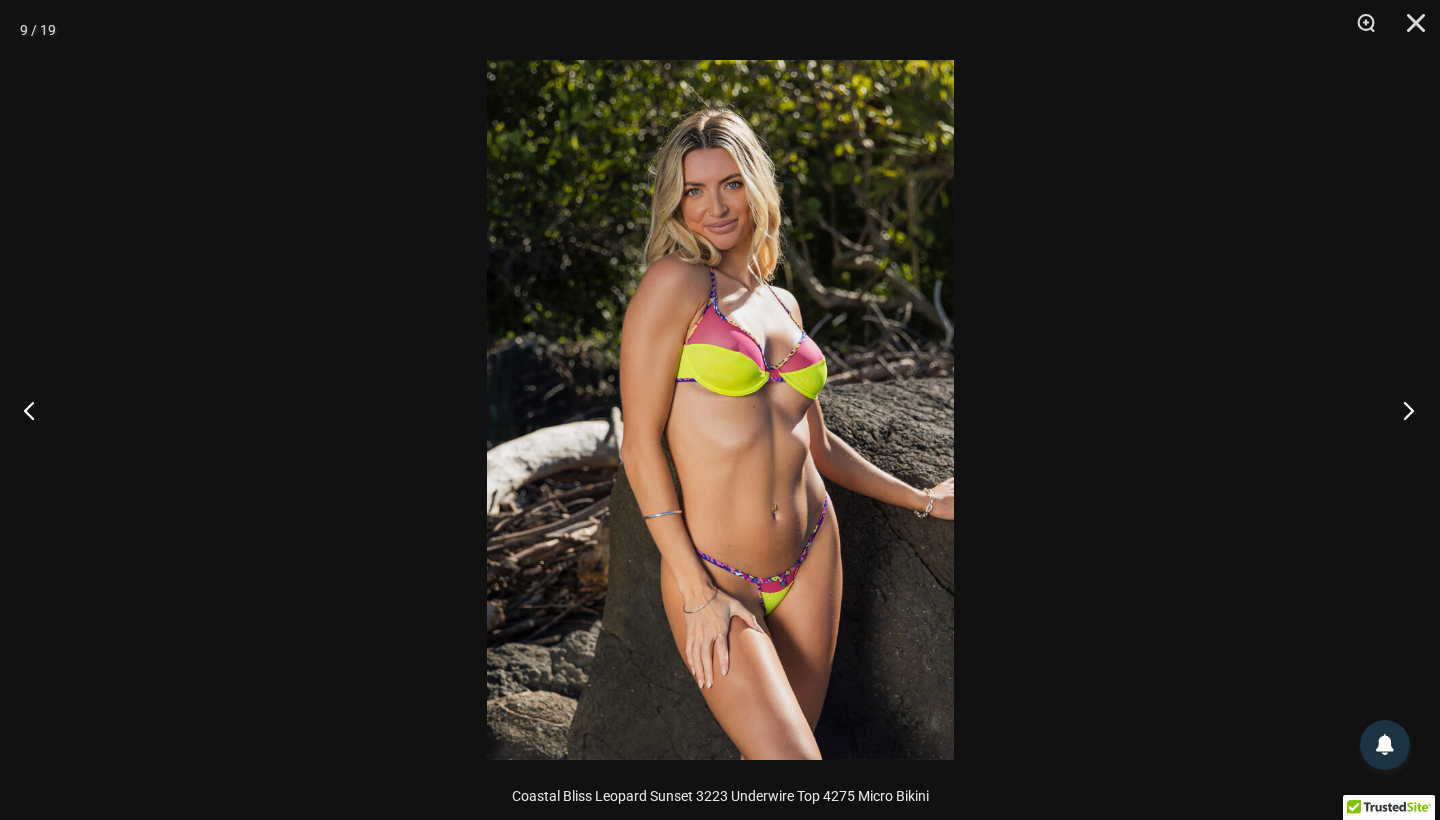 click at bounding box center [1402, 410] 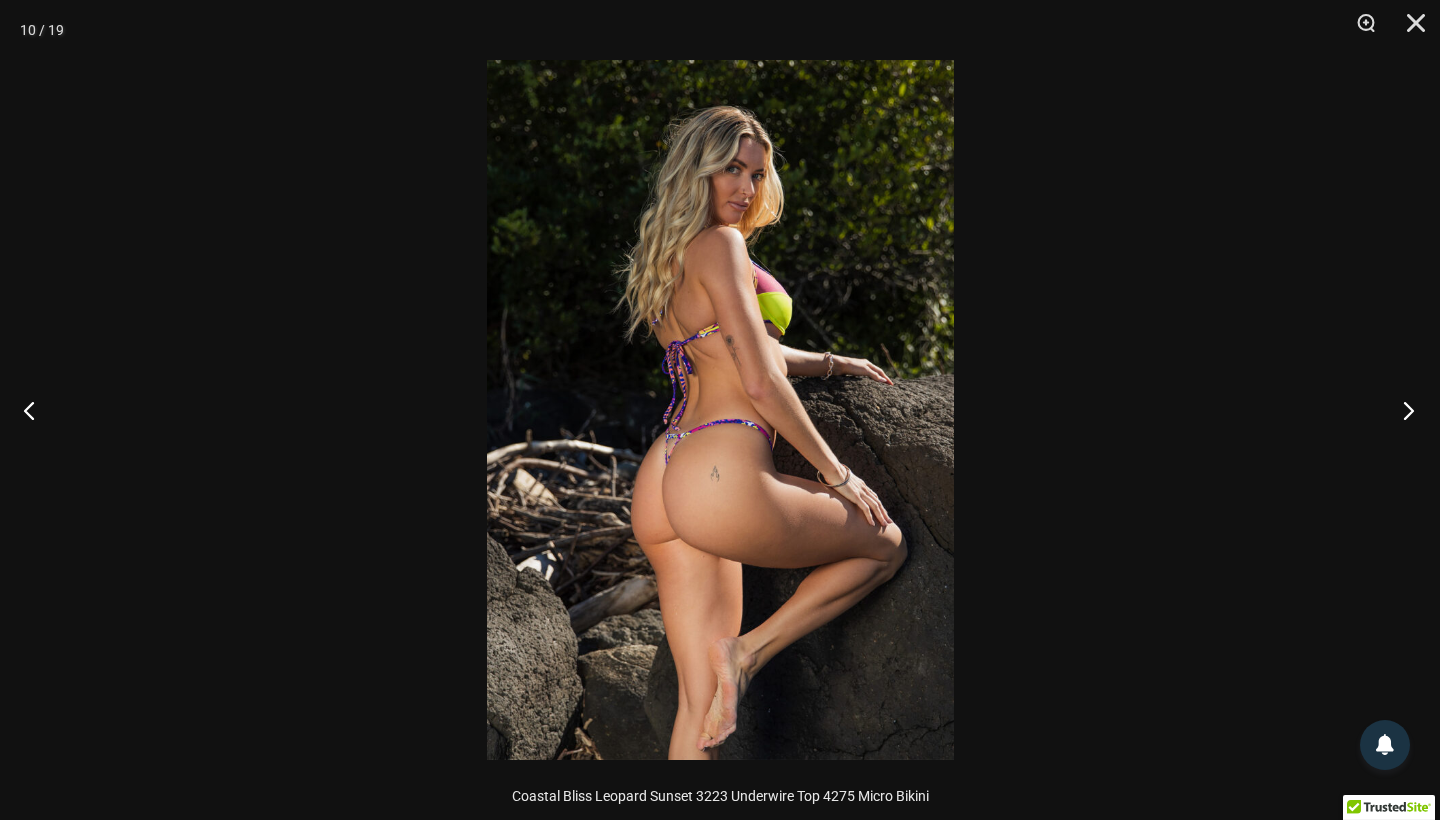 click at bounding box center (1402, 410) 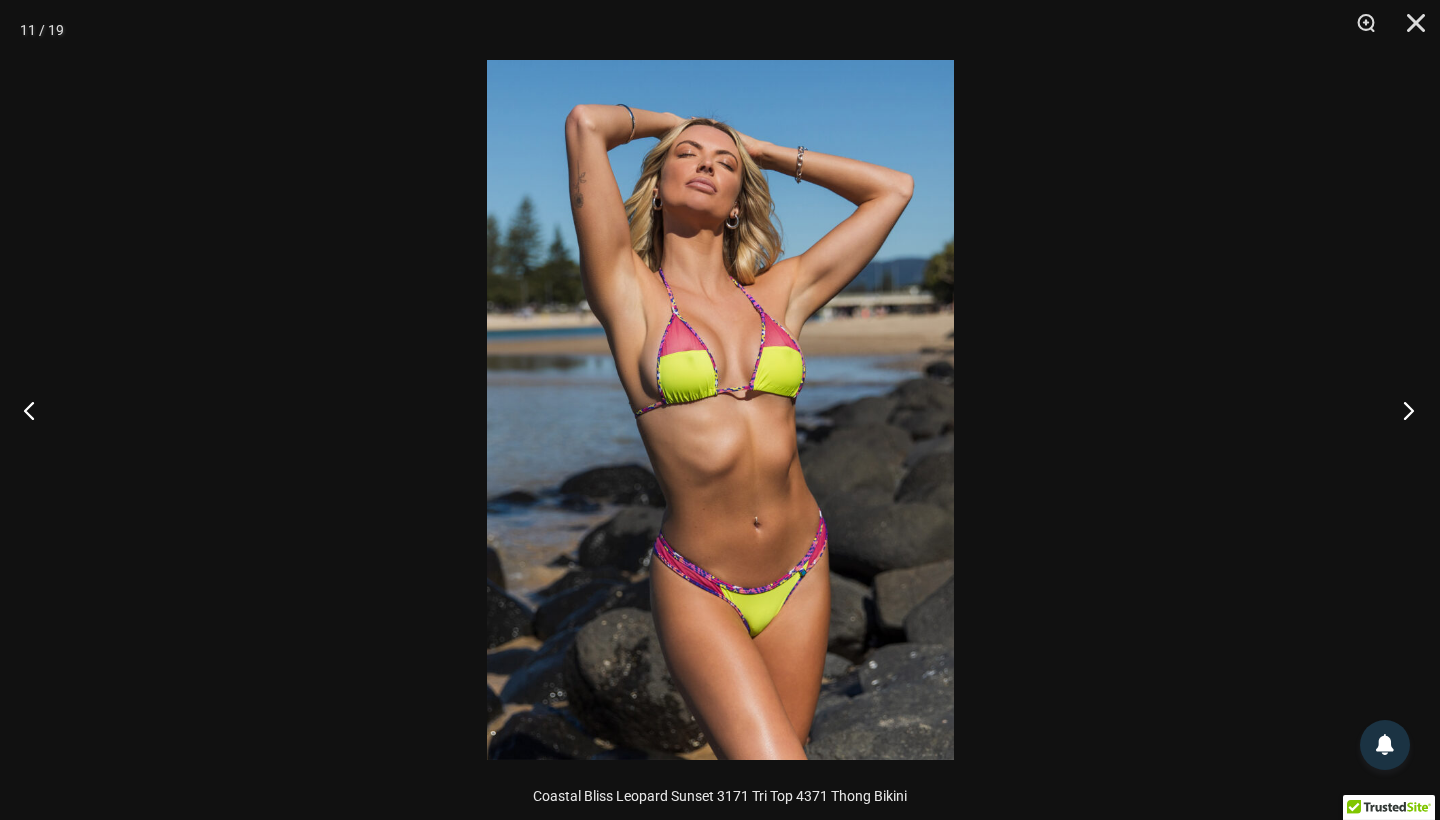 click at bounding box center (1402, 410) 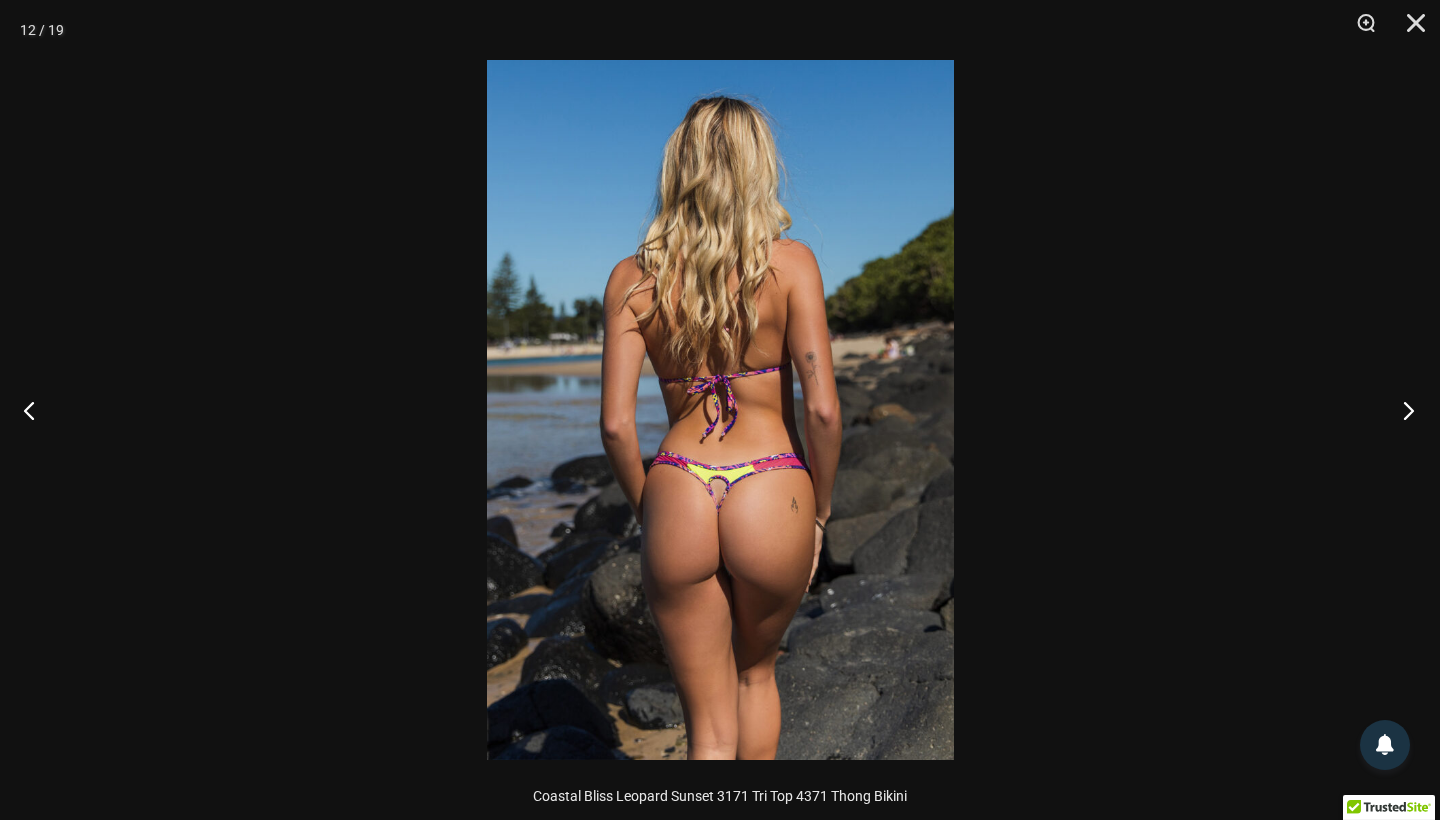 click at bounding box center [1402, 410] 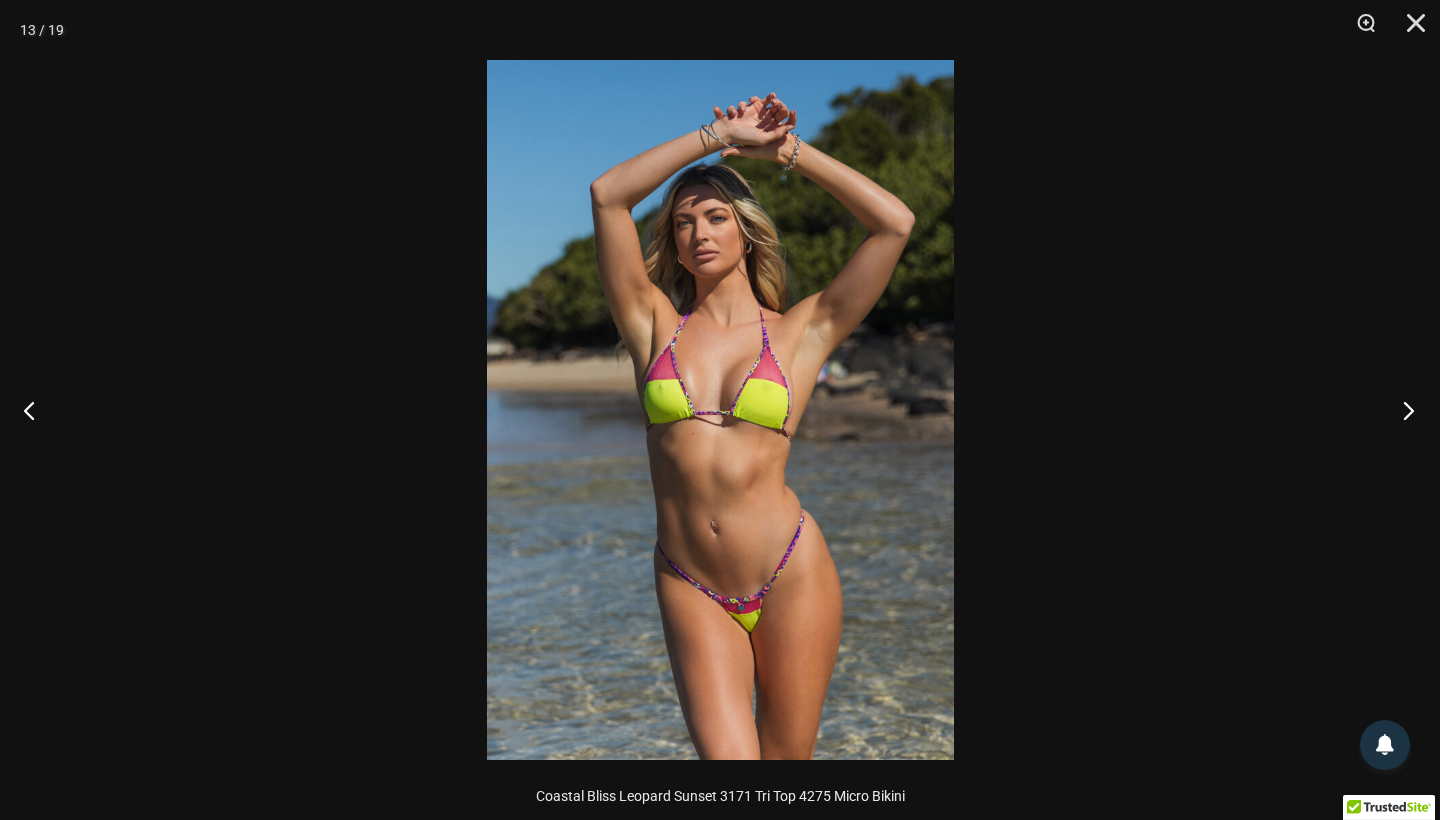 click at bounding box center (1402, 410) 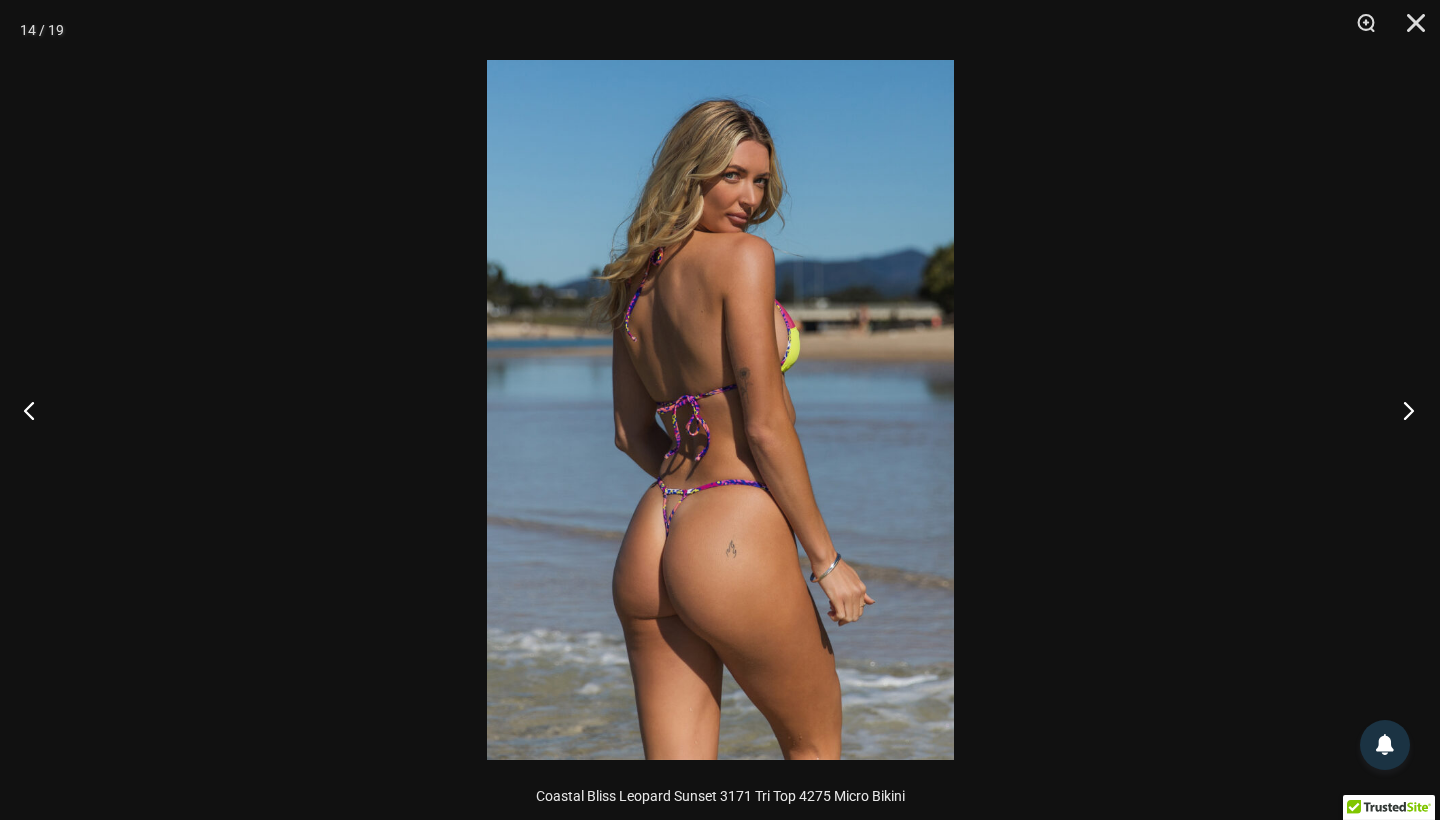 click at bounding box center (1402, 410) 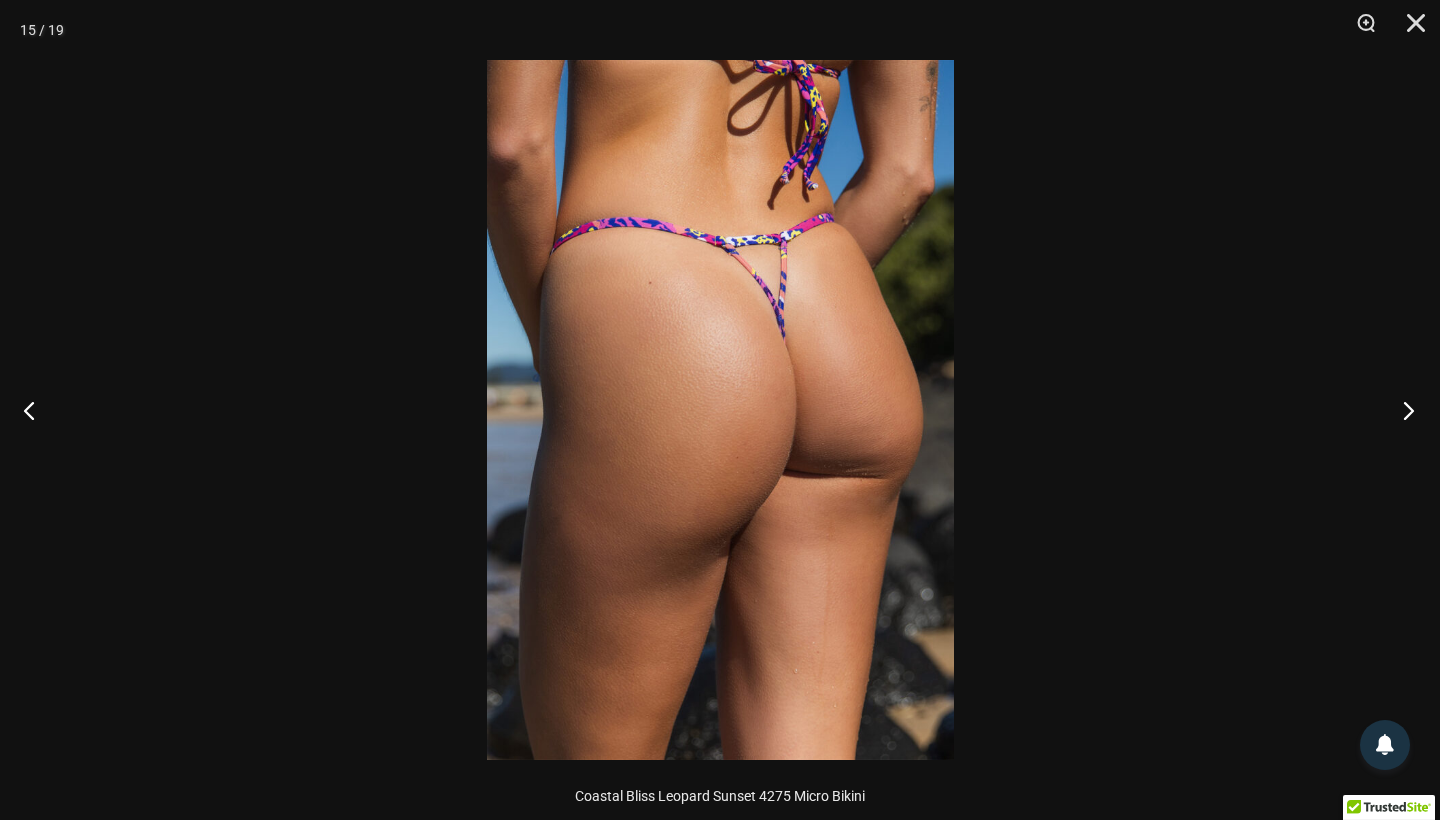 click at bounding box center (1402, 410) 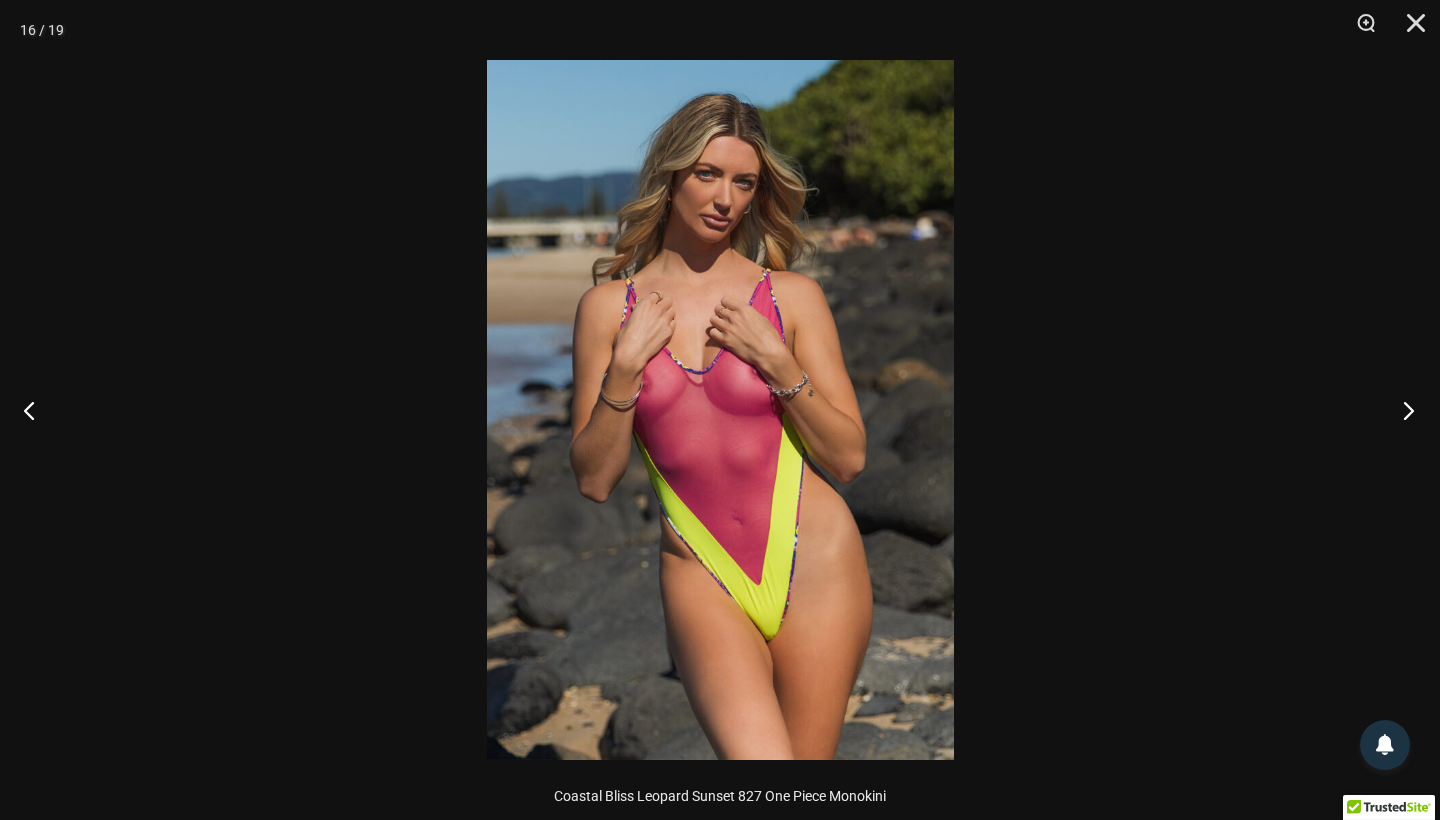 click at bounding box center (1402, 410) 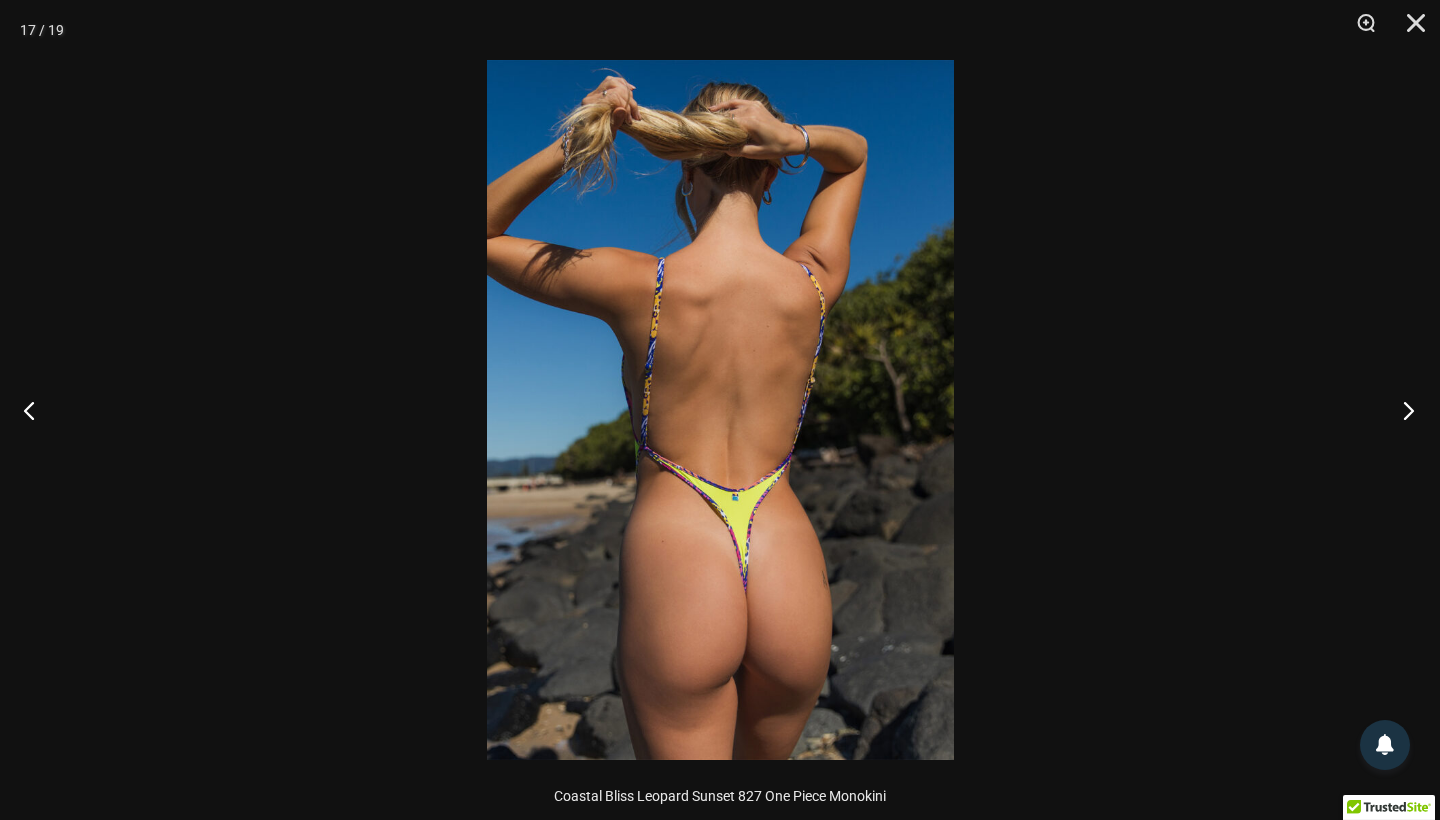 click at bounding box center (1402, 410) 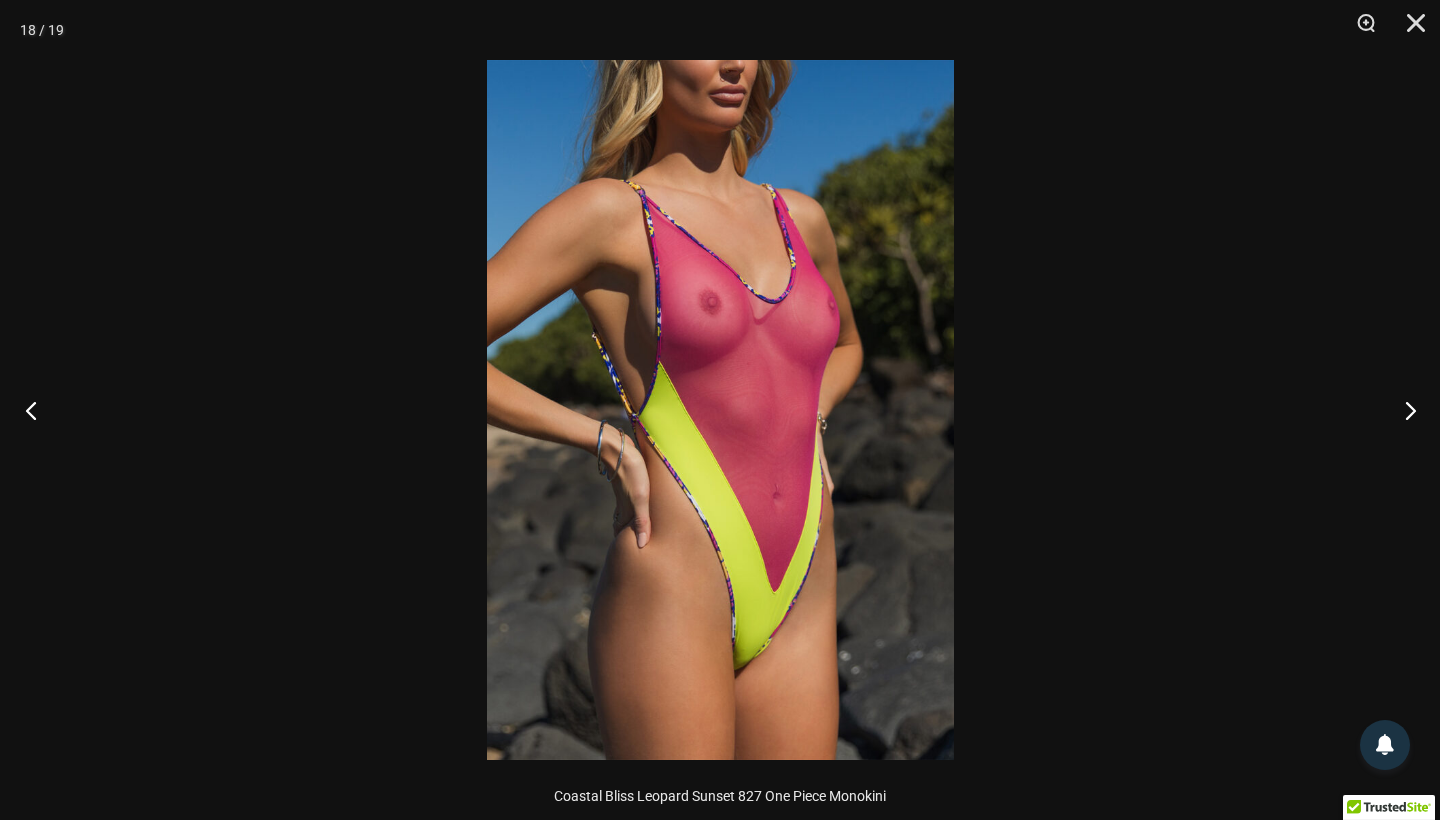 click at bounding box center (37, 410) 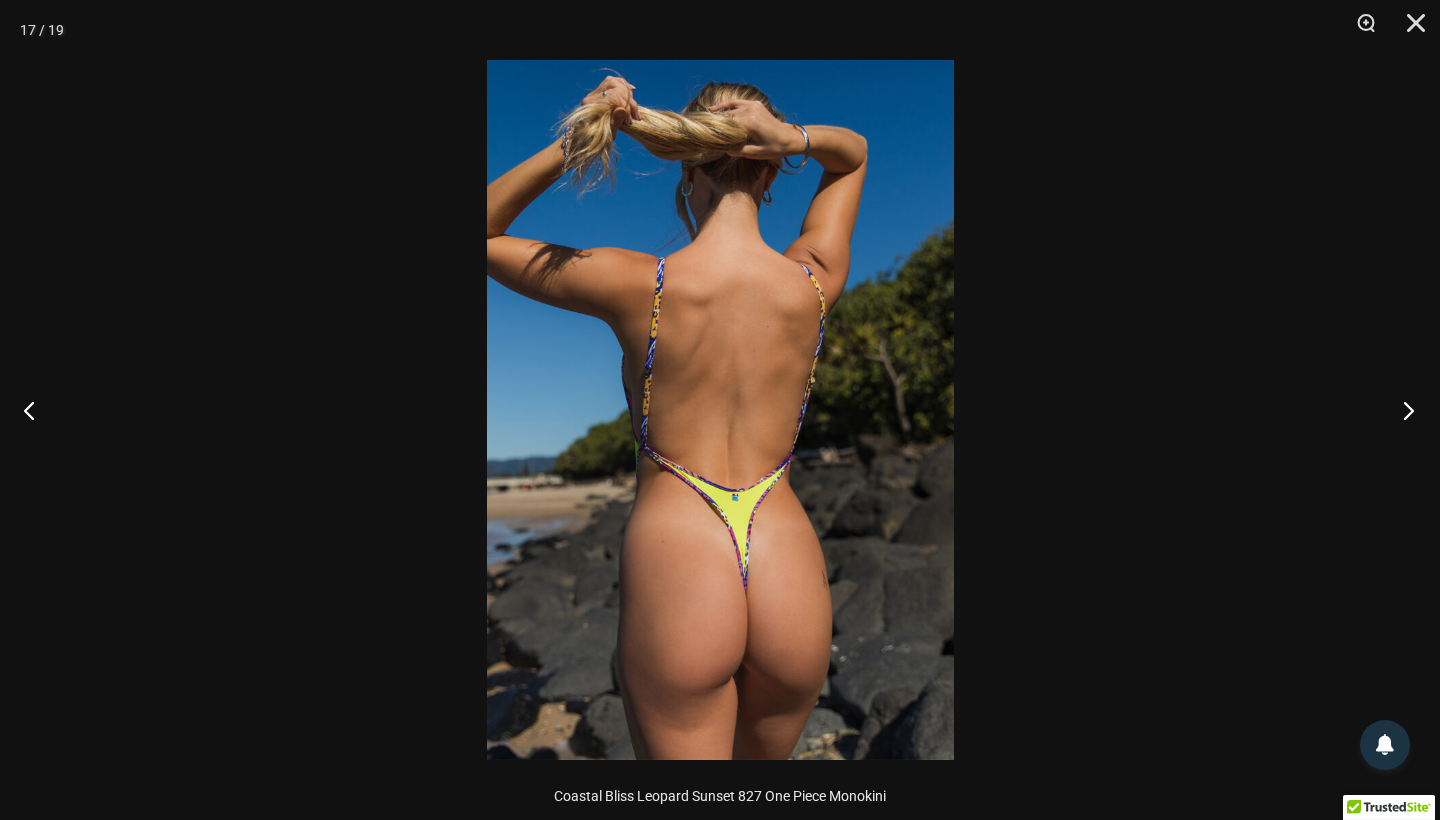 click at bounding box center (1402, 410) 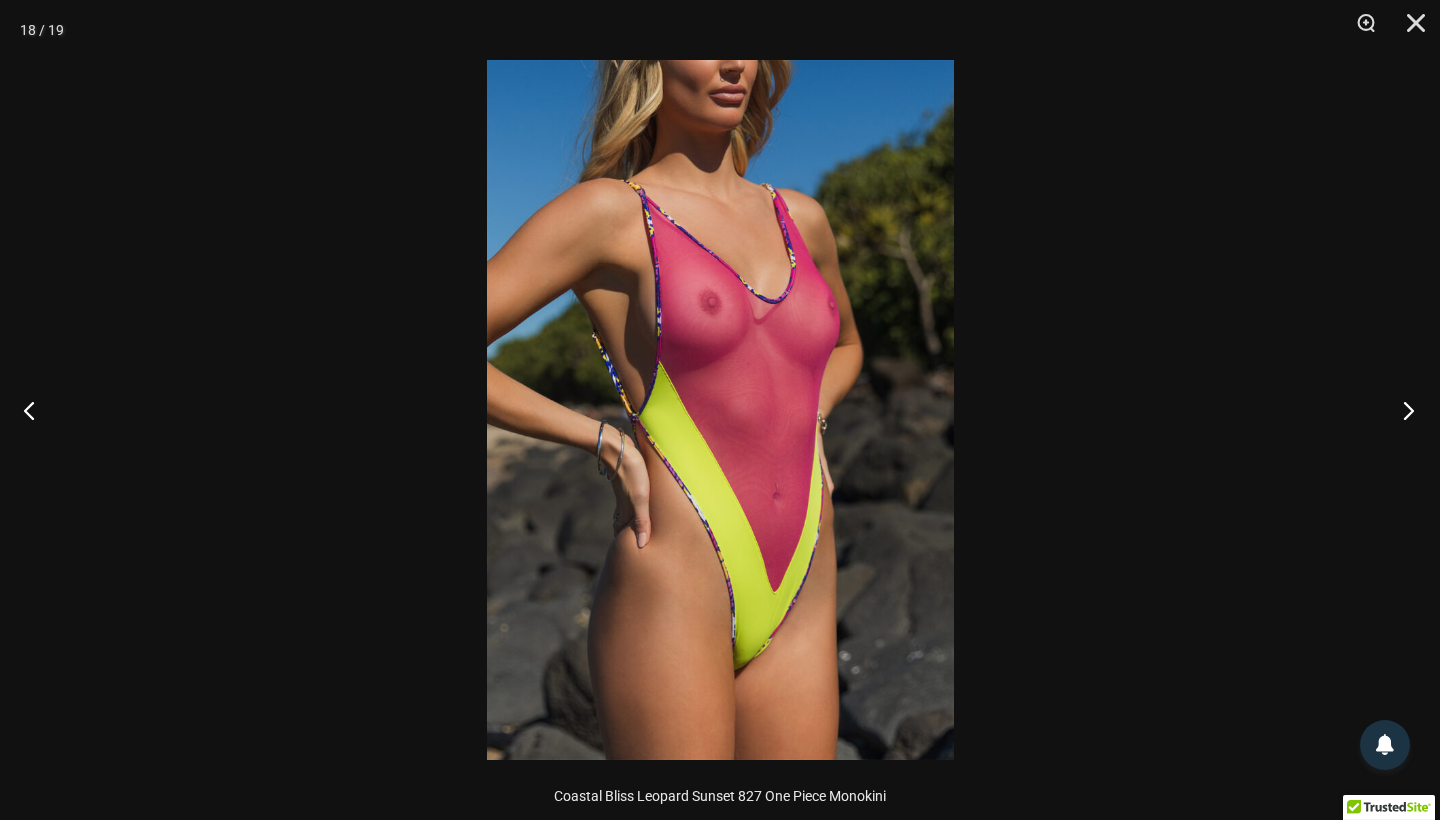 click at bounding box center [1402, 410] 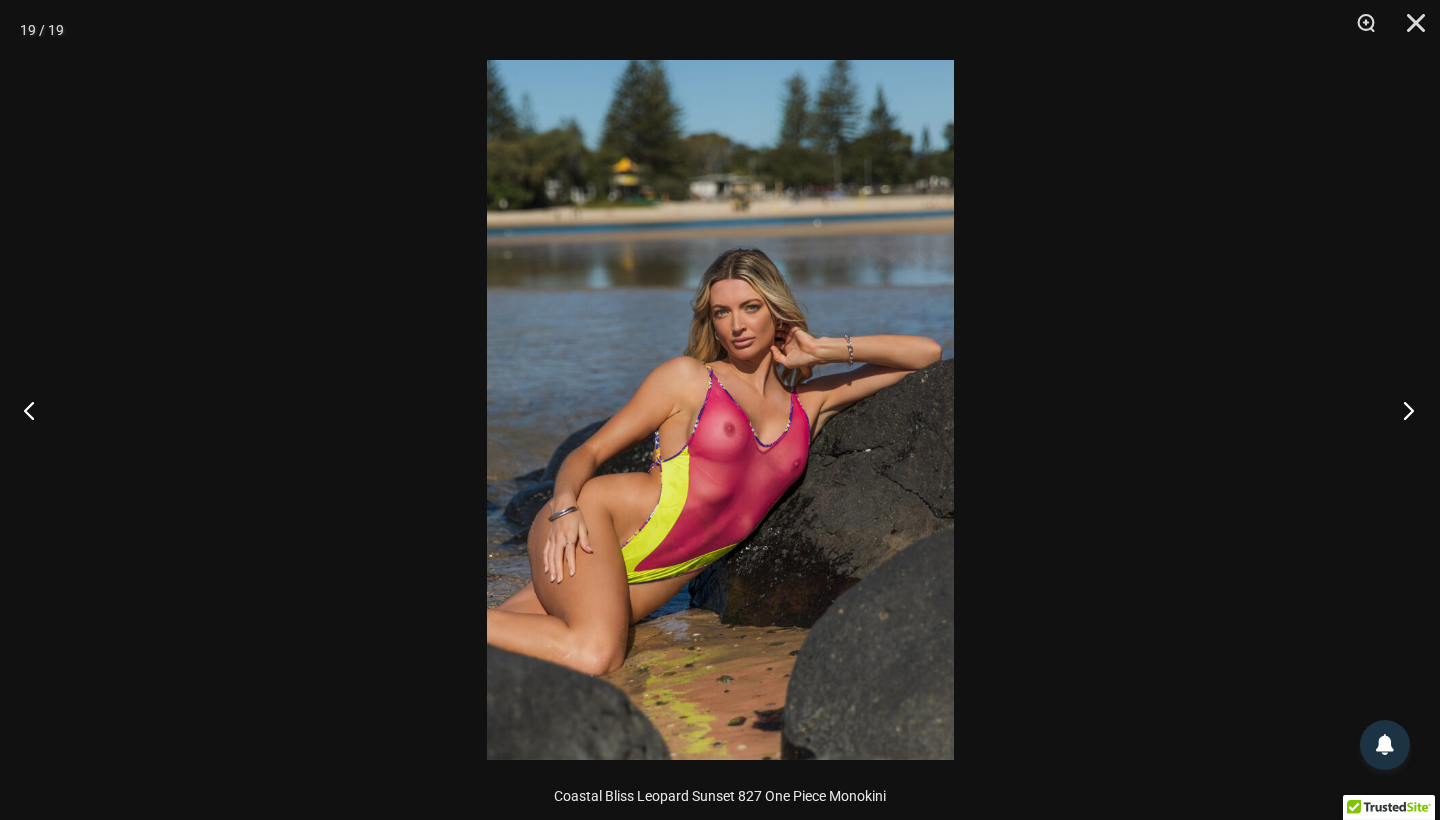 click at bounding box center [1402, 410] 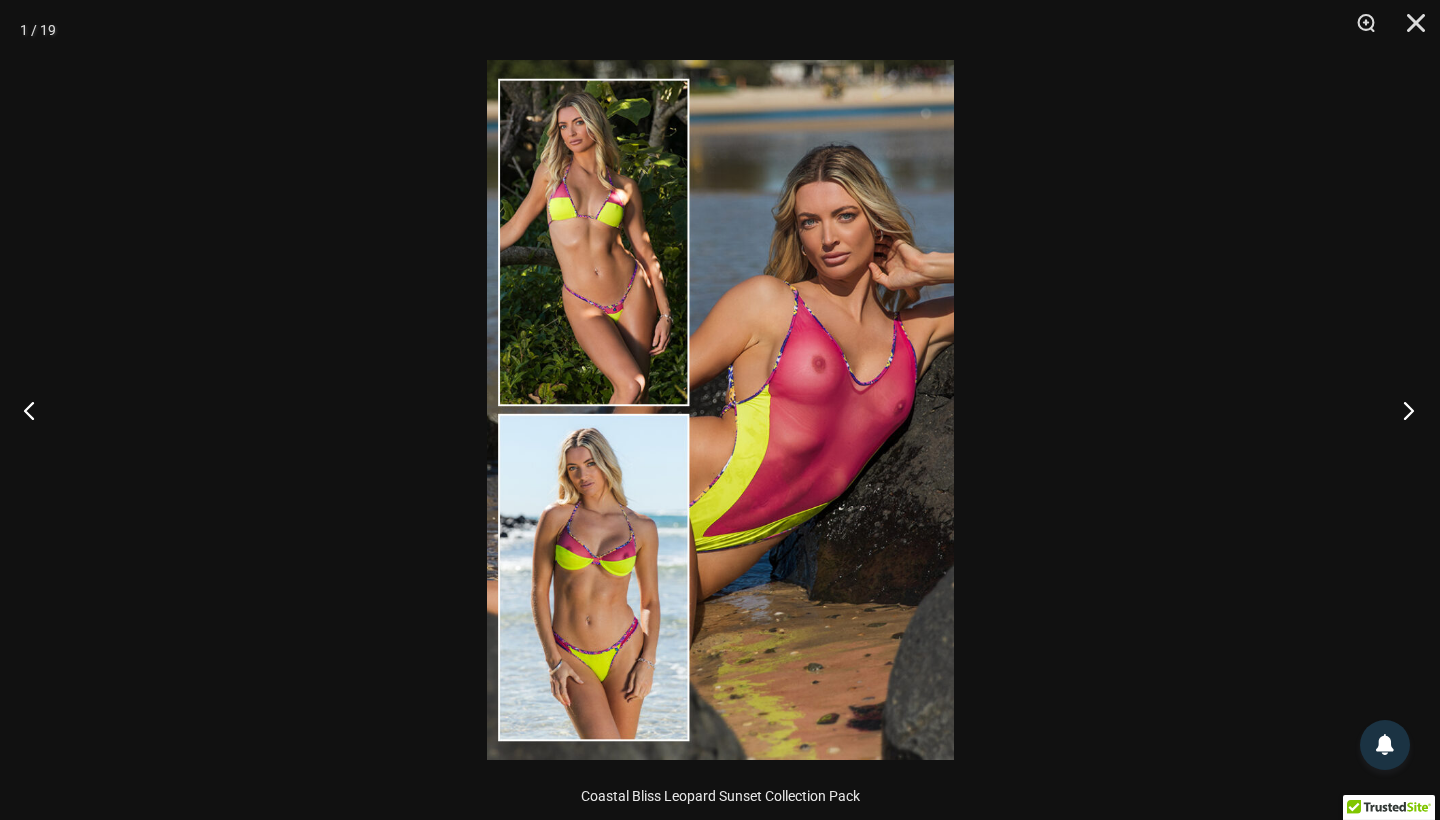 click at bounding box center (1402, 410) 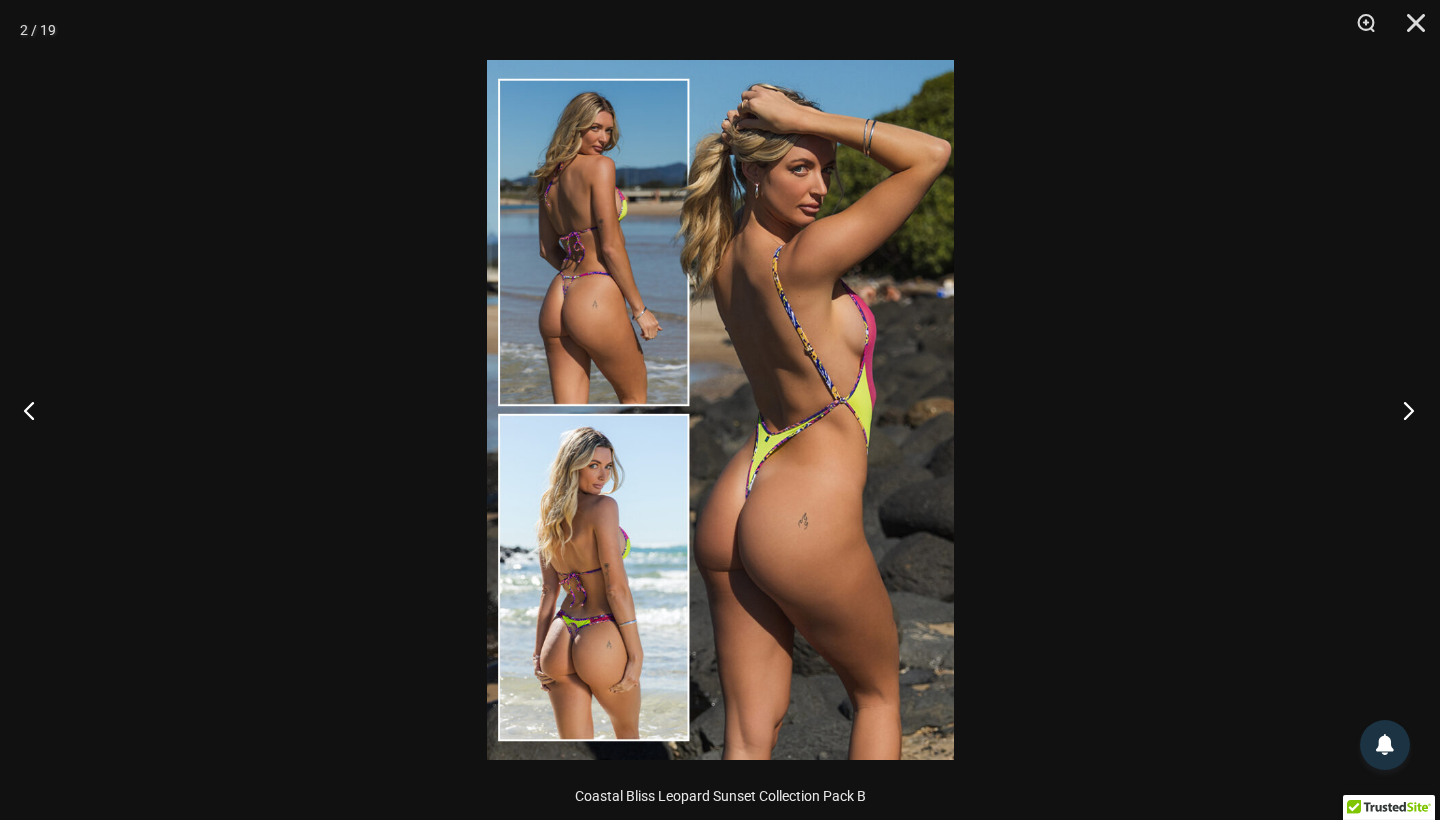 click at bounding box center [1402, 410] 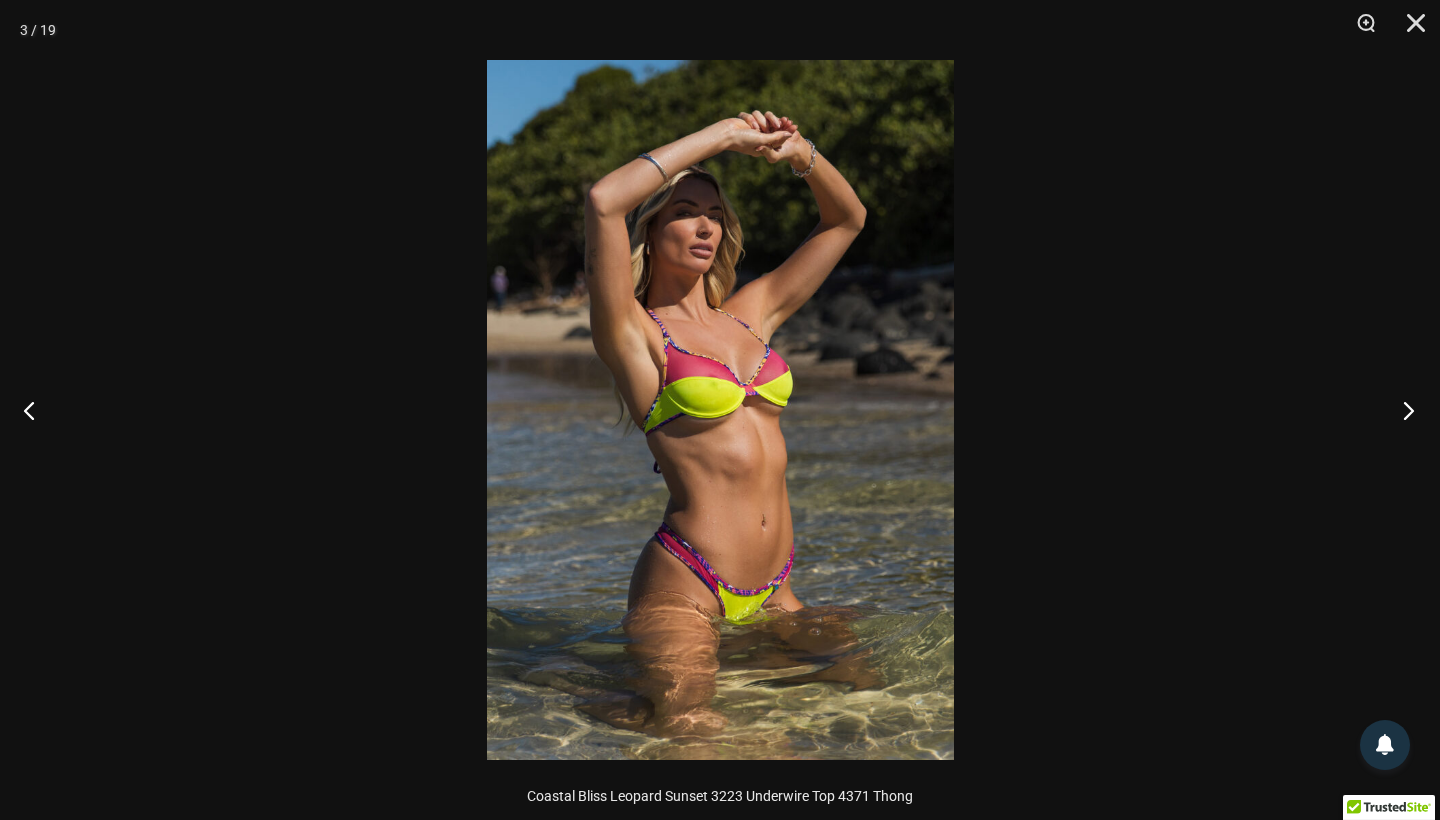 click at bounding box center (1402, 410) 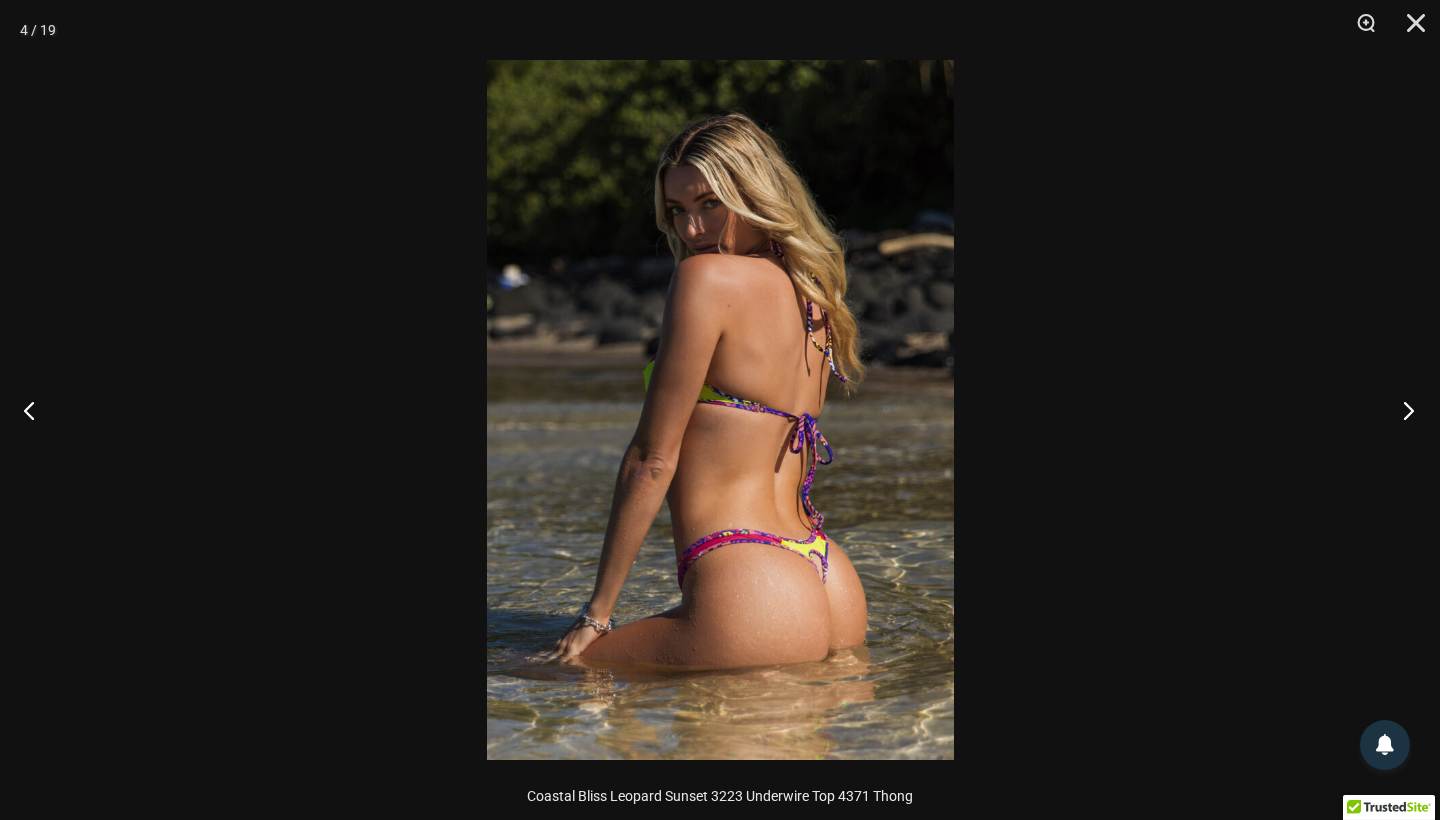 click at bounding box center [1402, 410] 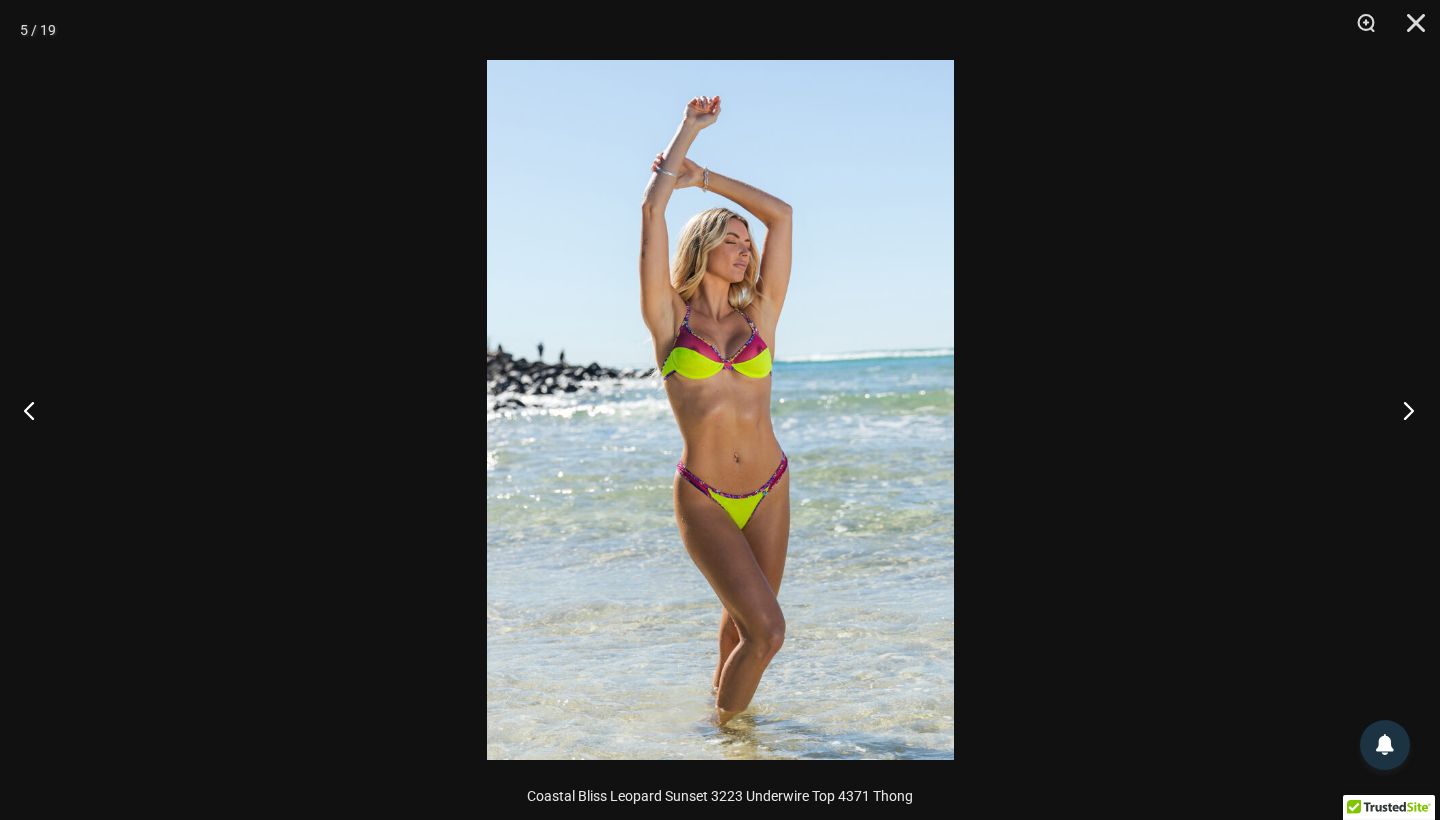 click at bounding box center [1402, 410] 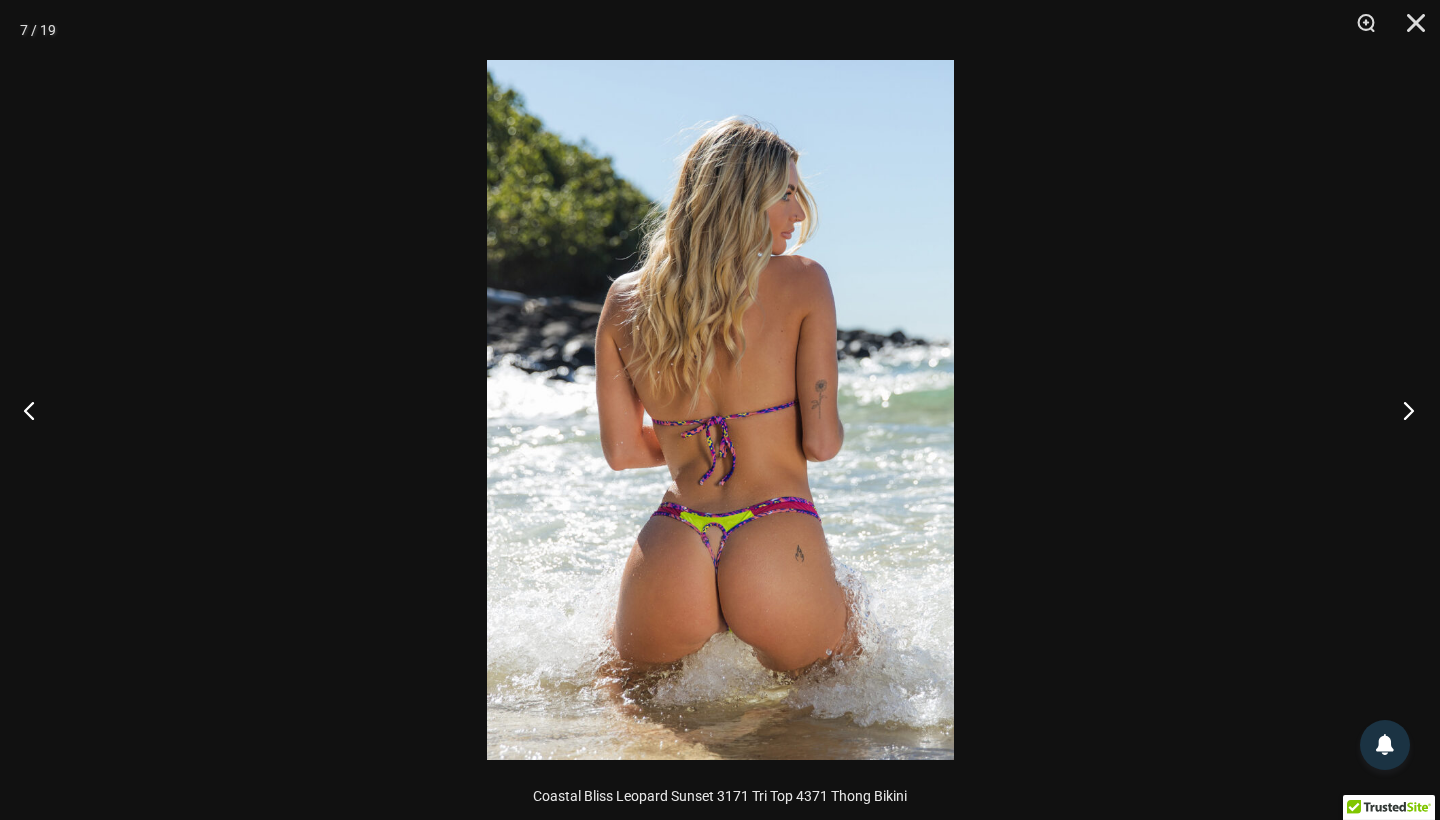 click at bounding box center [1402, 410] 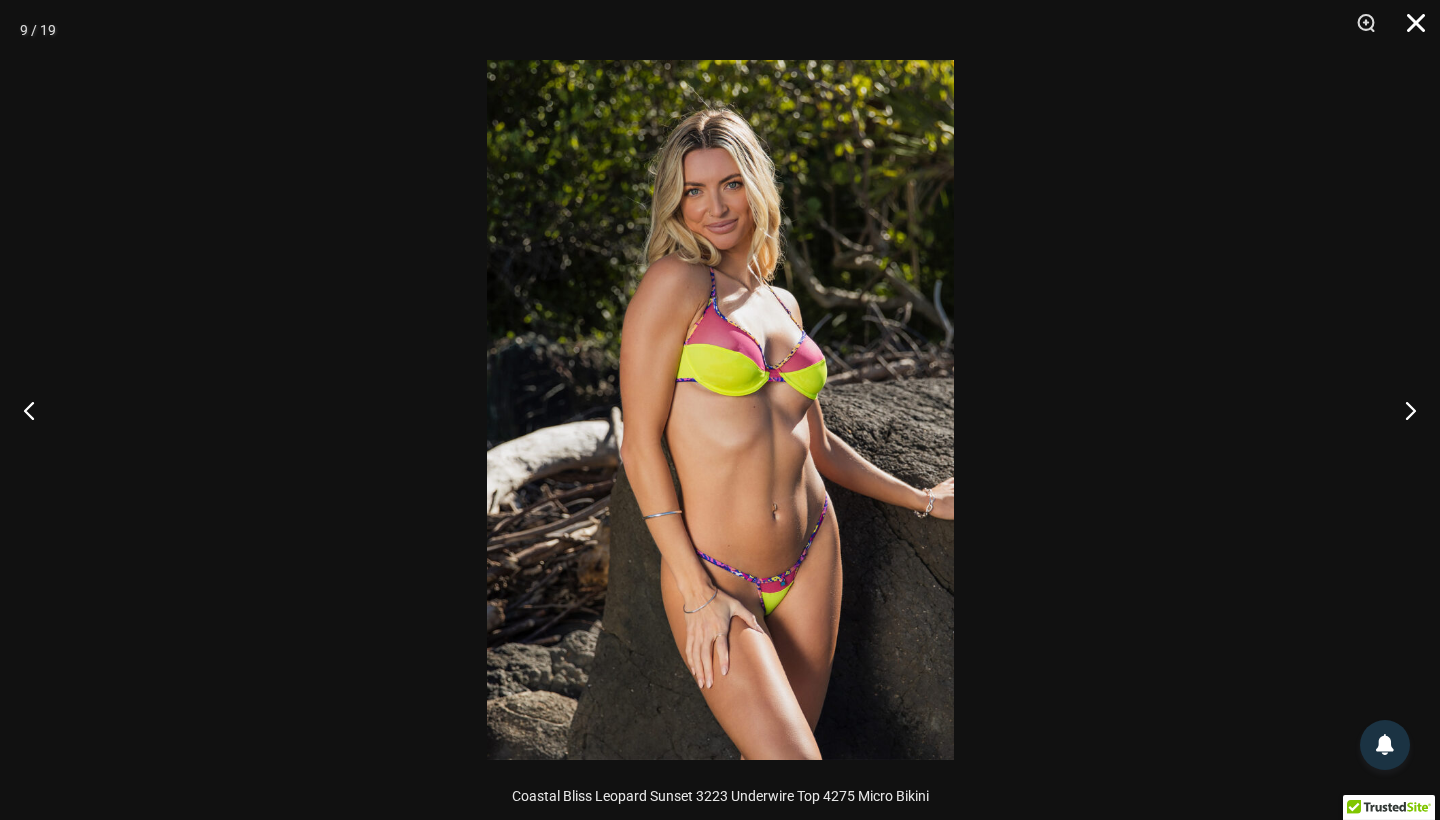 click at bounding box center (1409, 30) 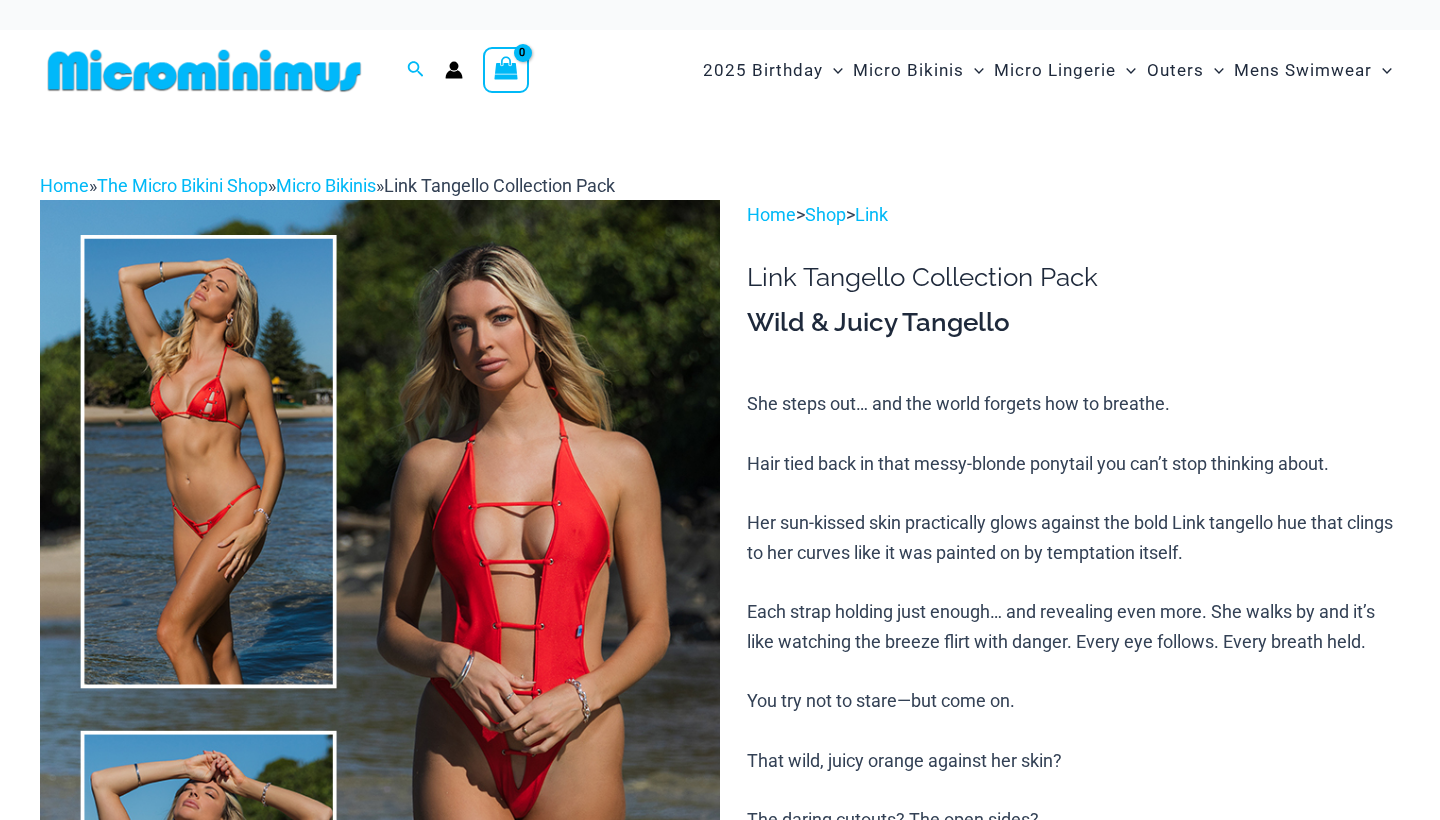 scroll, scrollTop: 0, scrollLeft: 0, axis: both 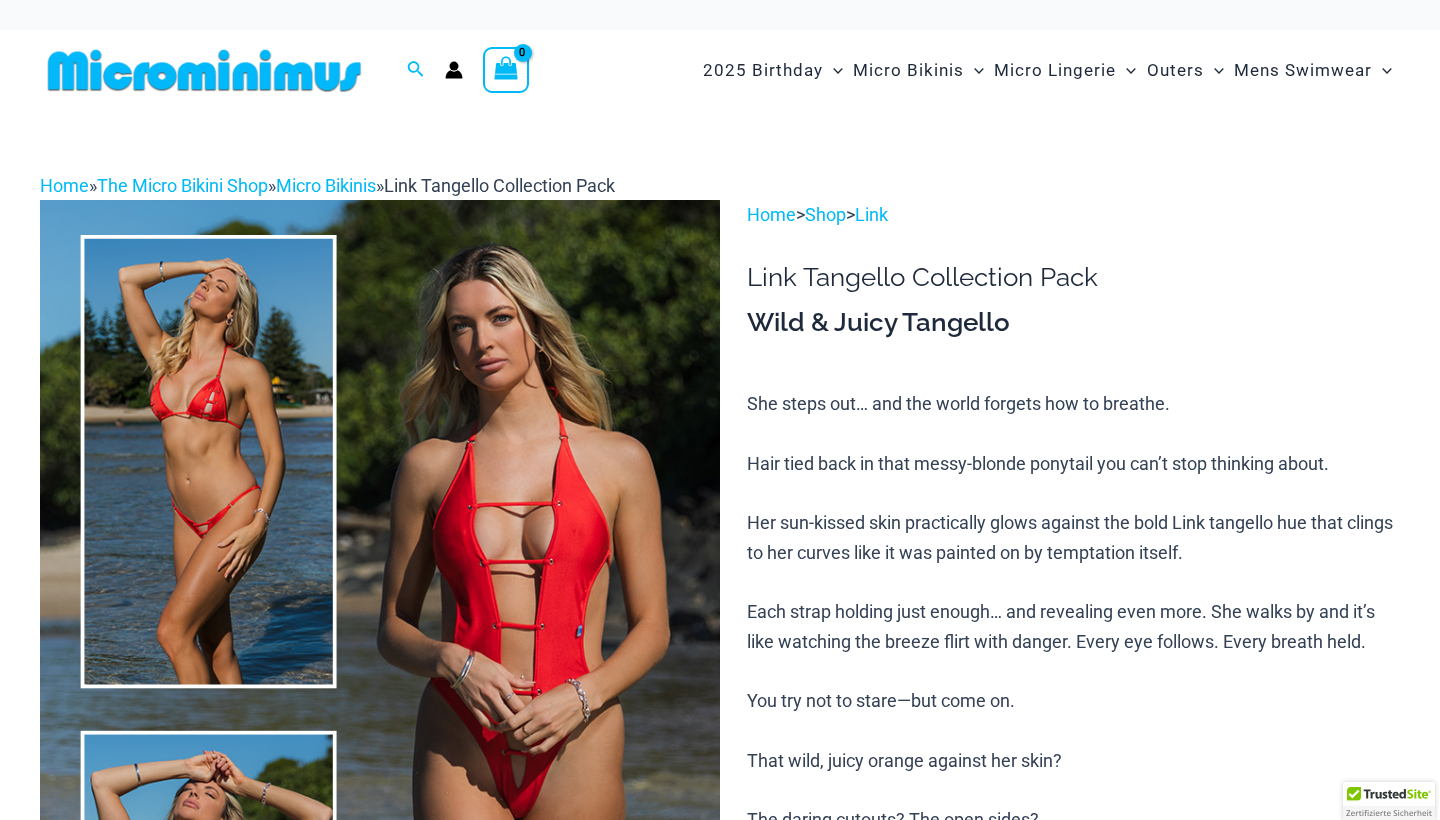 click at bounding box center [380, 710] 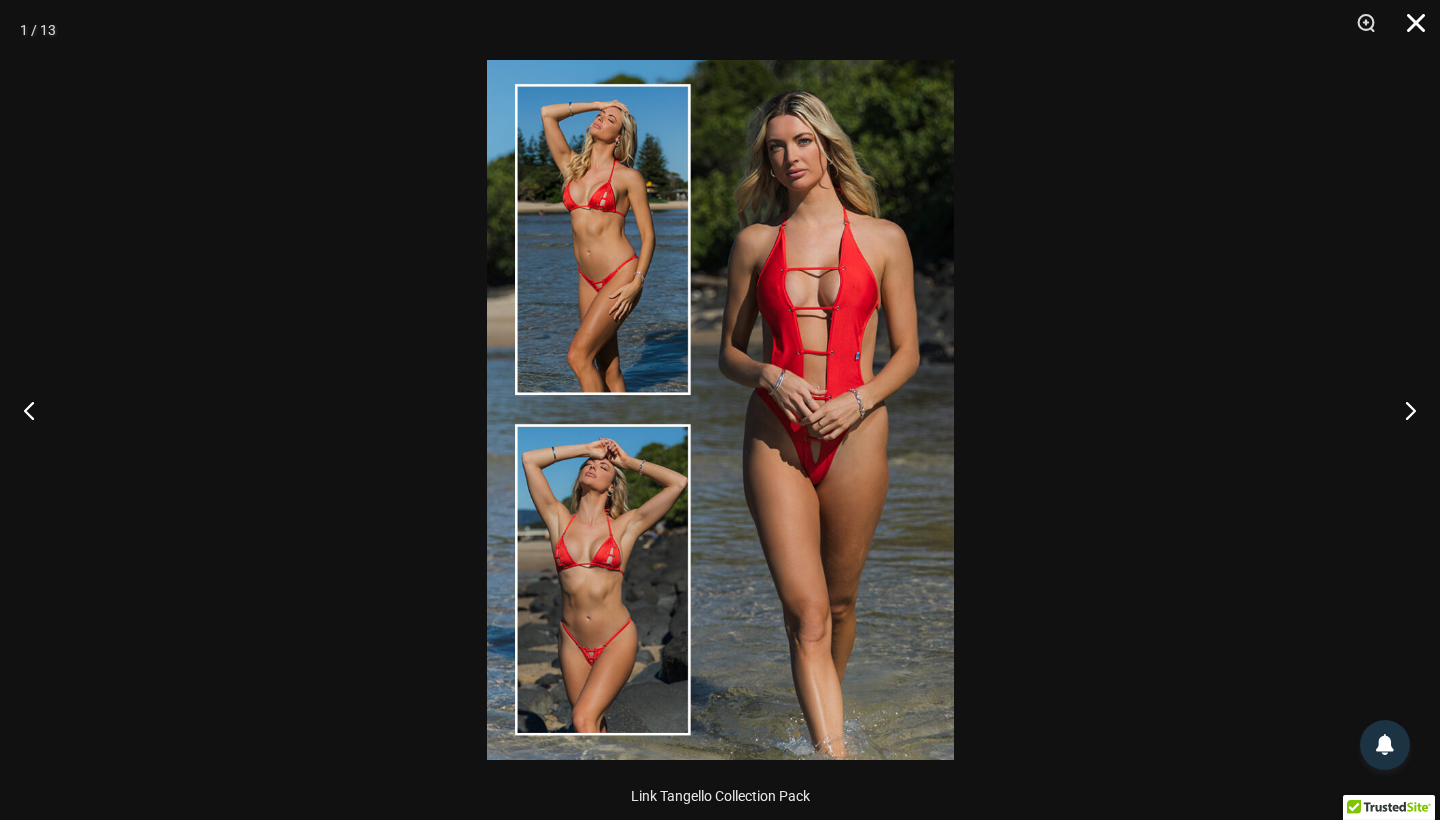 click at bounding box center (1409, 30) 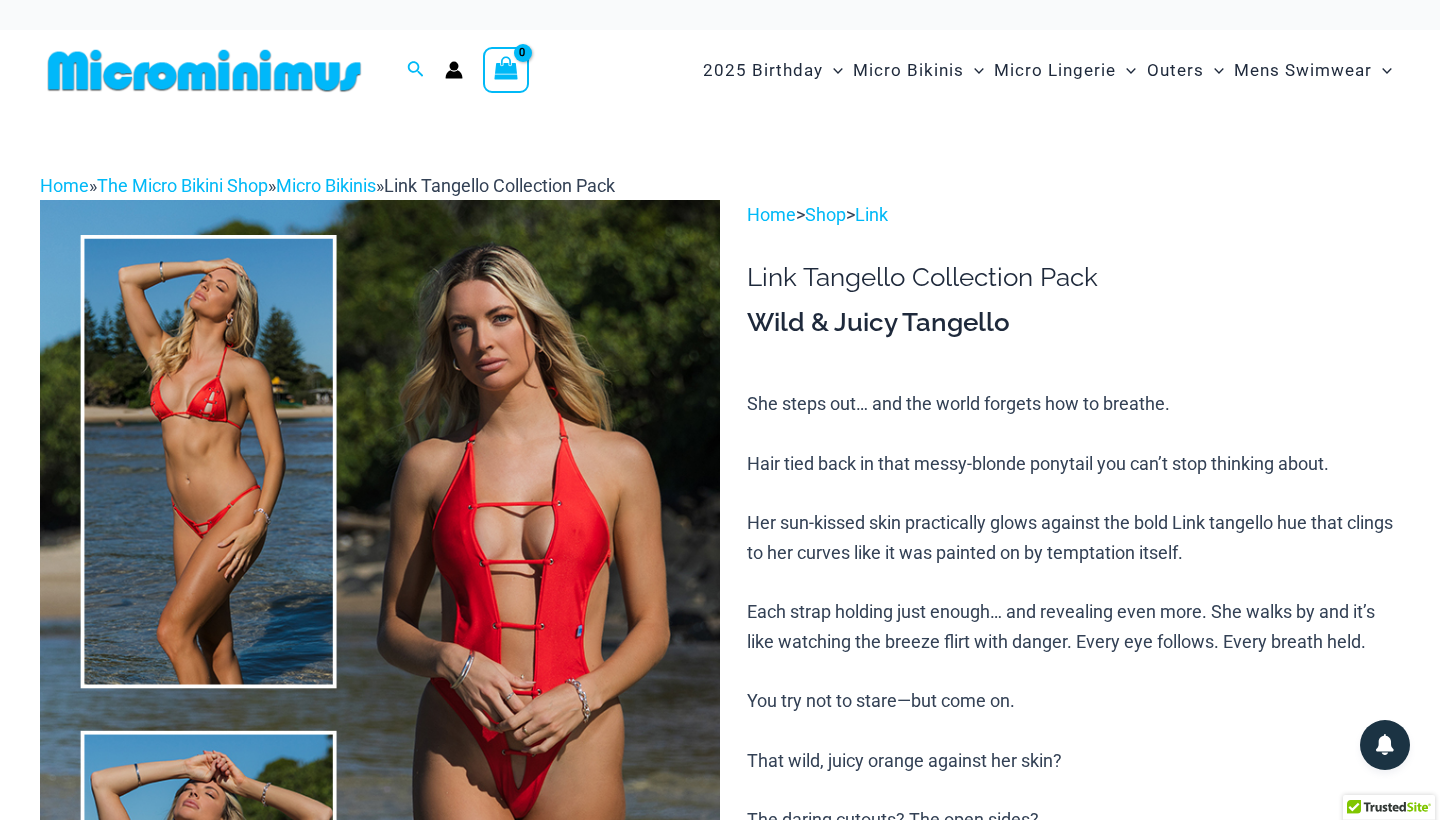 scroll, scrollTop: 0, scrollLeft: 0, axis: both 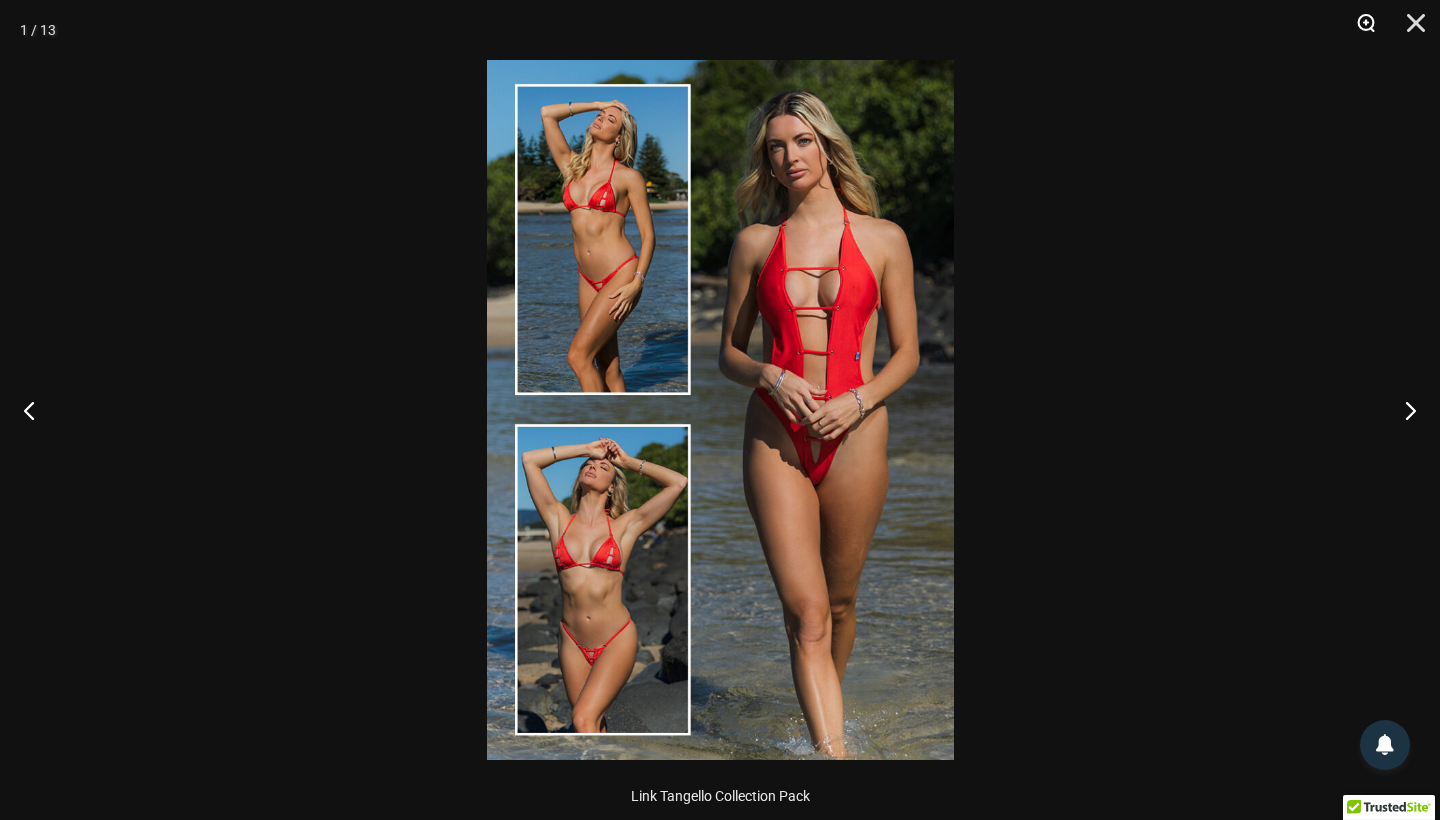 click at bounding box center (1359, 30) 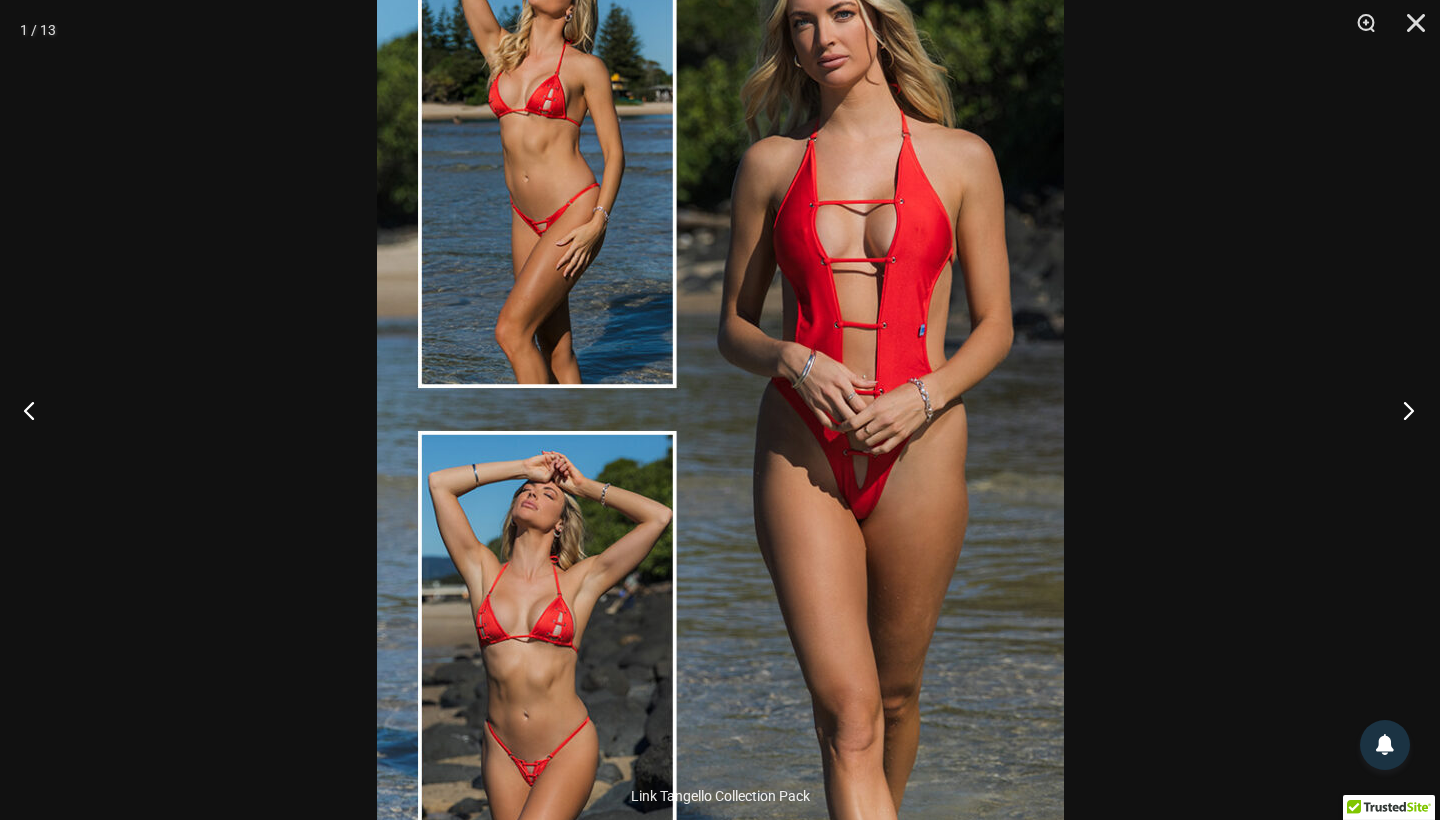 click at bounding box center (1402, 410) 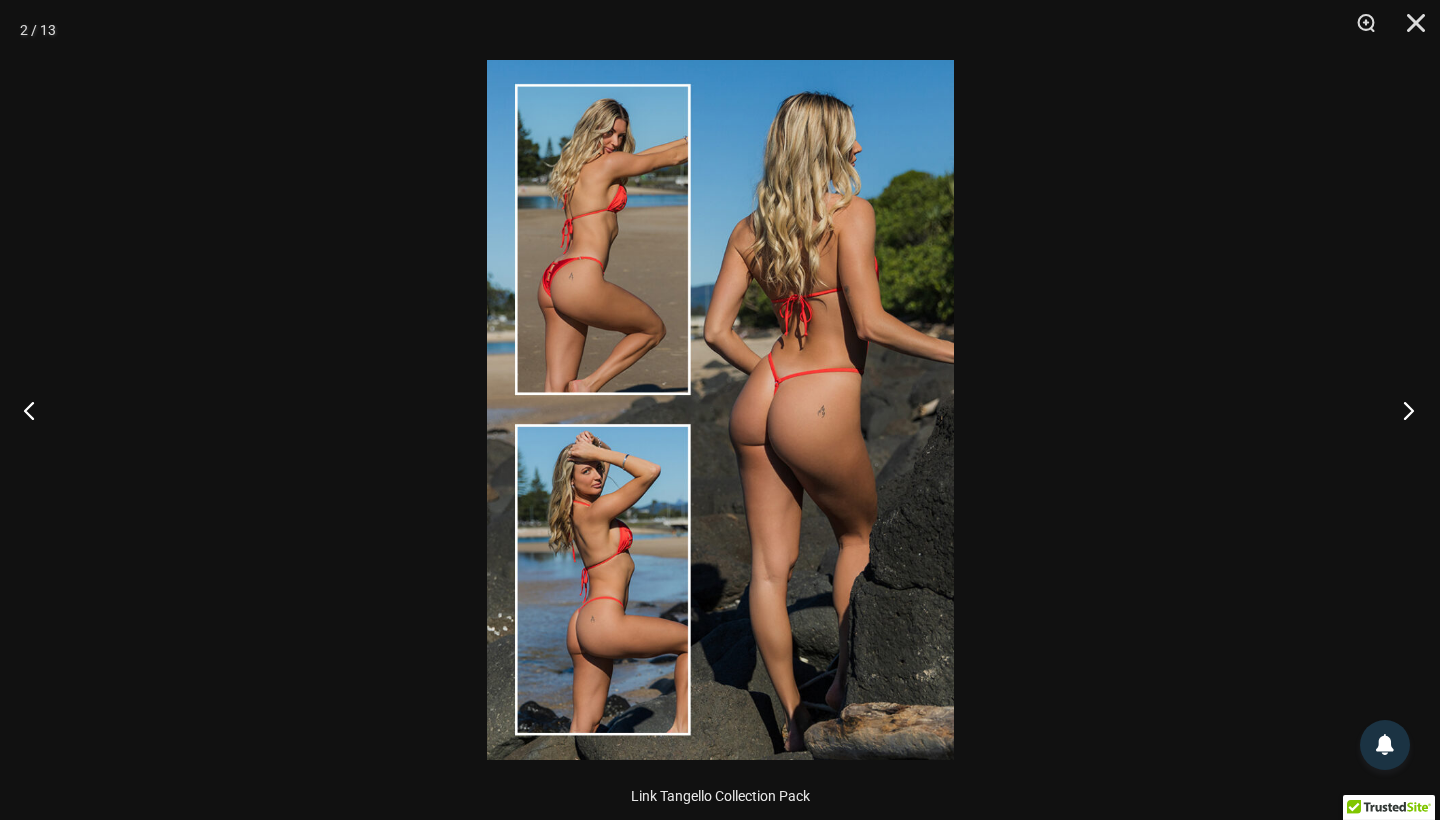 click at bounding box center (1402, 410) 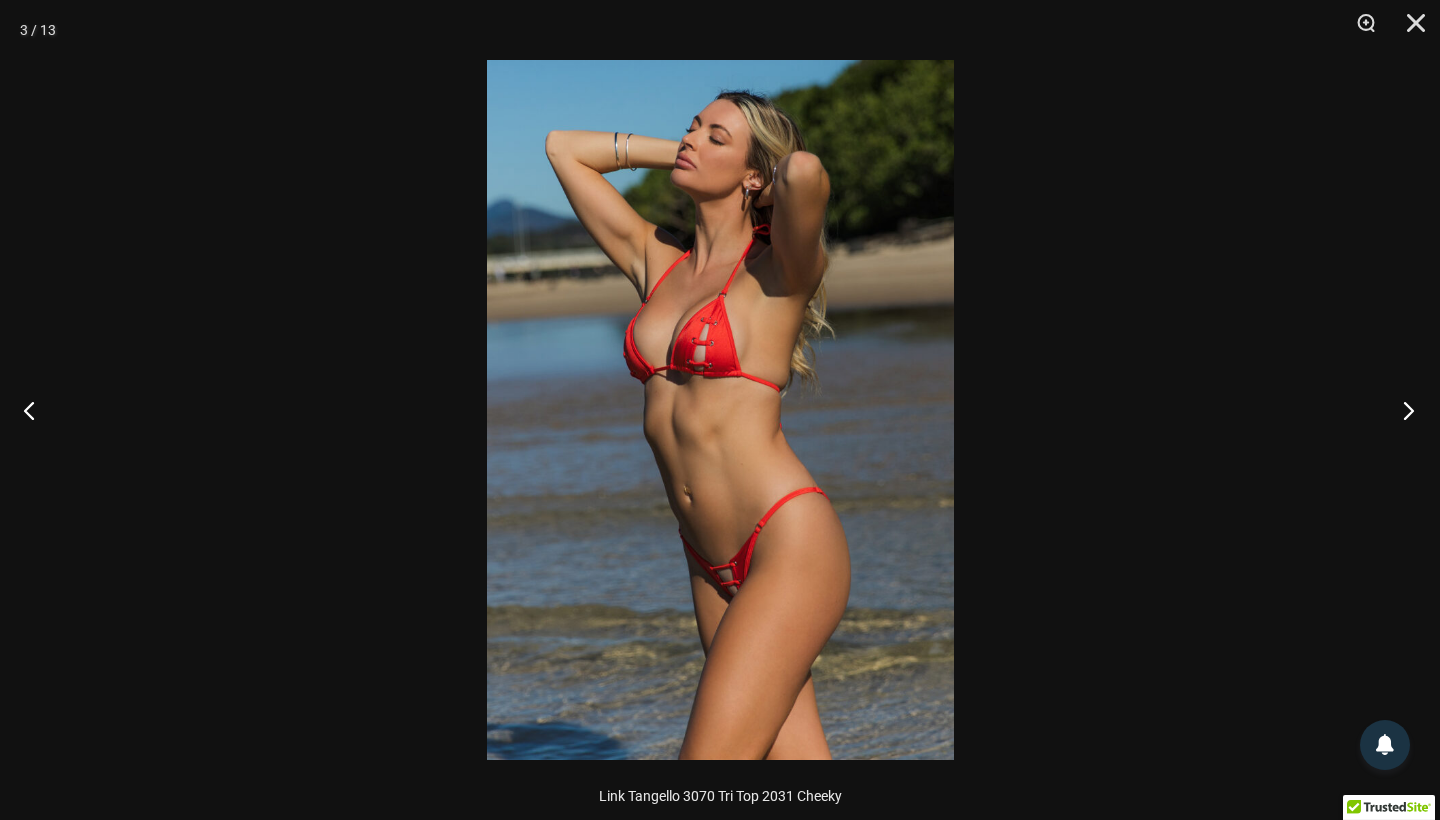 click at bounding box center (1402, 410) 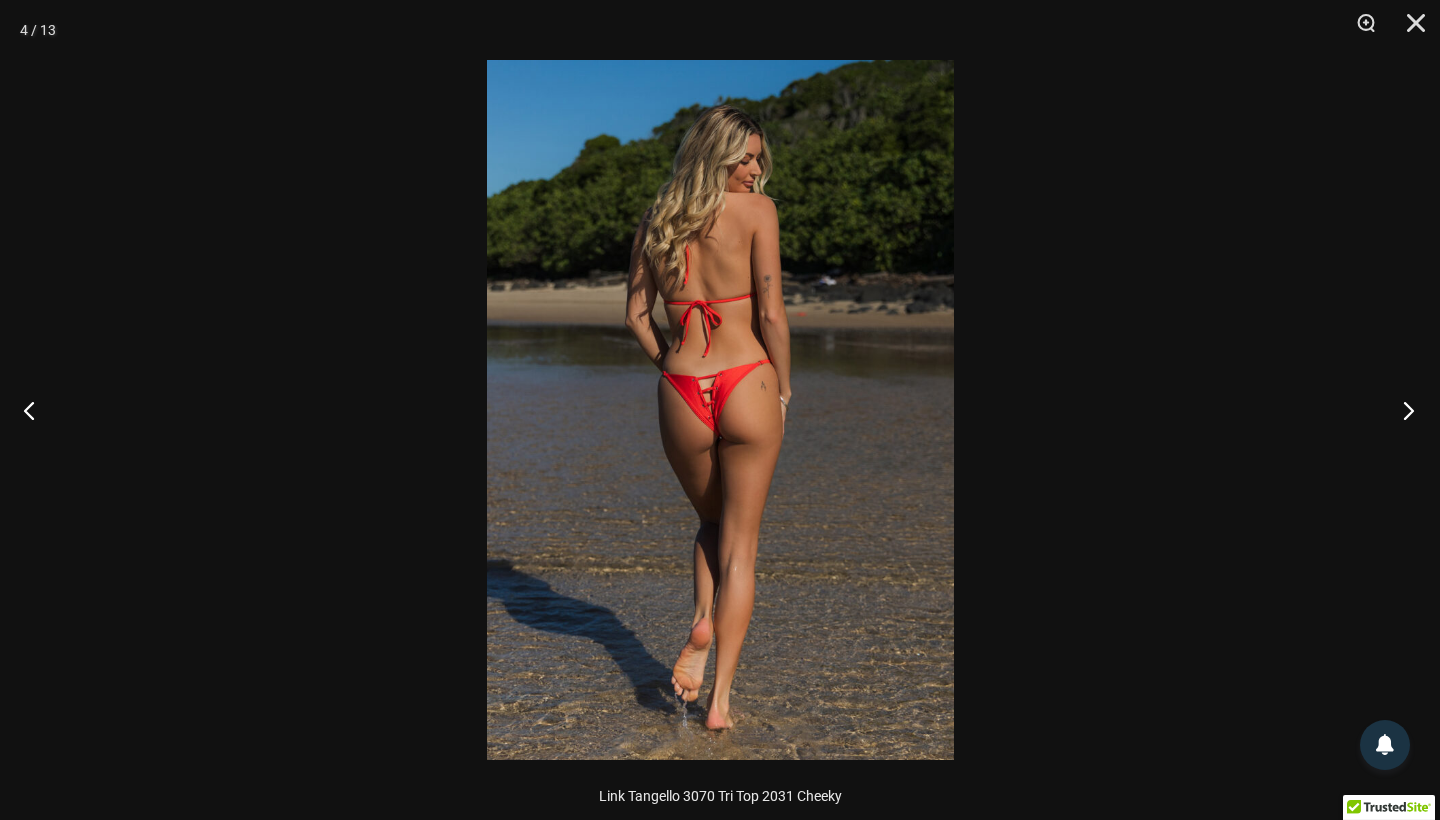 click at bounding box center (1402, 410) 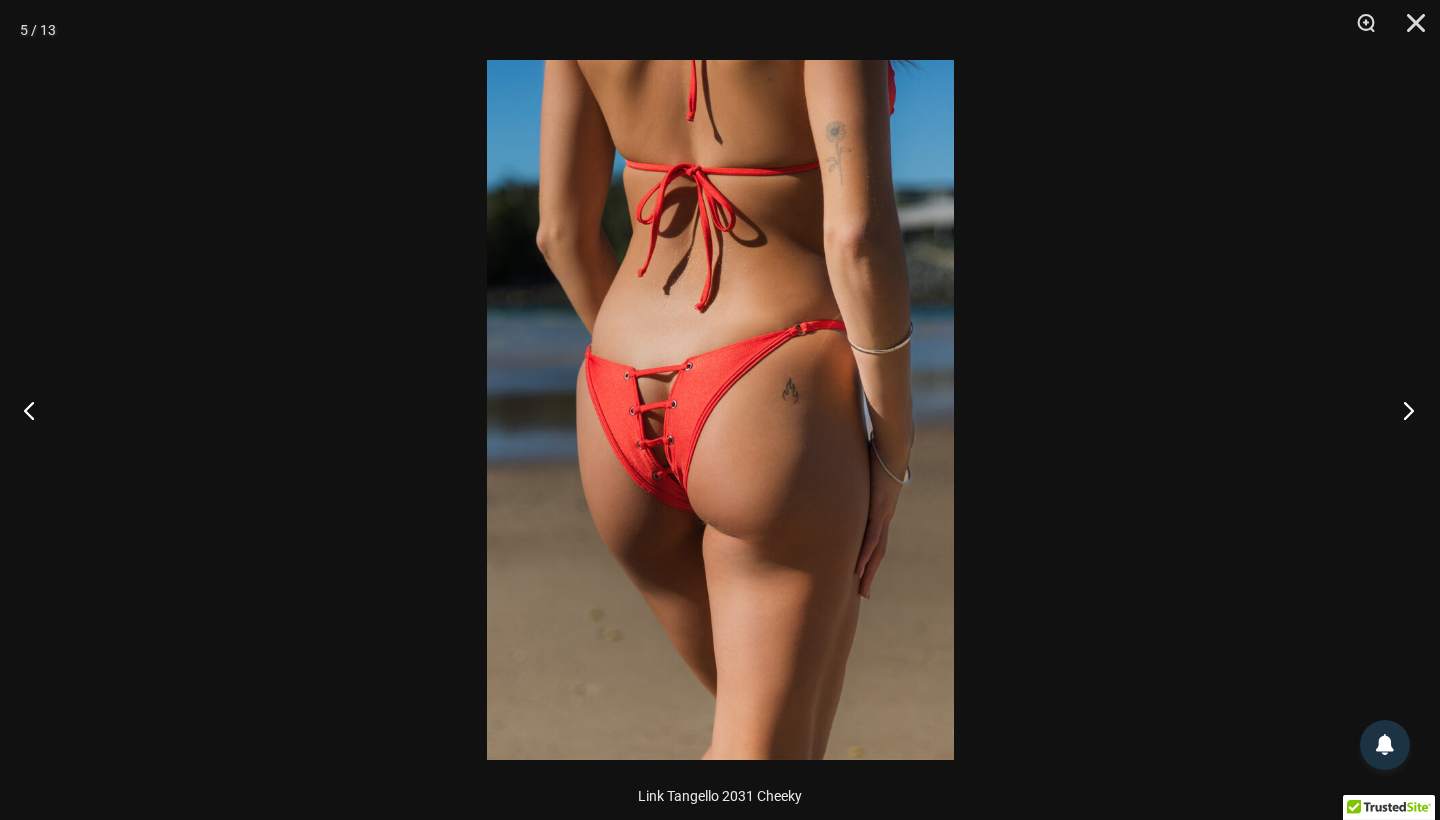 click at bounding box center [1402, 410] 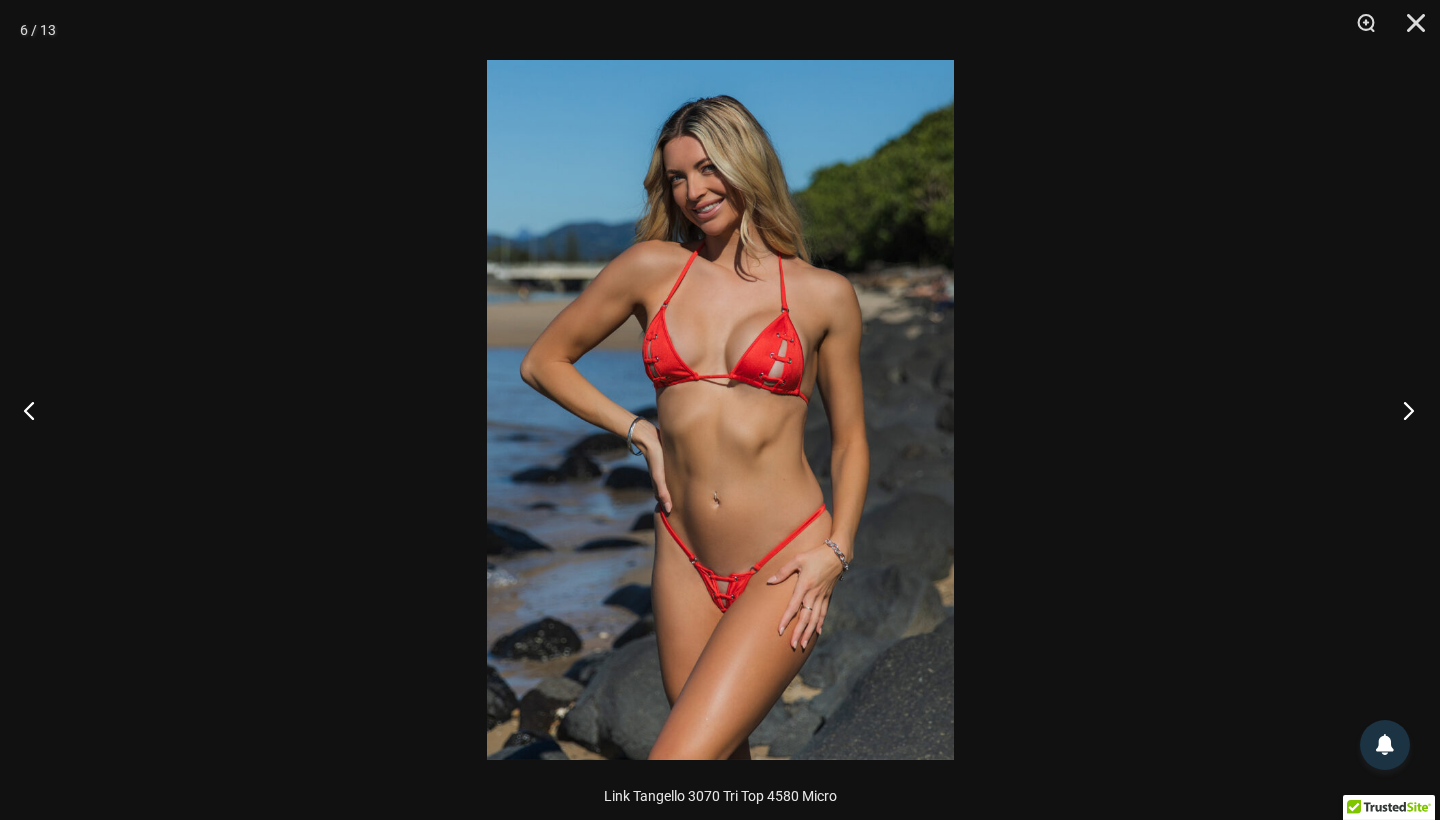 click at bounding box center (1402, 410) 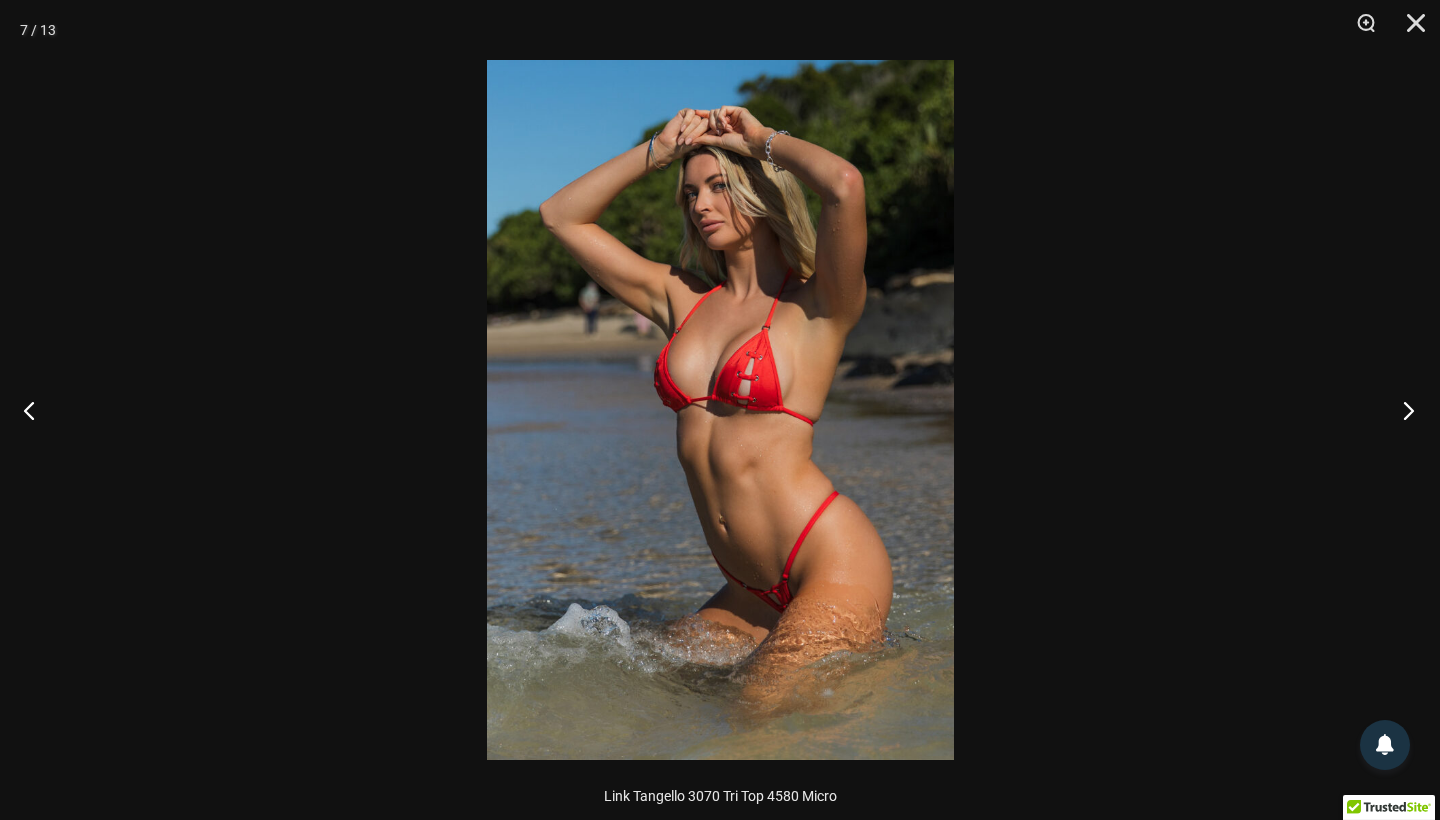 click at bounding box center [1402, 410] 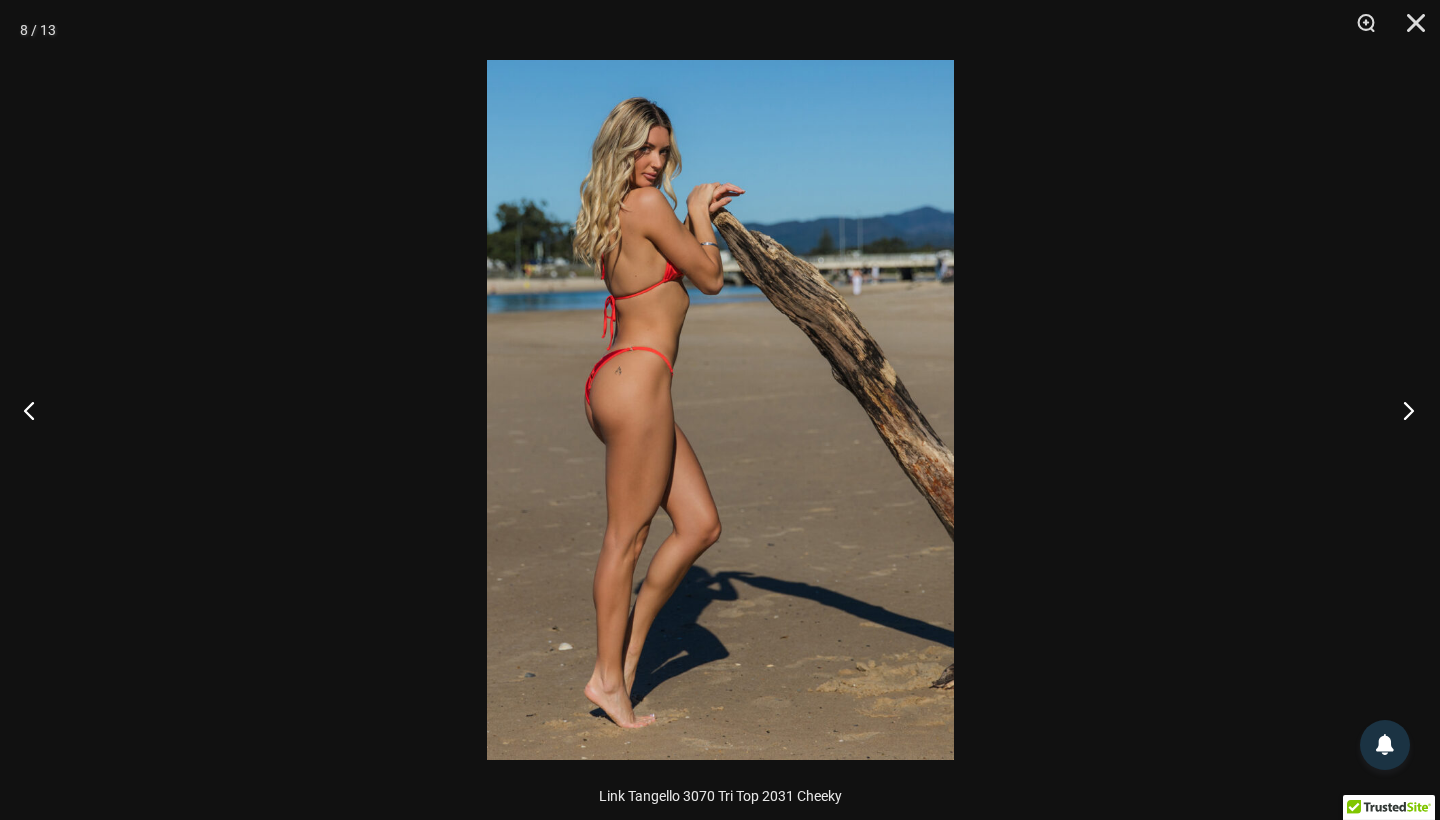 click at bounding box center (1402, 410) 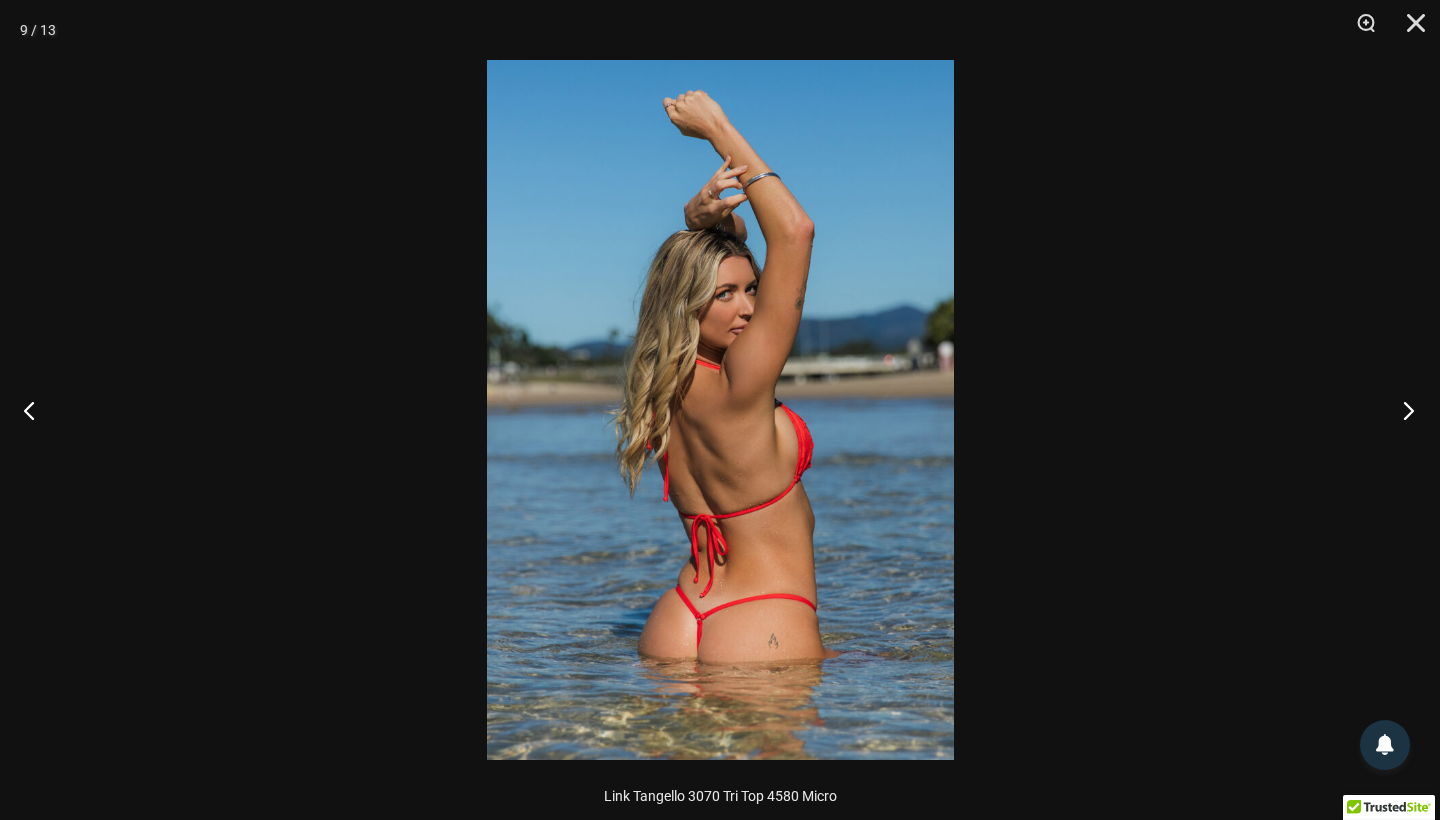 click at bounding box center (1402, 410) 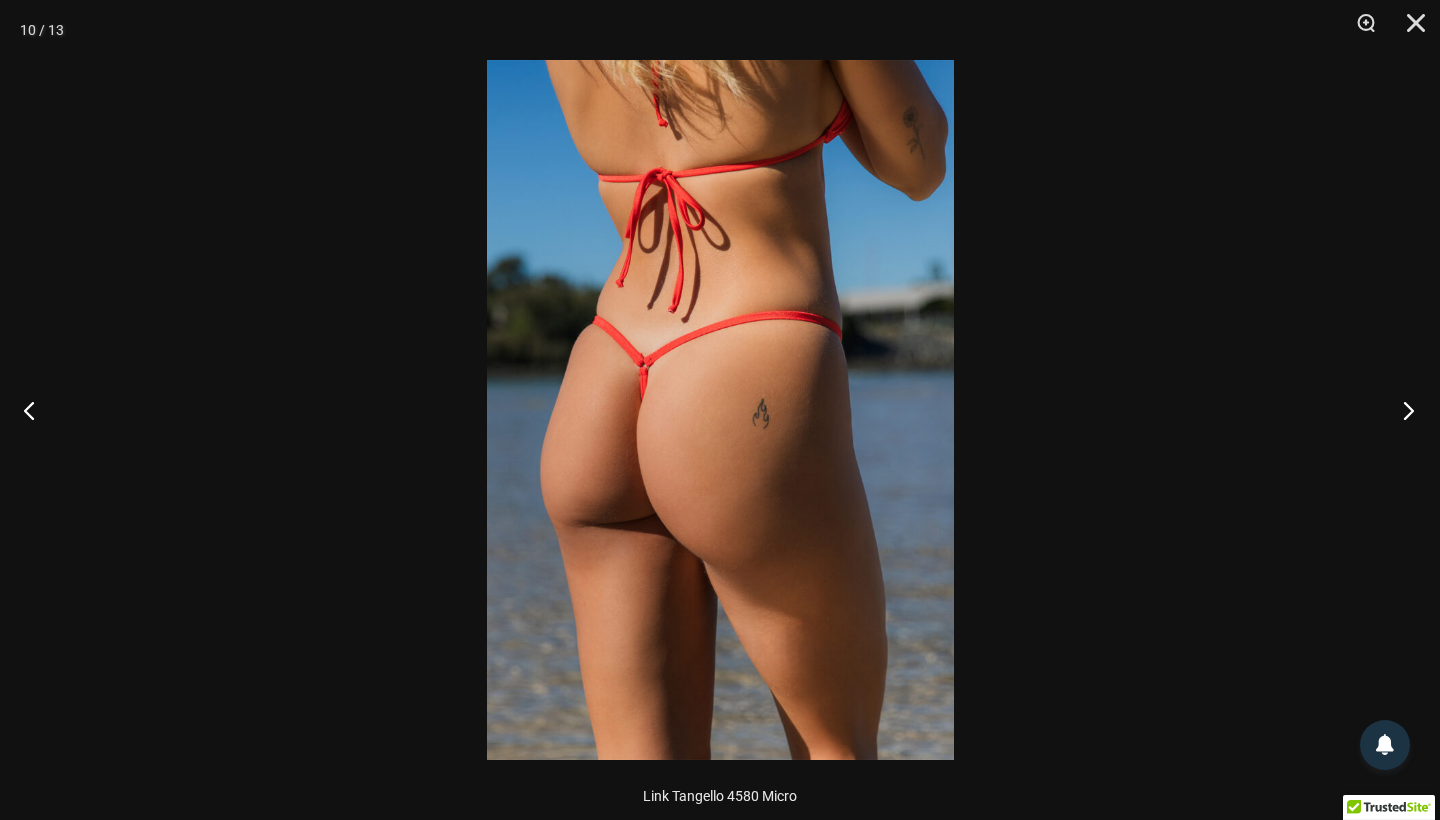 click at bounding box center (1402, 410) 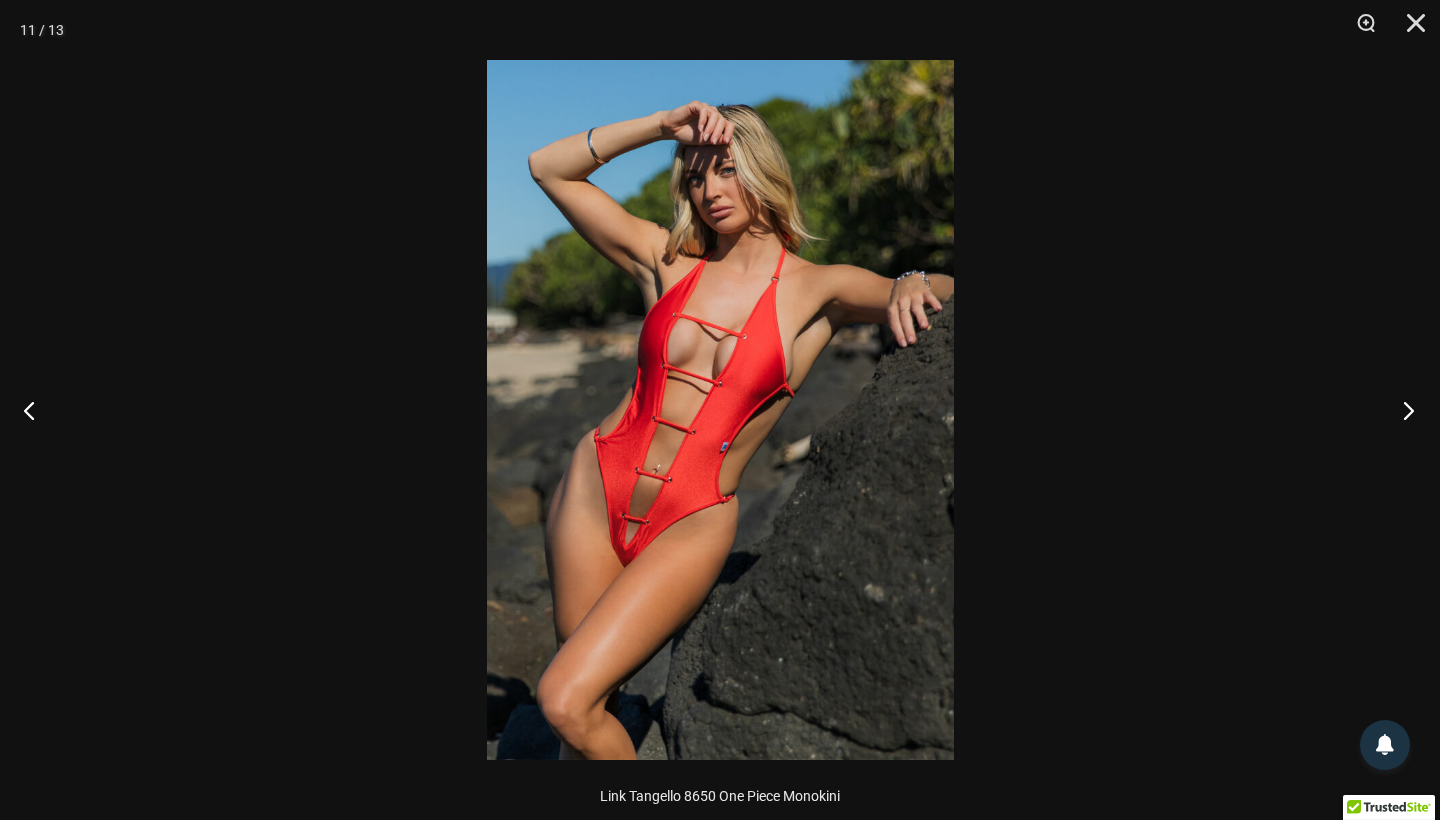 click at bounding box center [1402, 410] 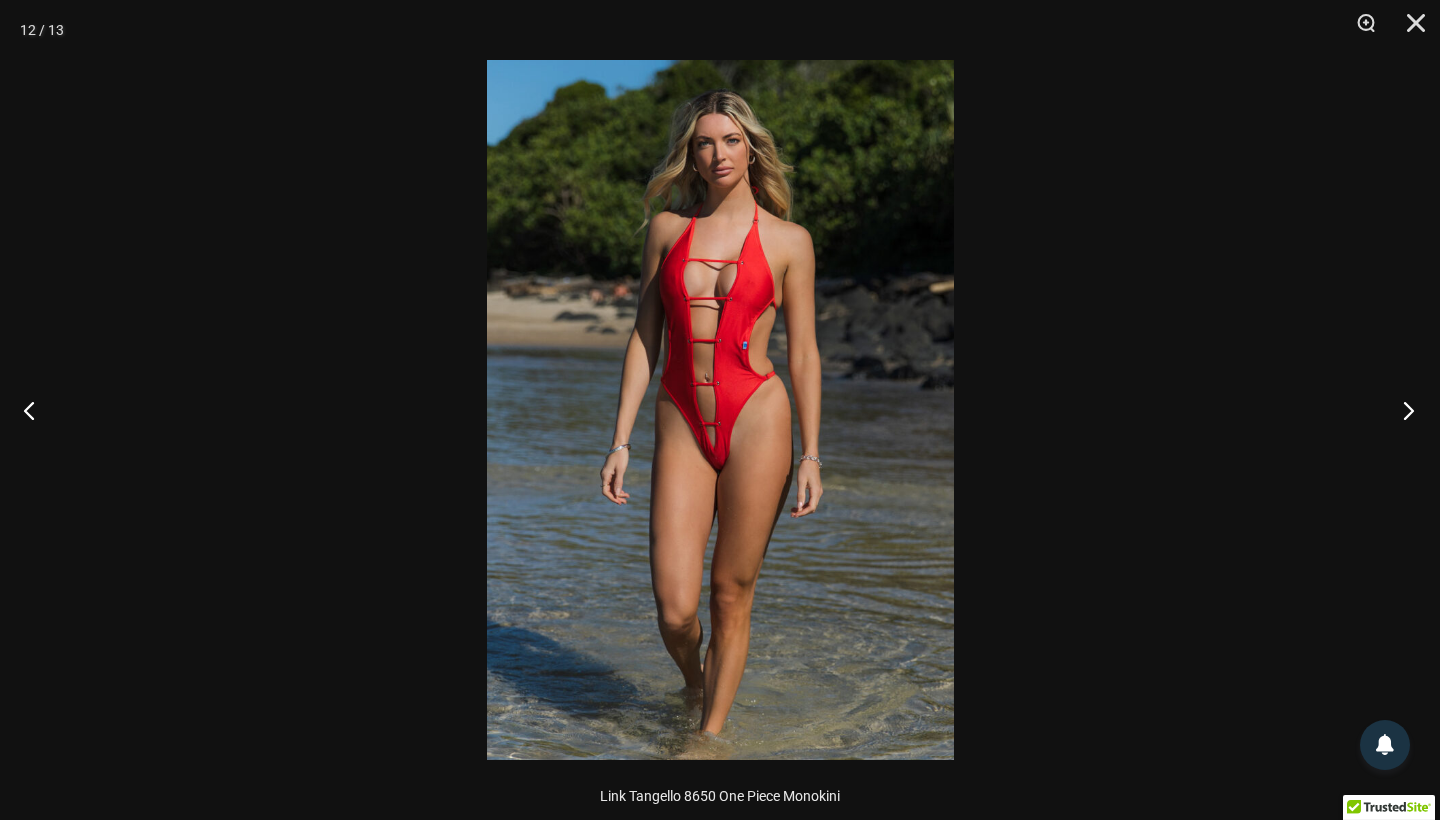 click at bounding box center [1402, 410] 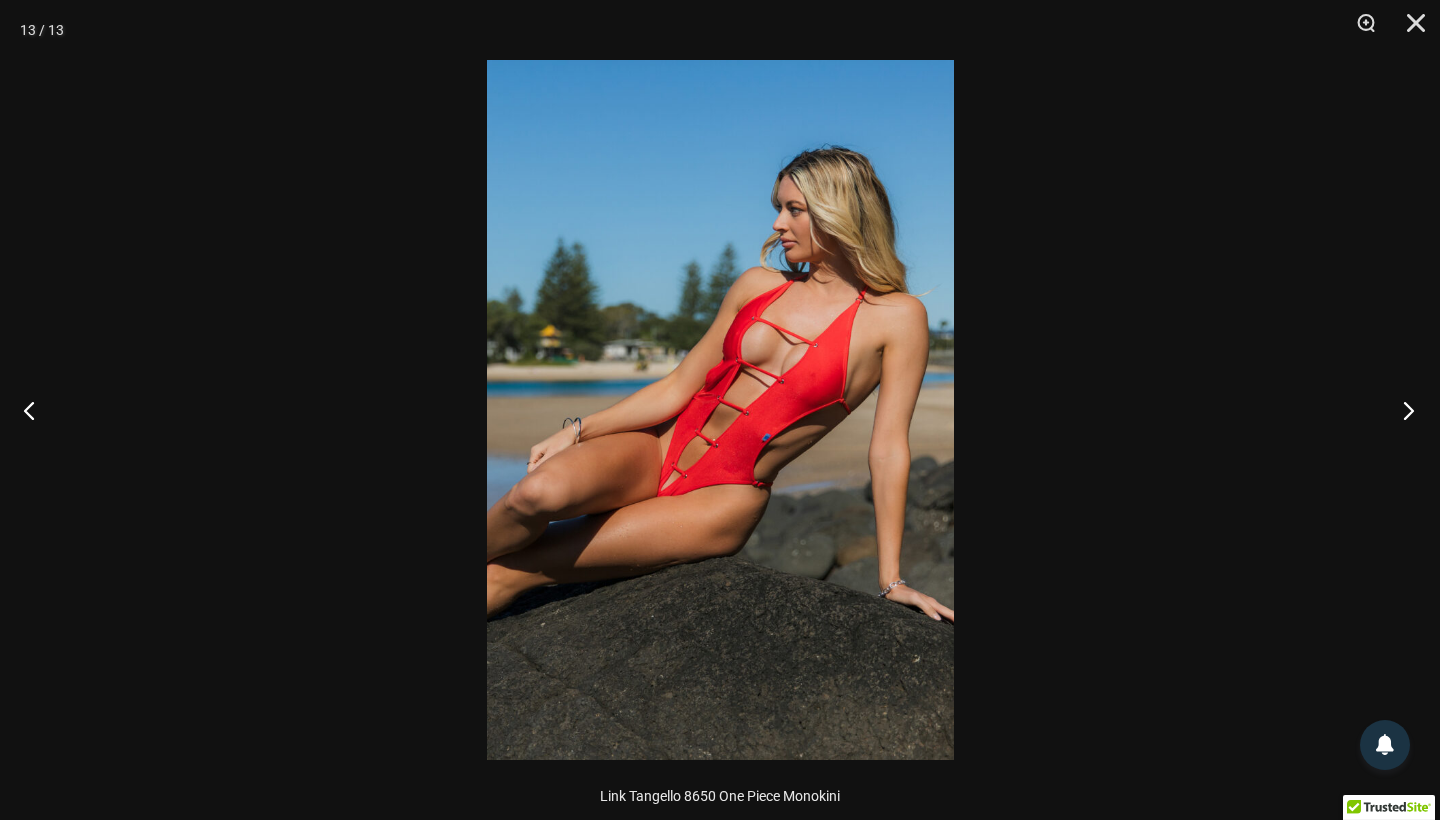 click at bounding box center [1402, 410] 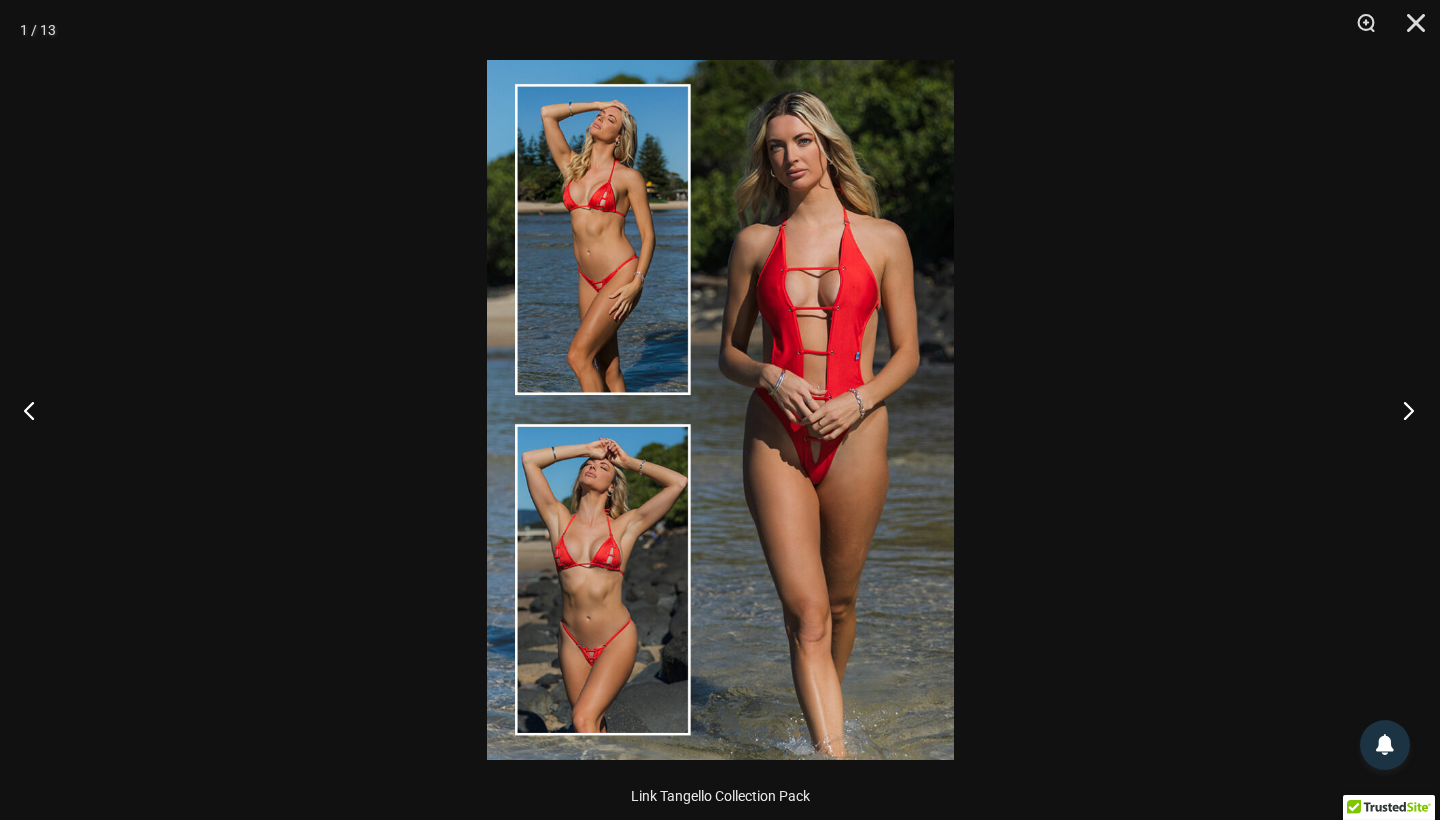 click at bounding box center [1402, 410] 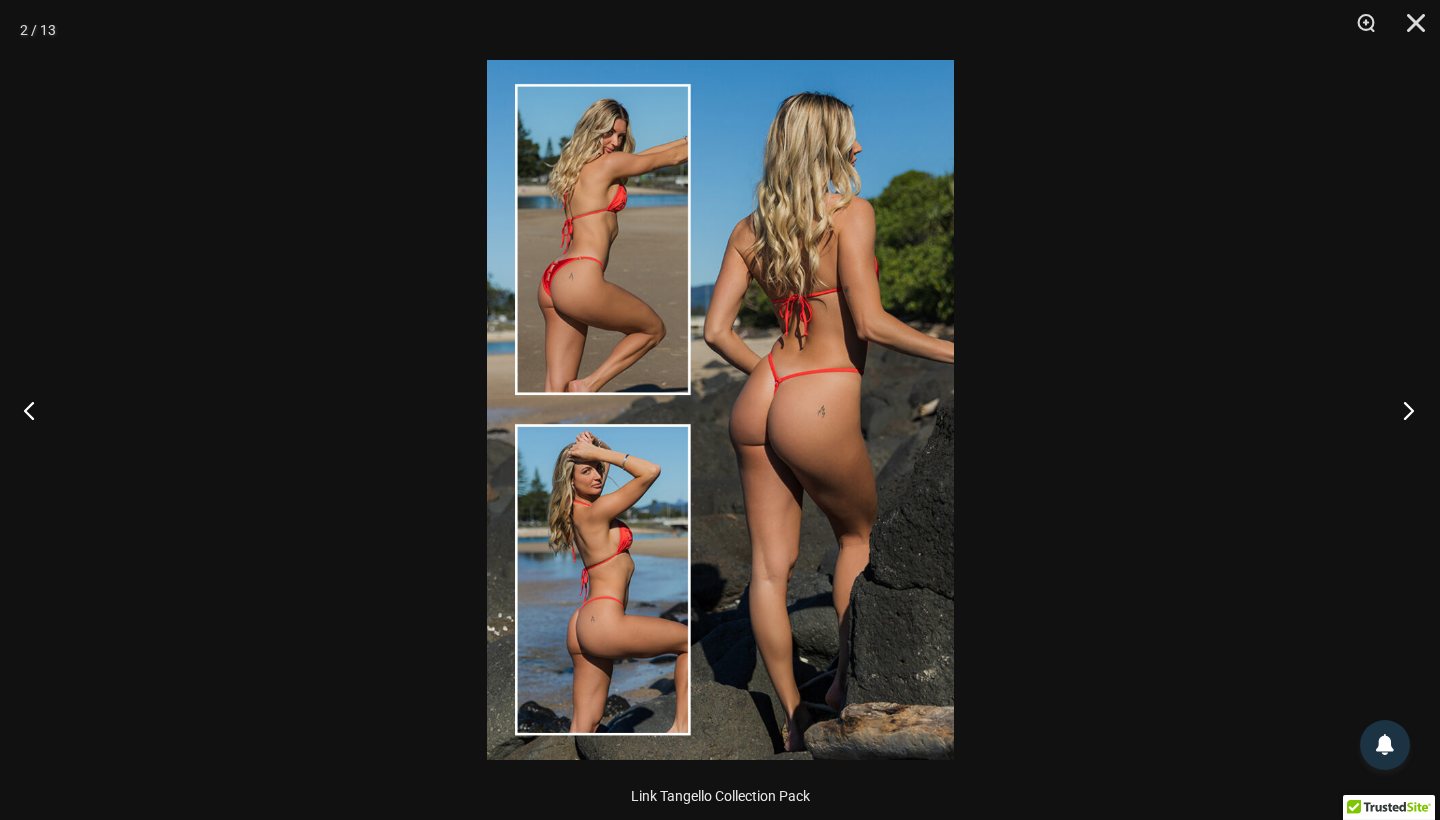 click at bounding box center [1402, 410] 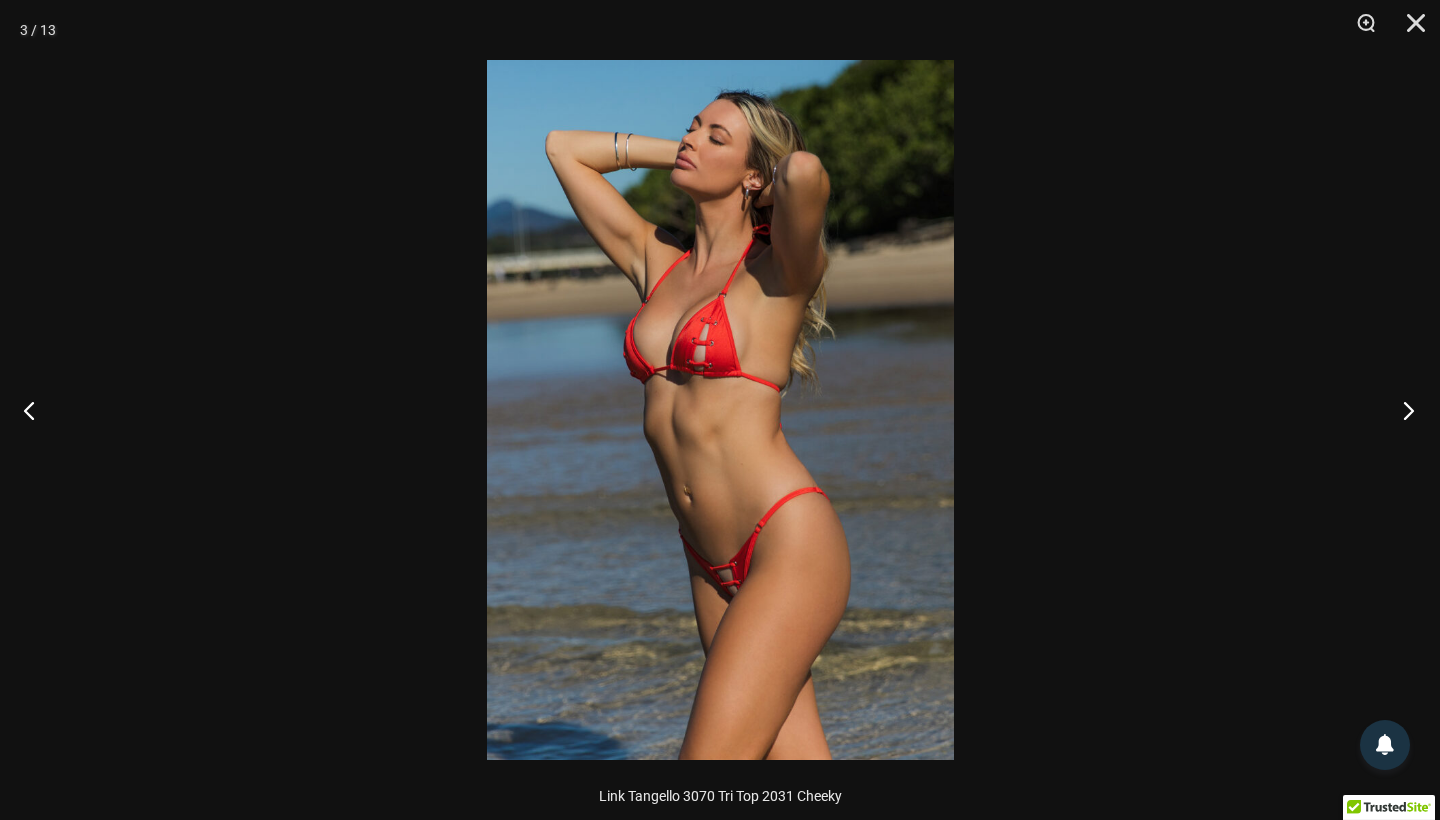 click at bounding box center (1402, 410) 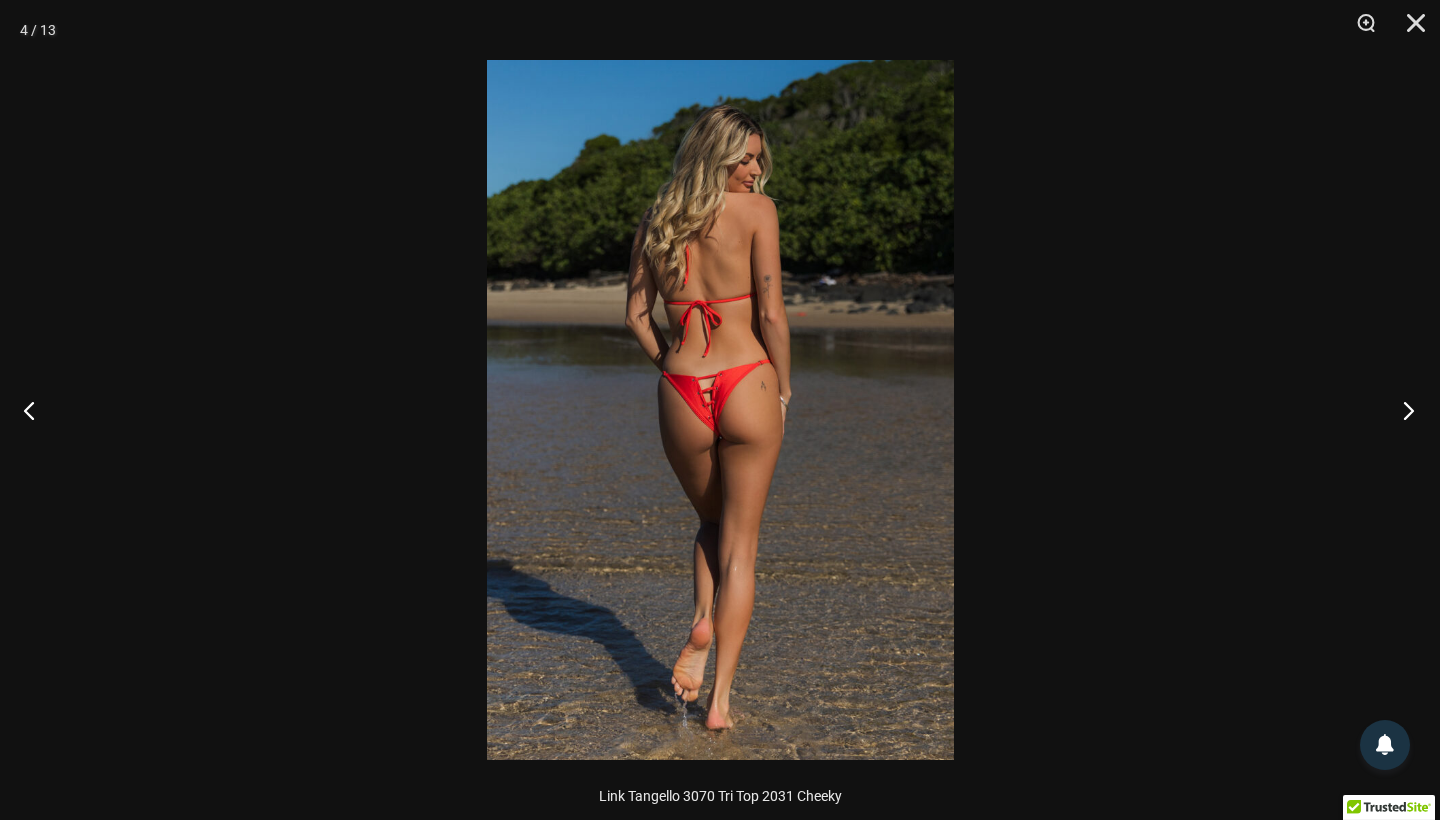 click at bounding box center (1402, 410) 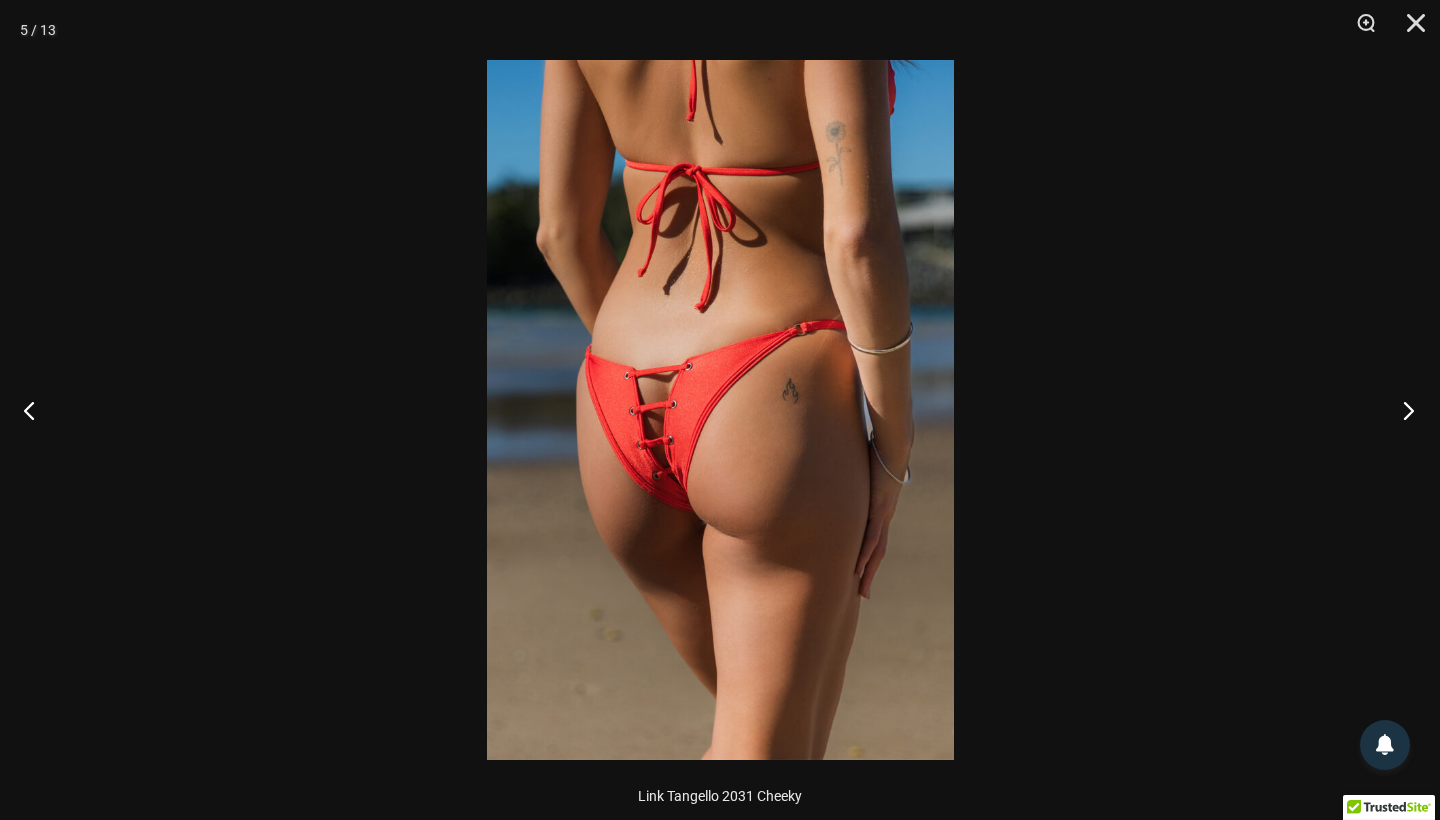 click at bounding box center [1402, 410] 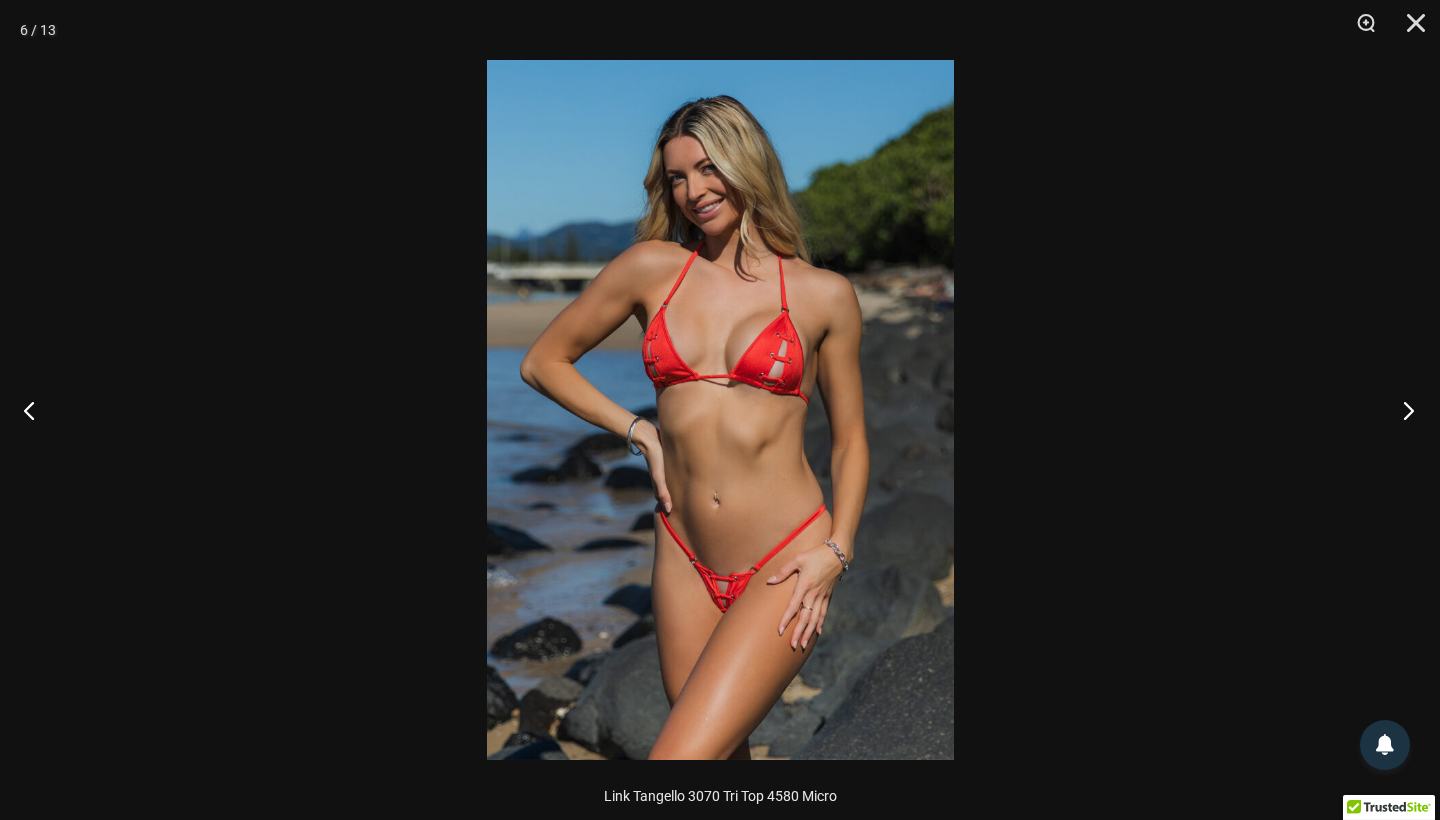 click at bounding box center [1402, 410] 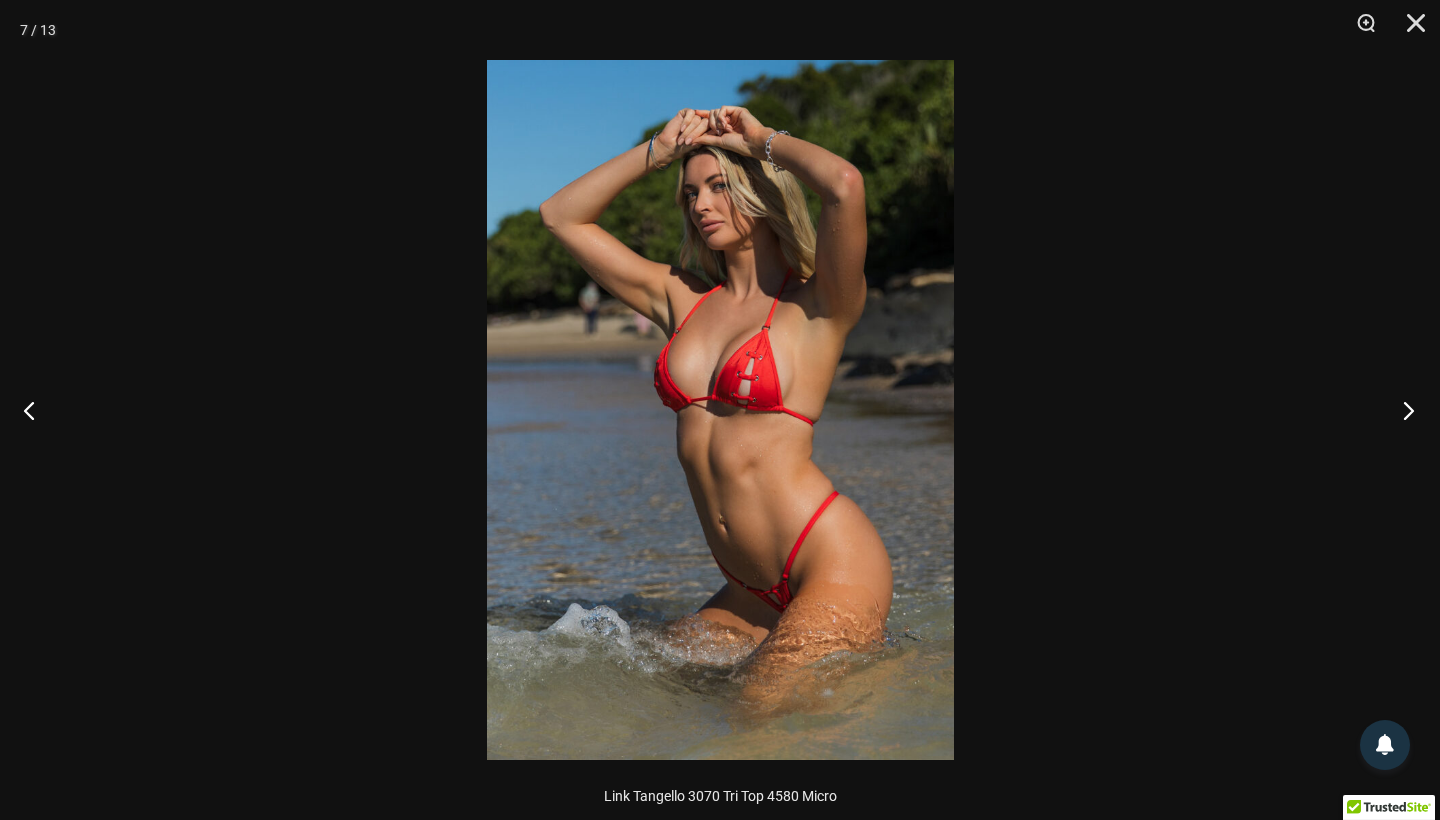 click at bounding box center (1402, 410) 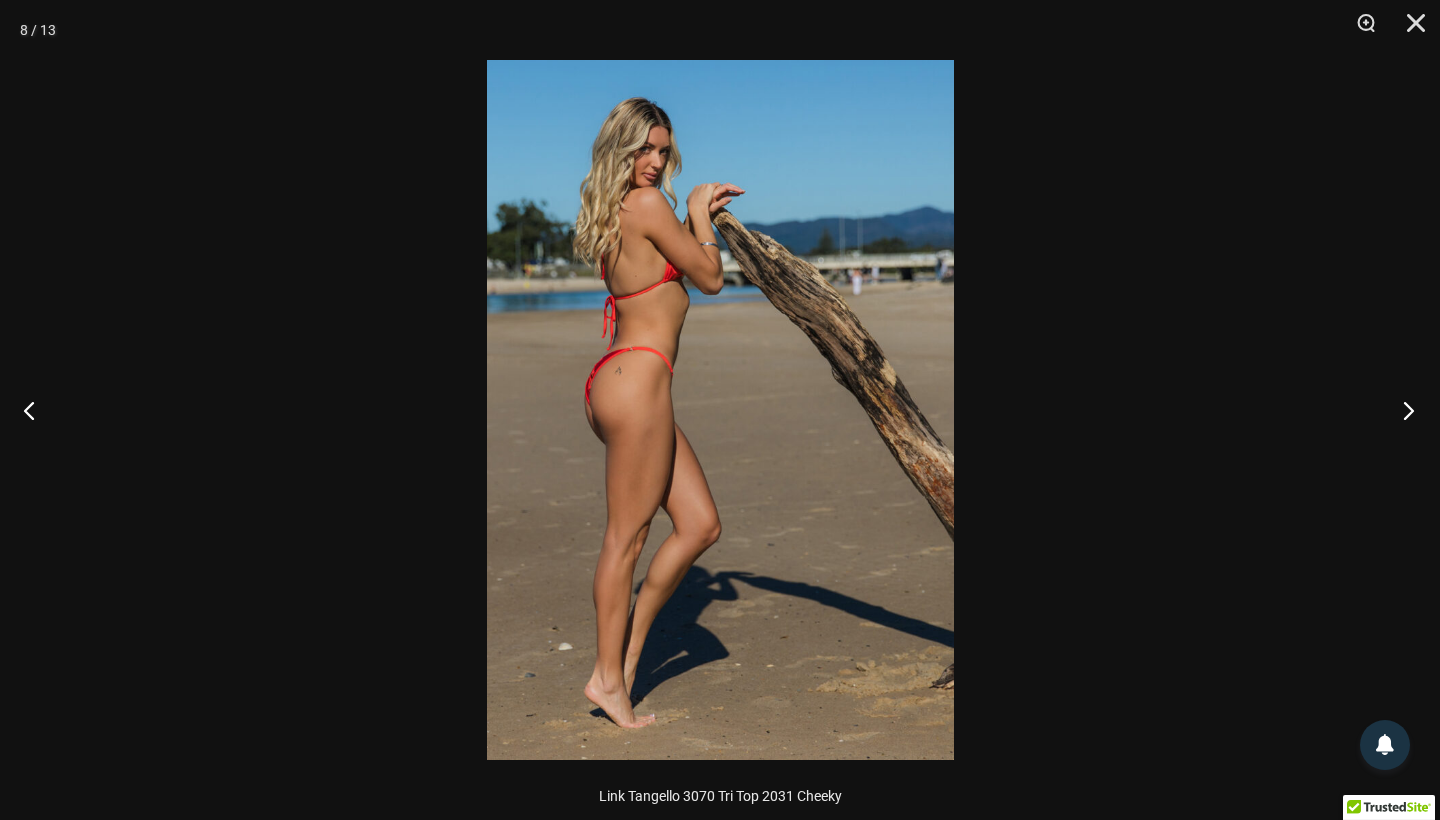 click at bounding box center (1402, 410) 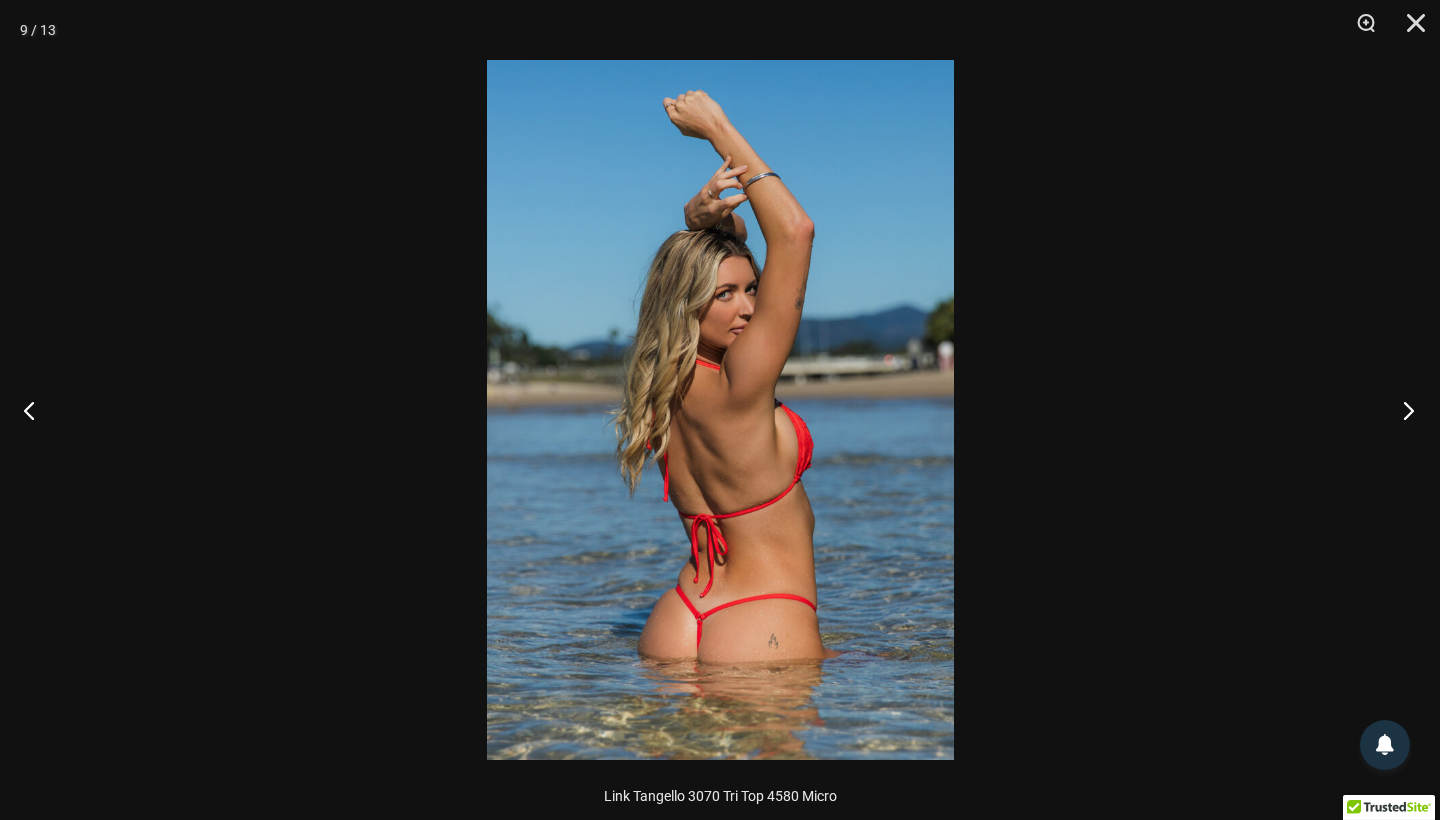 click at bounding box center [1402, 410] 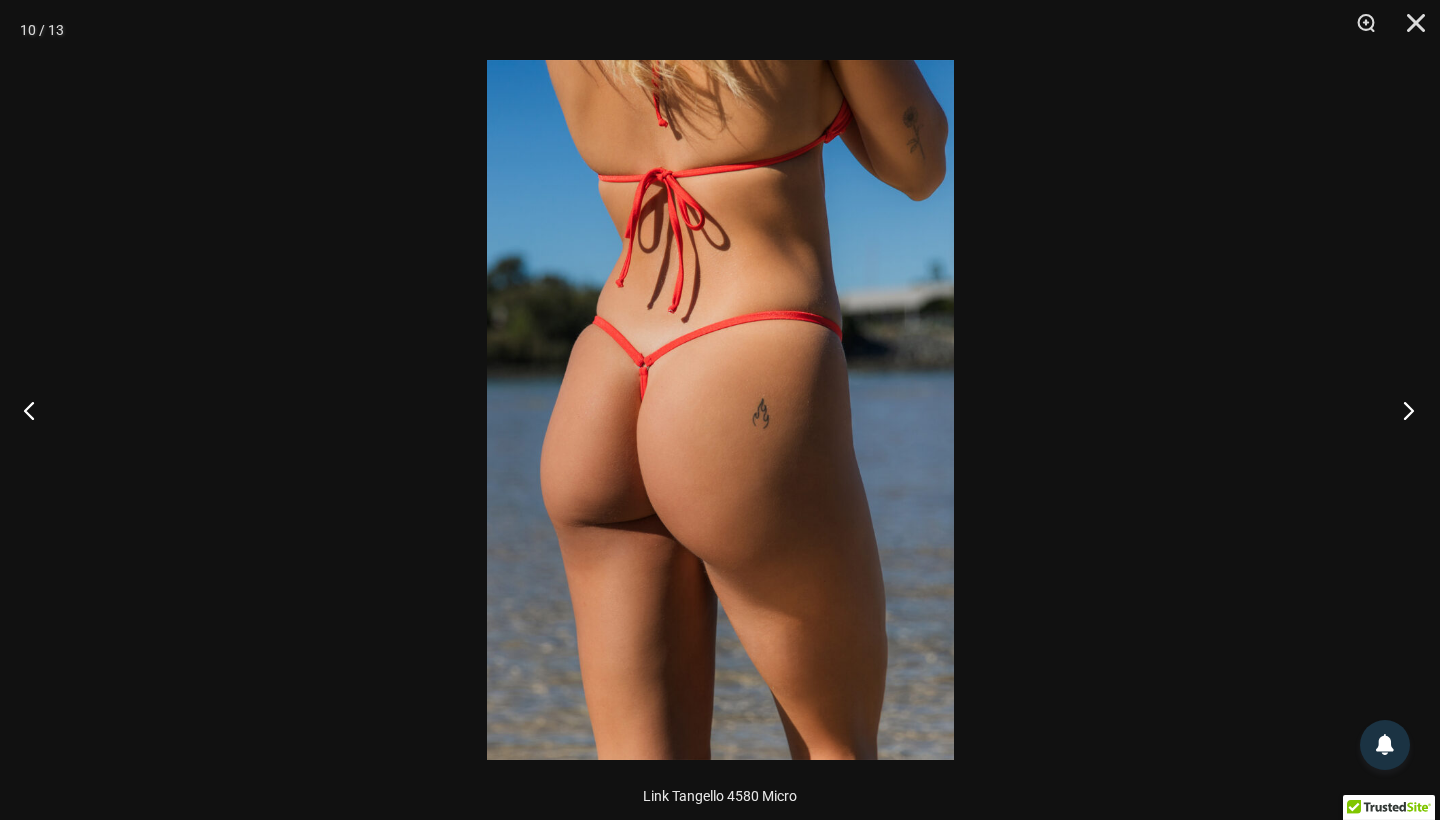 click at bounding box center [1402, 410] 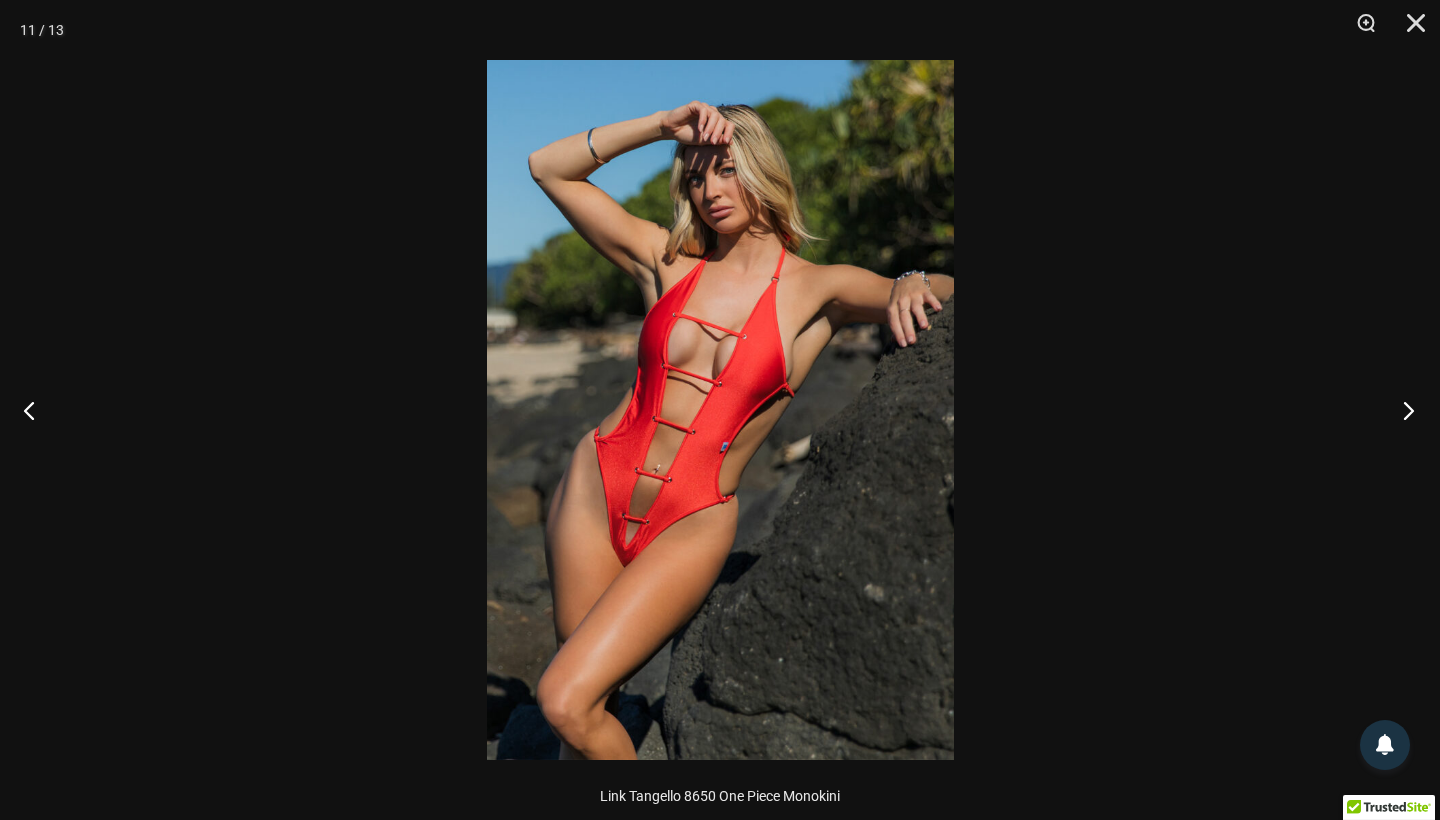 click at bounding box center [1402, 410] 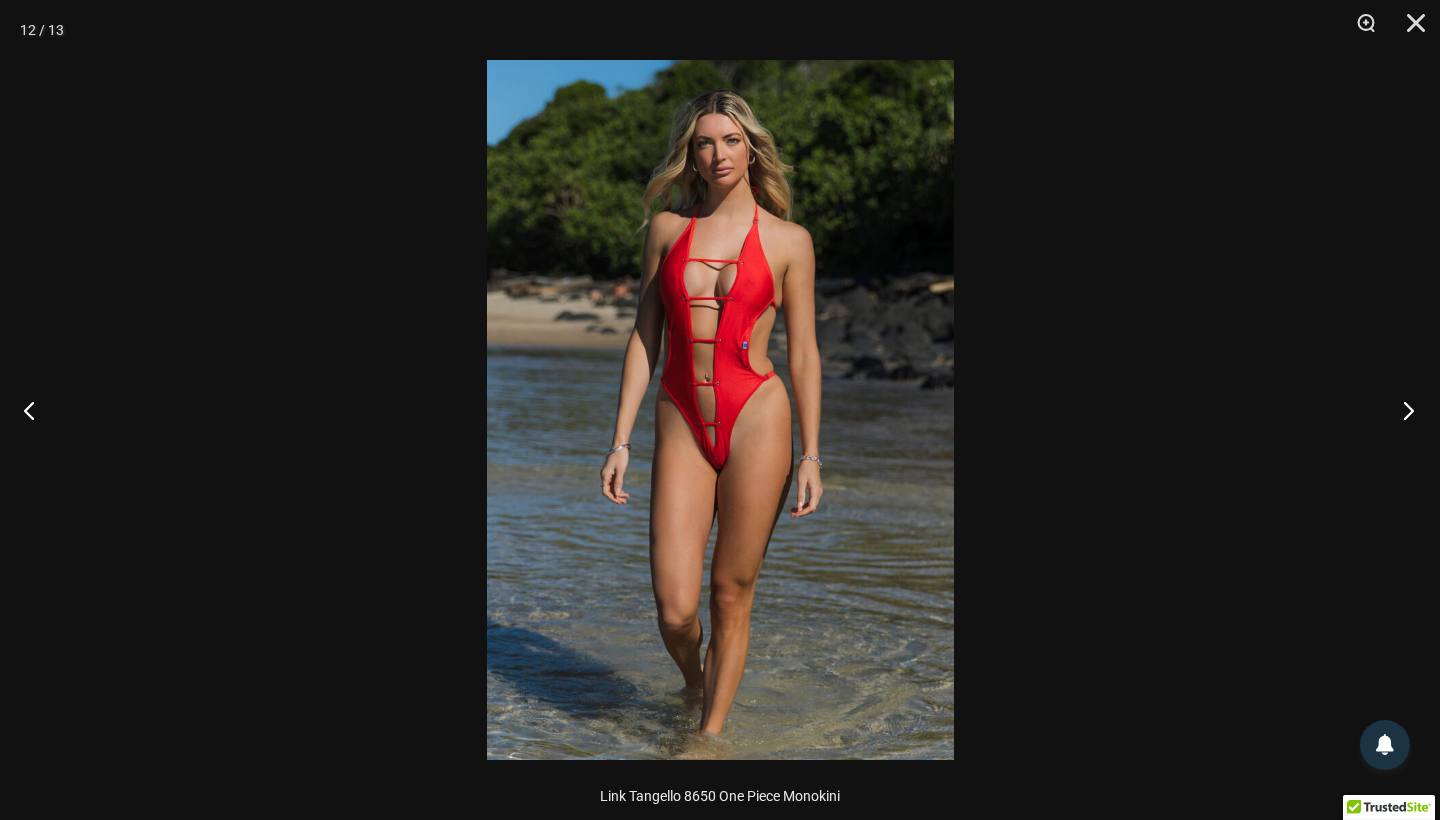 click at bounding box center [1402, 410] 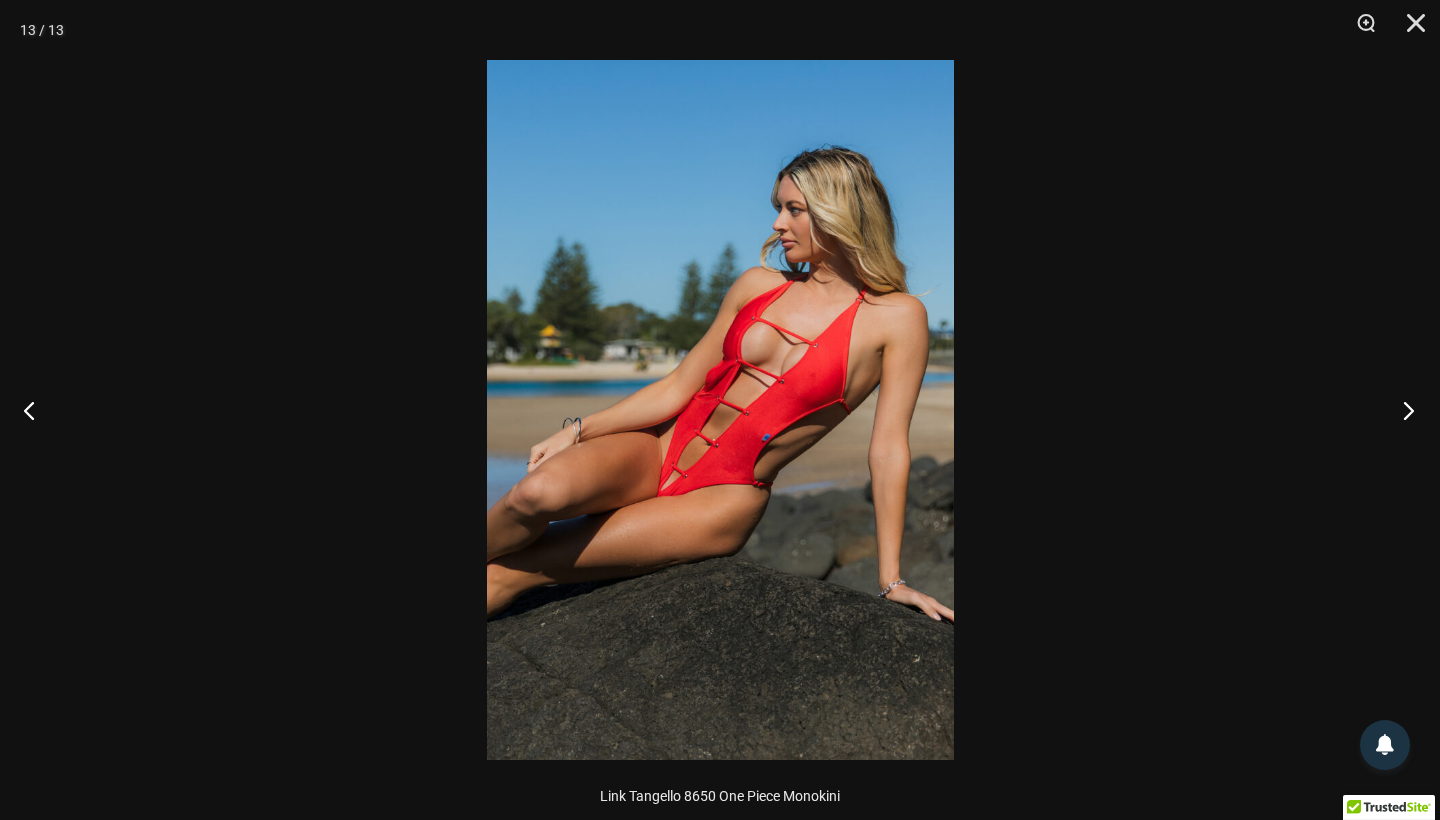 click at bounding box center (1402, 410) 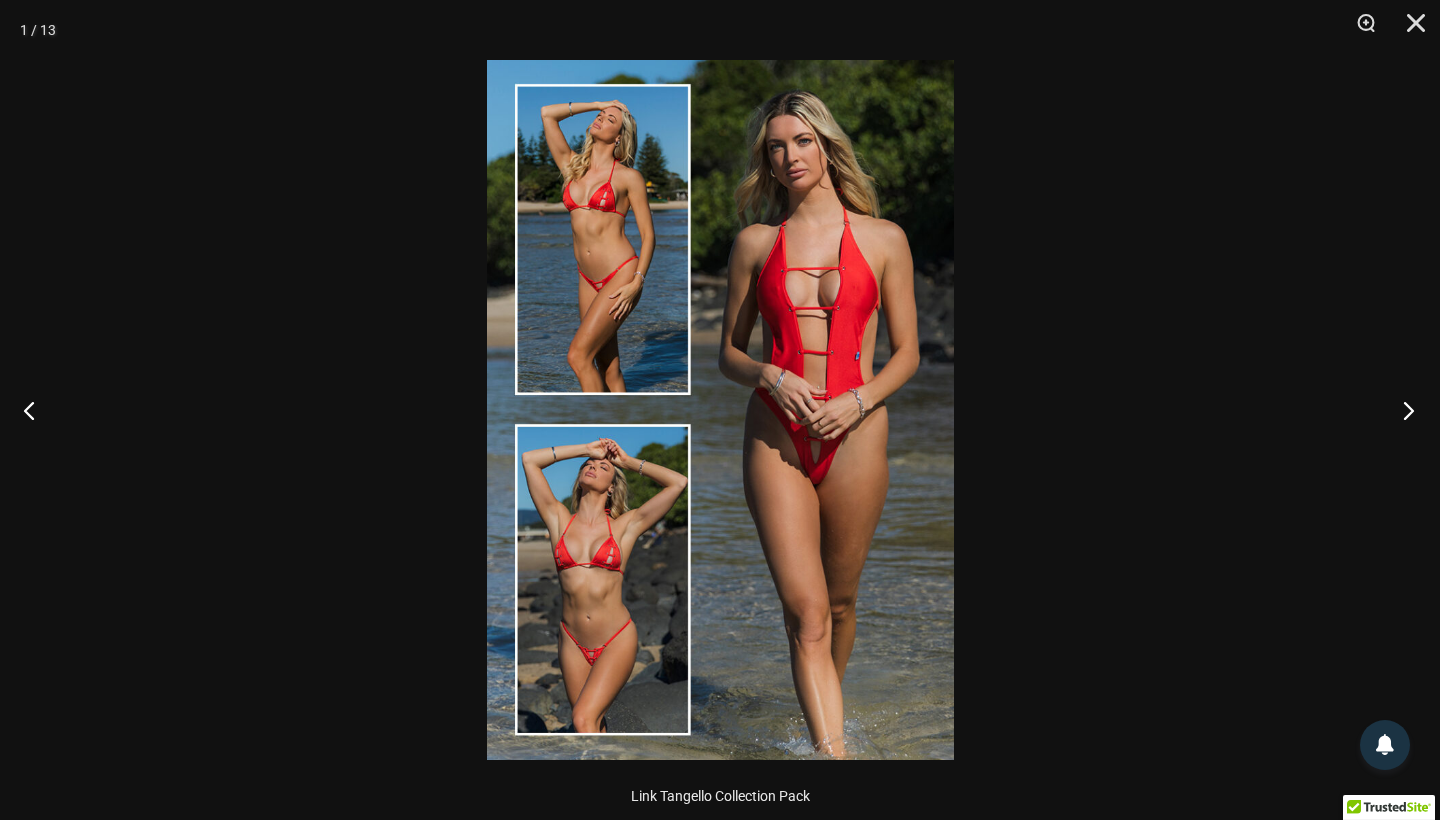 click at bounding box center (1402, 410) 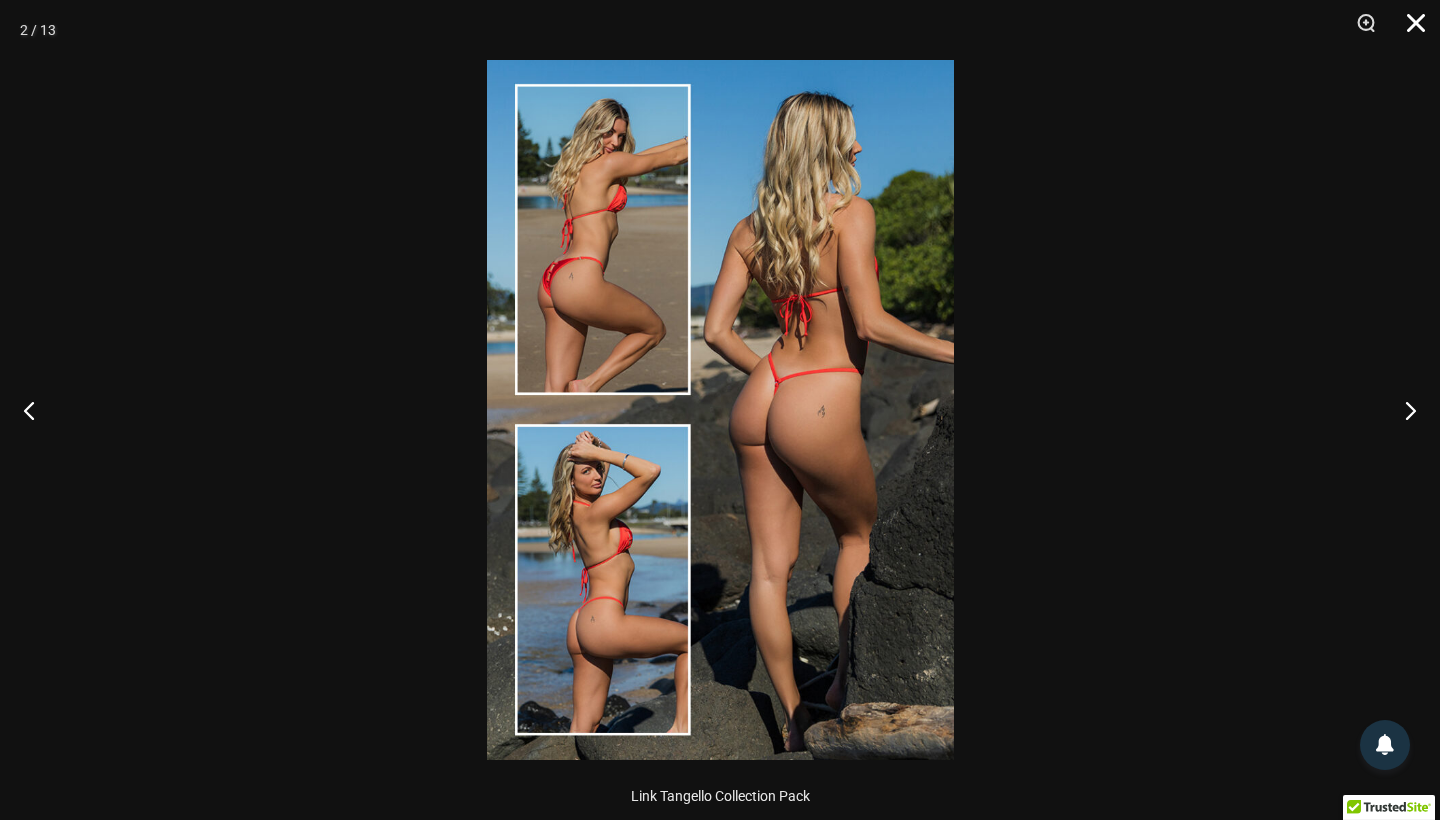 click at bounding box center [1409, 30] 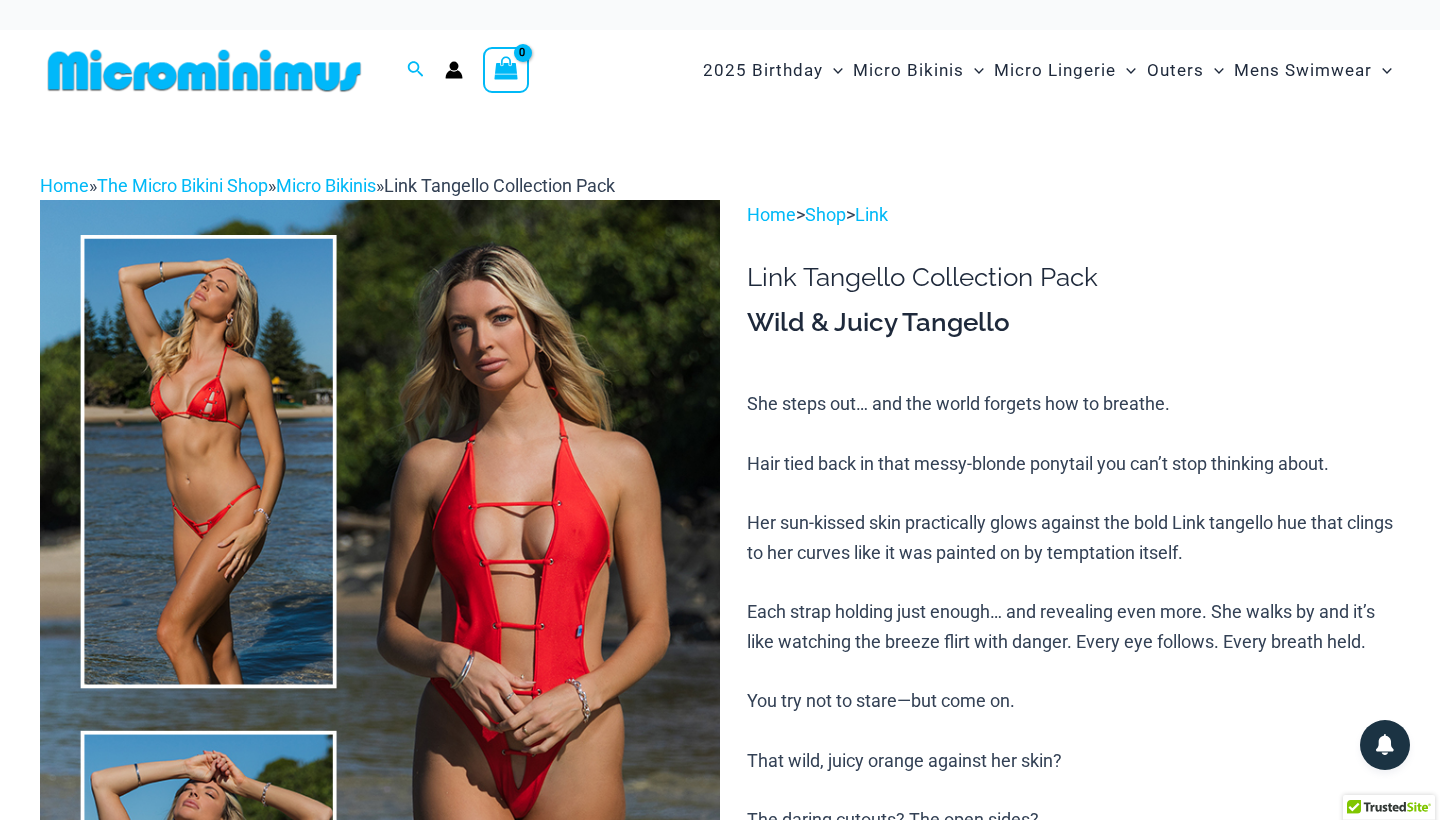 scroll, scrollTop: 0, scrollLeft: 0, axis: both 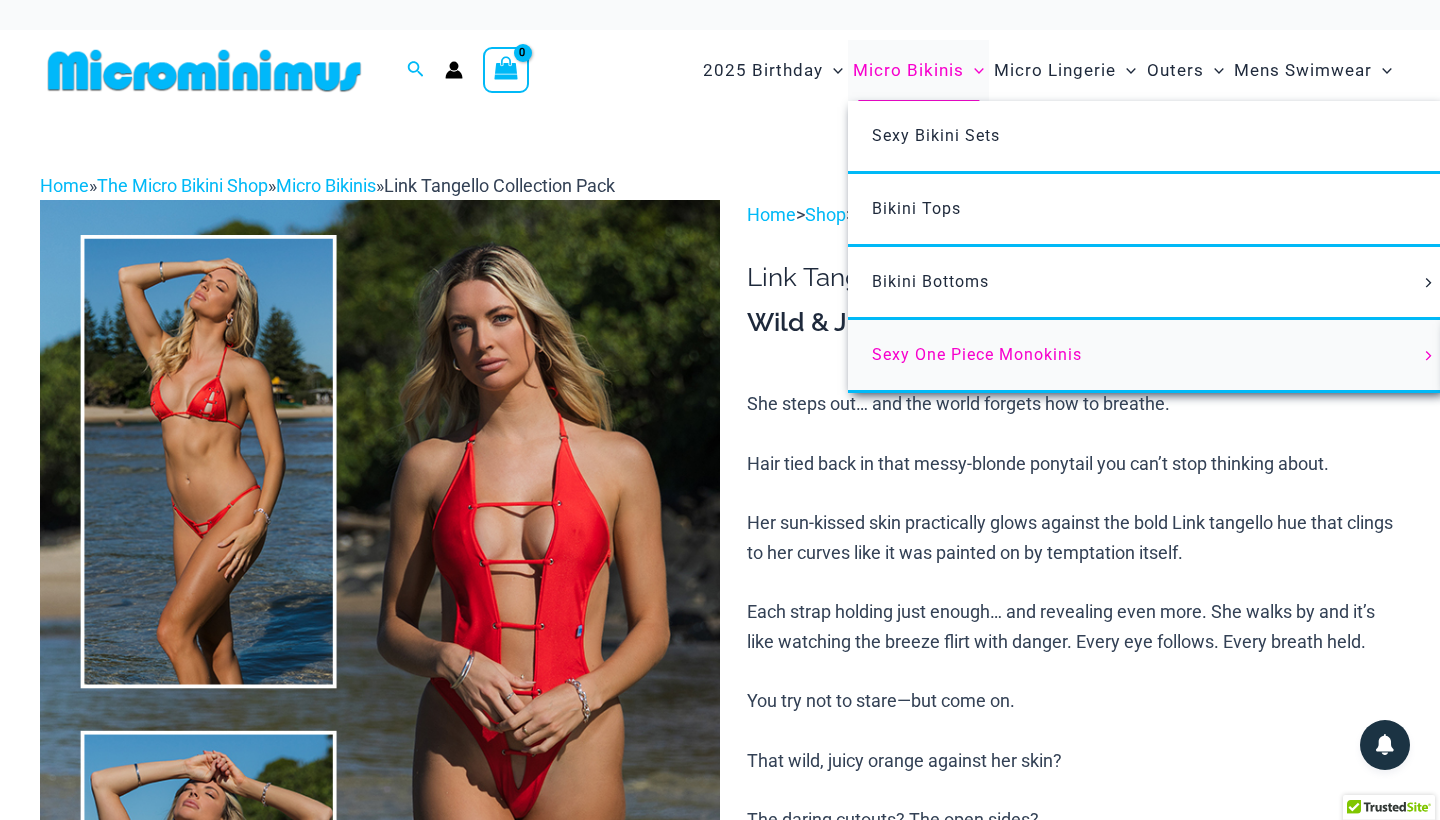 click on "Sexy One Piece Monokinis" at bounding box center [977, 354] 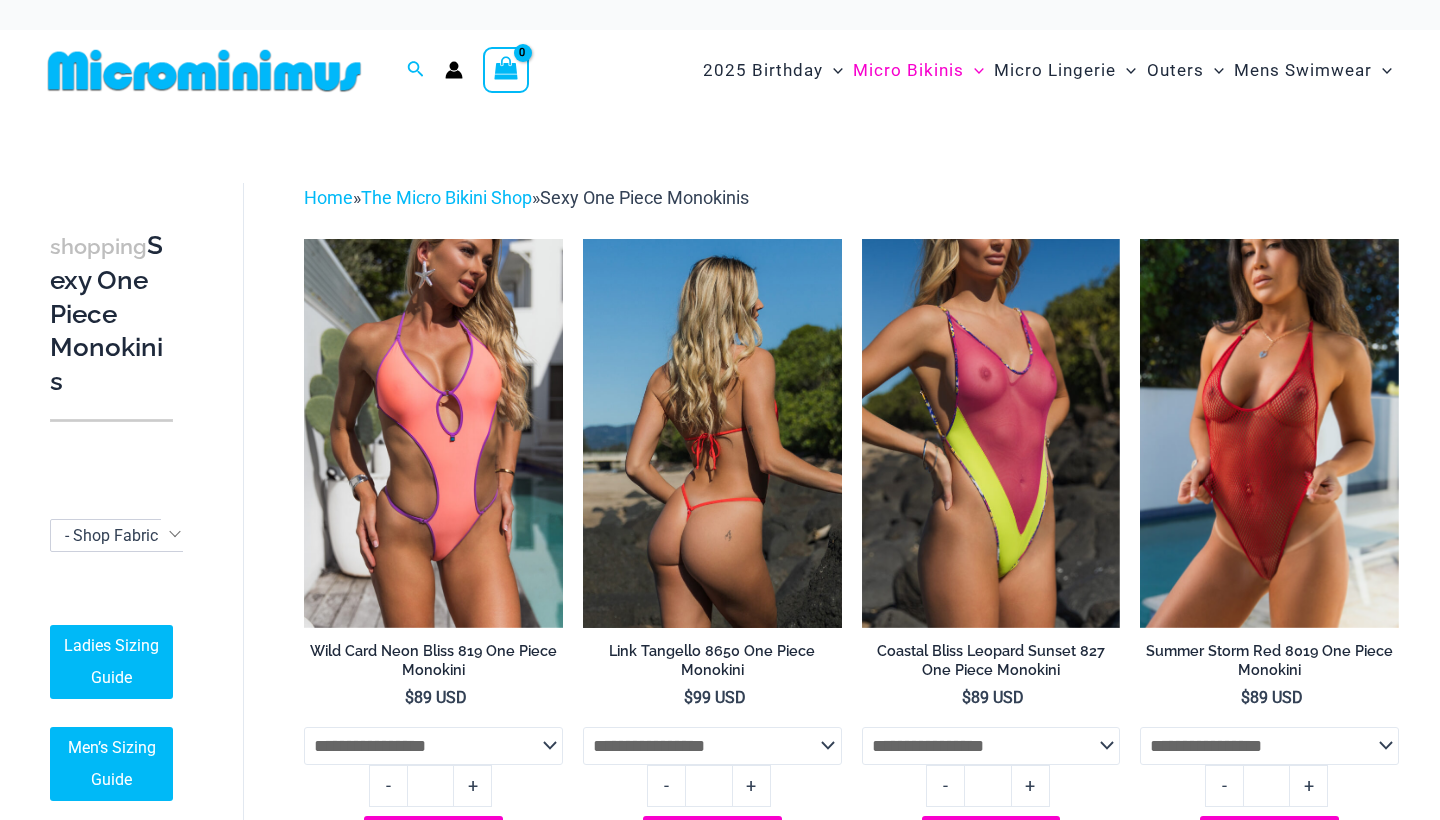 scroll, scrollTop: 0, scrollLeft: 0, axis: both 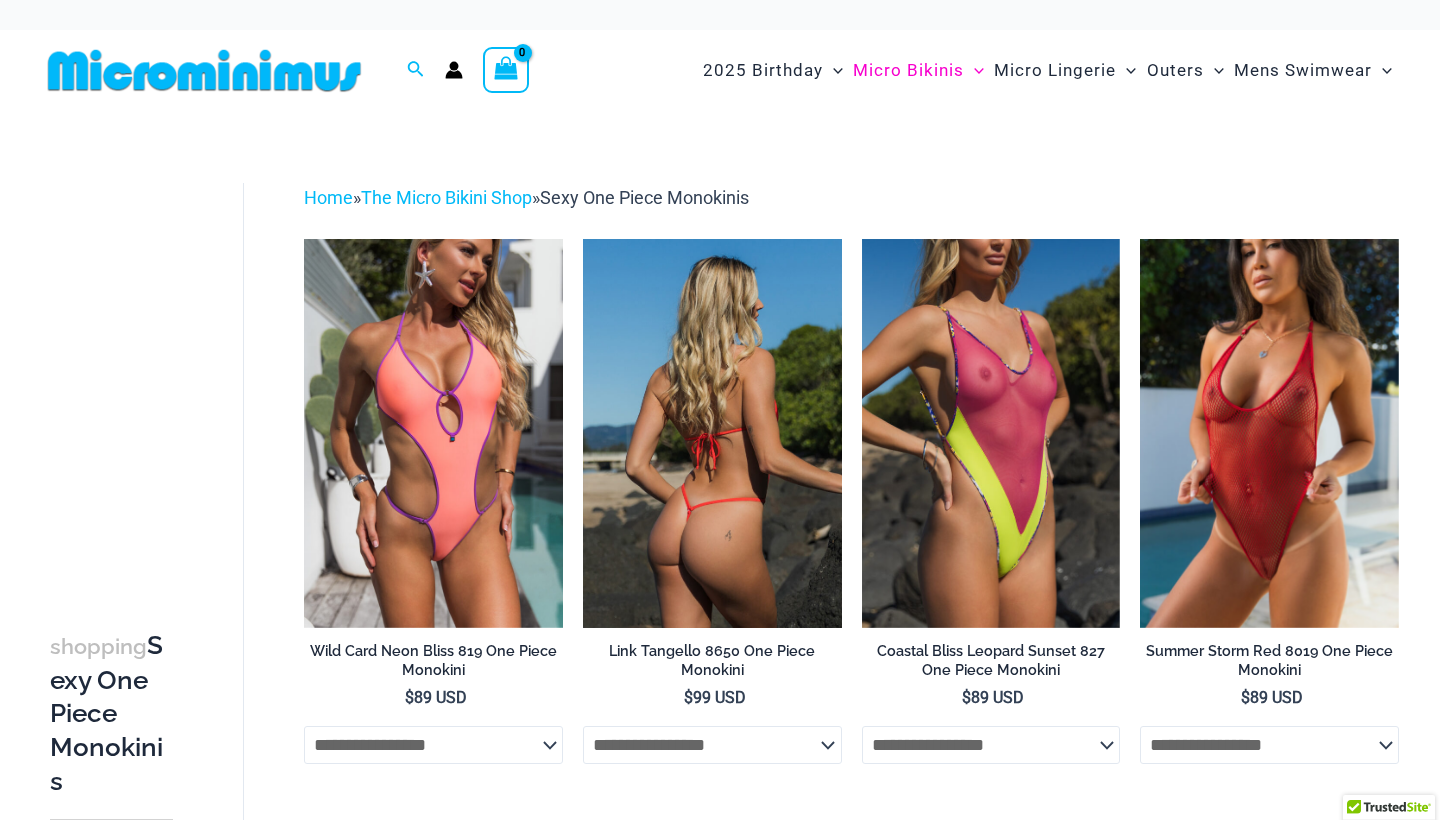 click at bounding box center [712, 433] 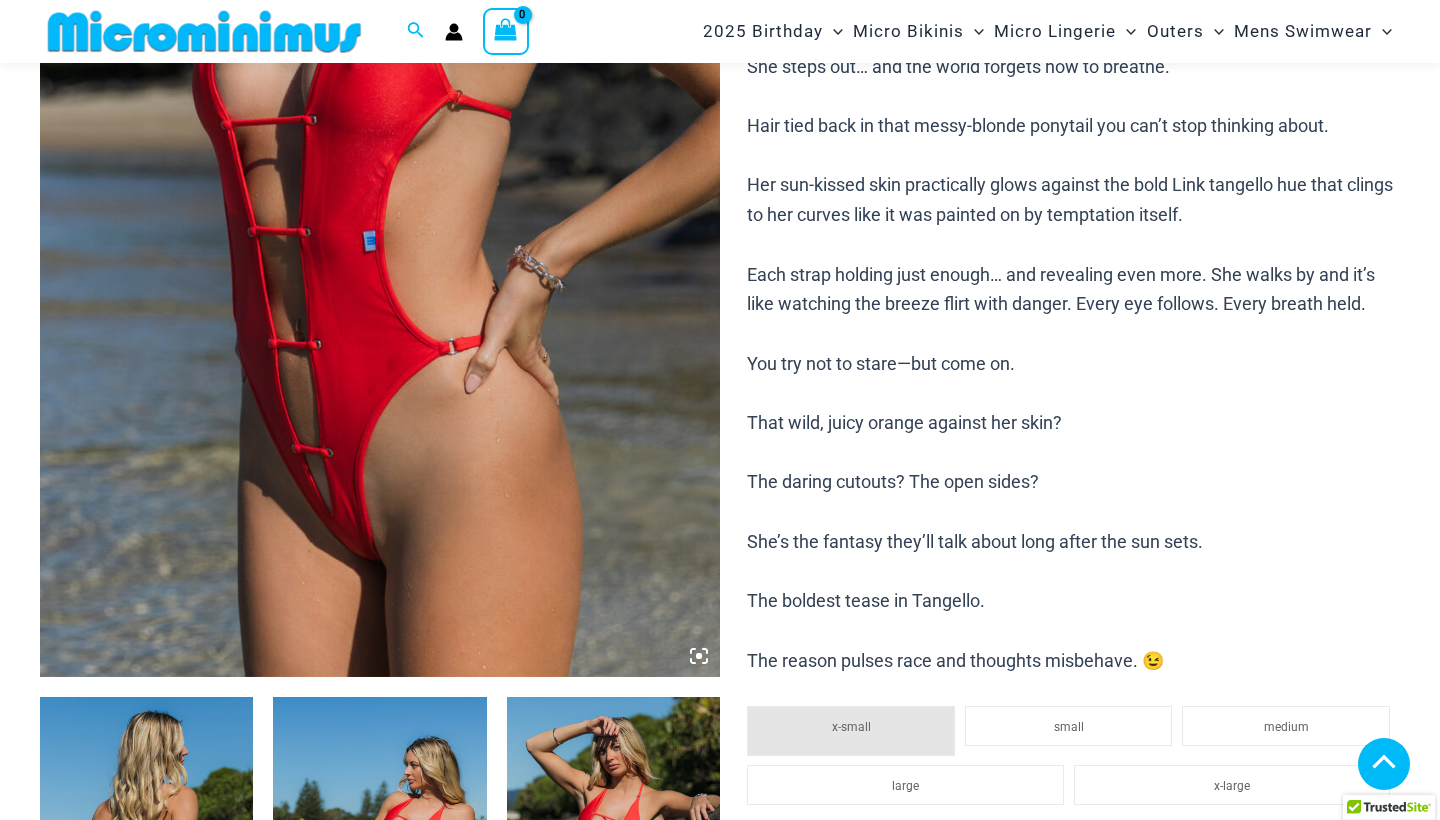 scroll, scrollTop: 1093, scrollLeft: 0, axis: vertical 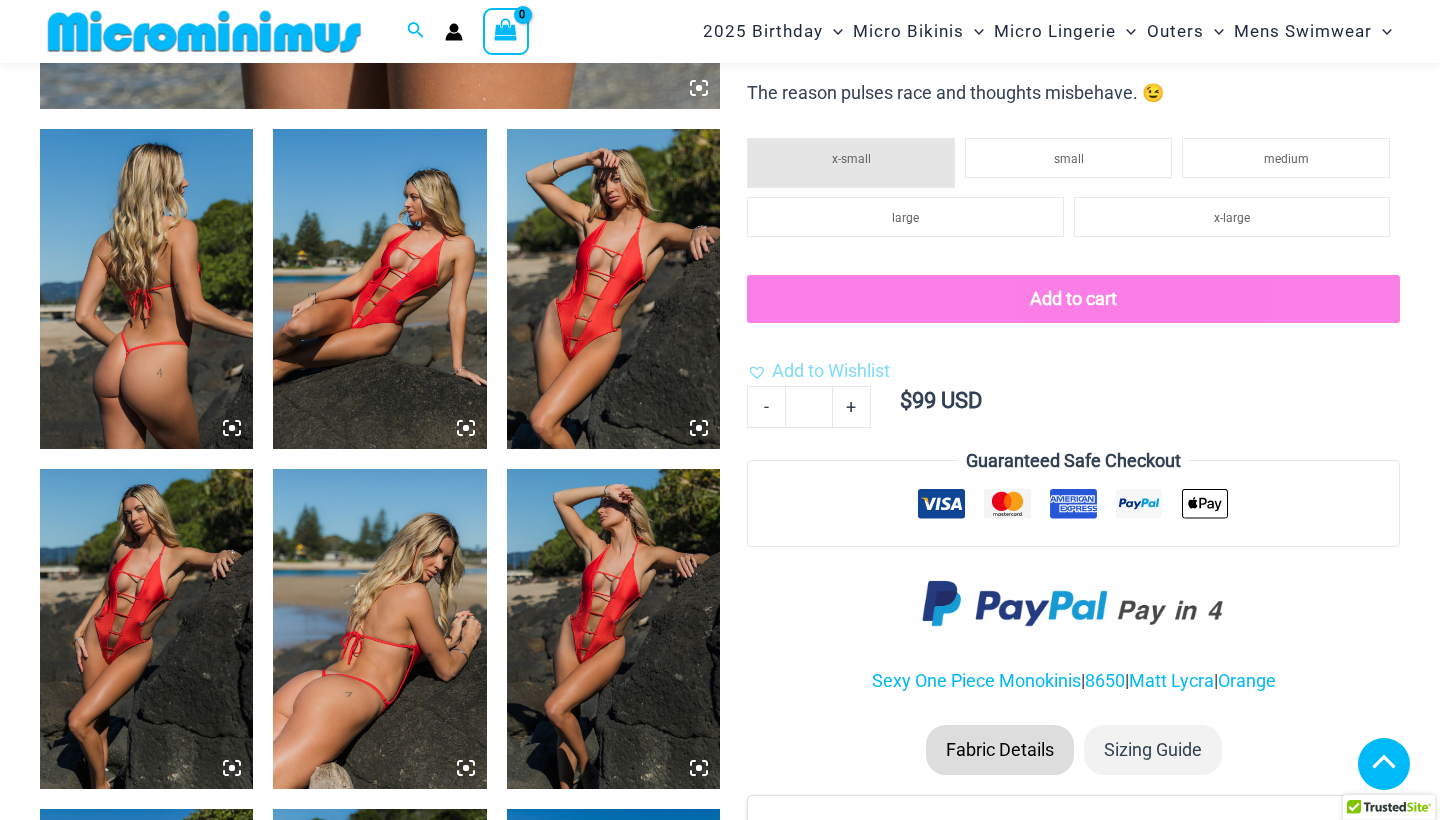 click at bounding box center (379, 629) 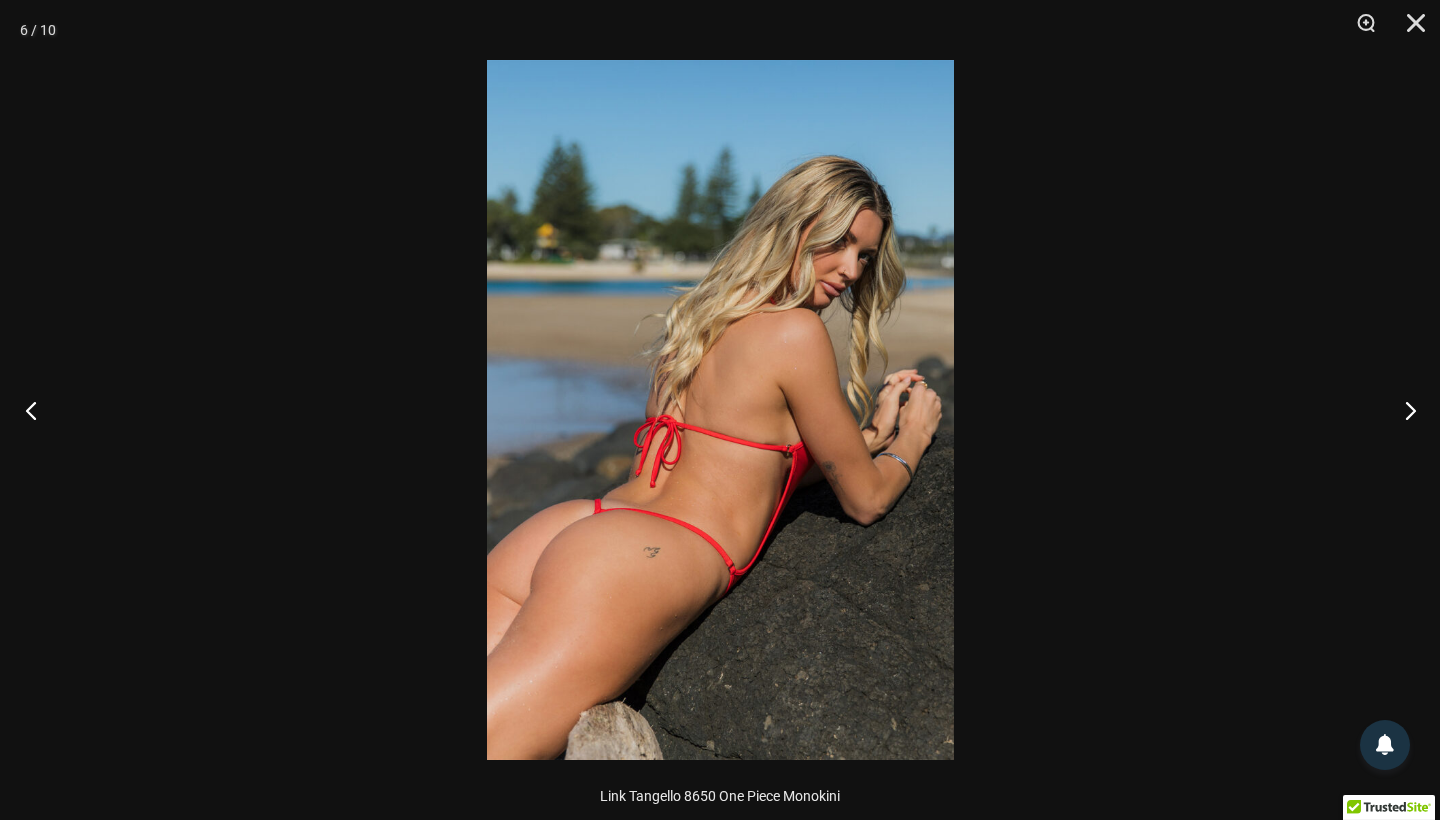 click at bounding box center (37, 410) 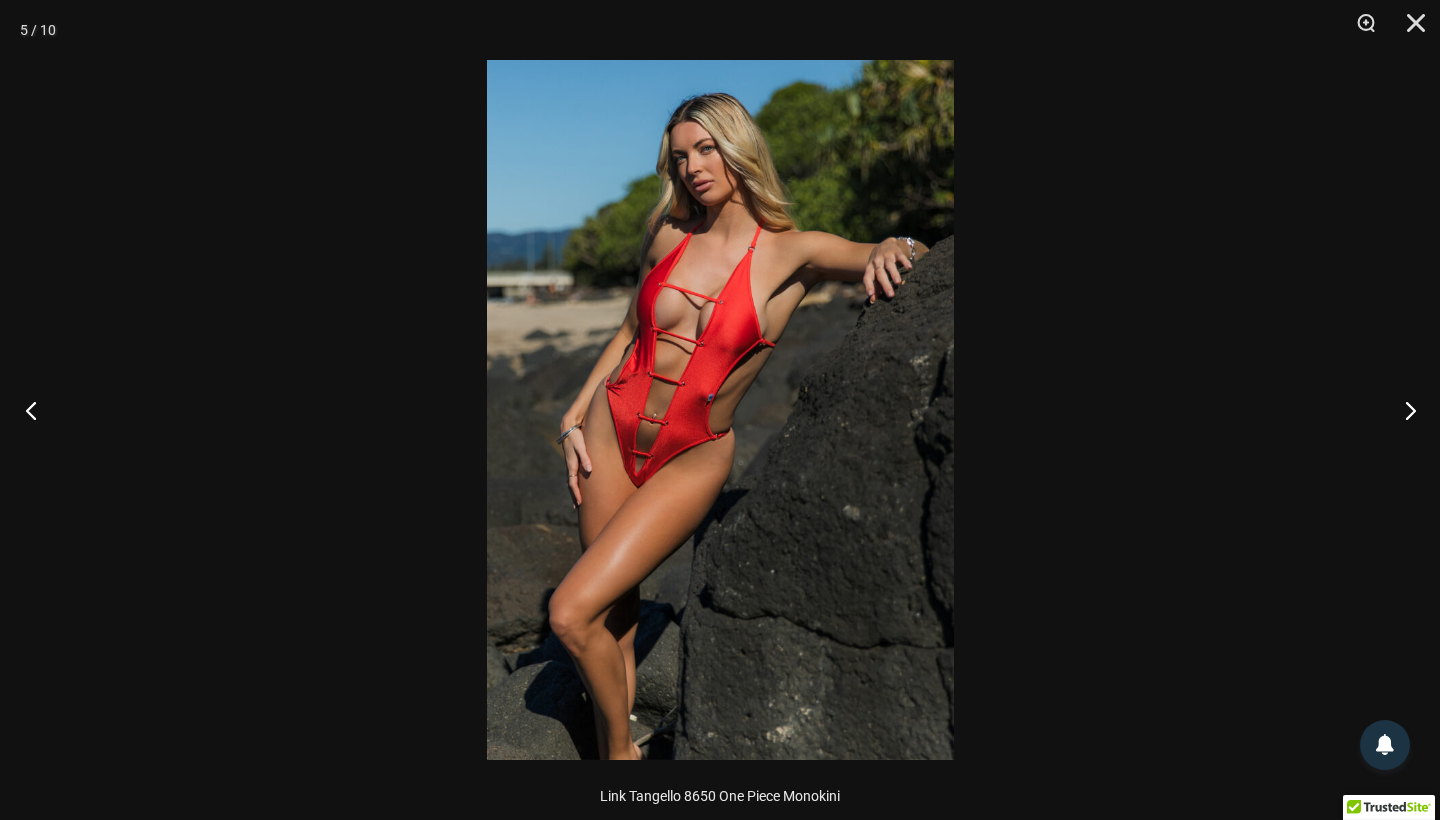 click at bounding box center [37, 410] 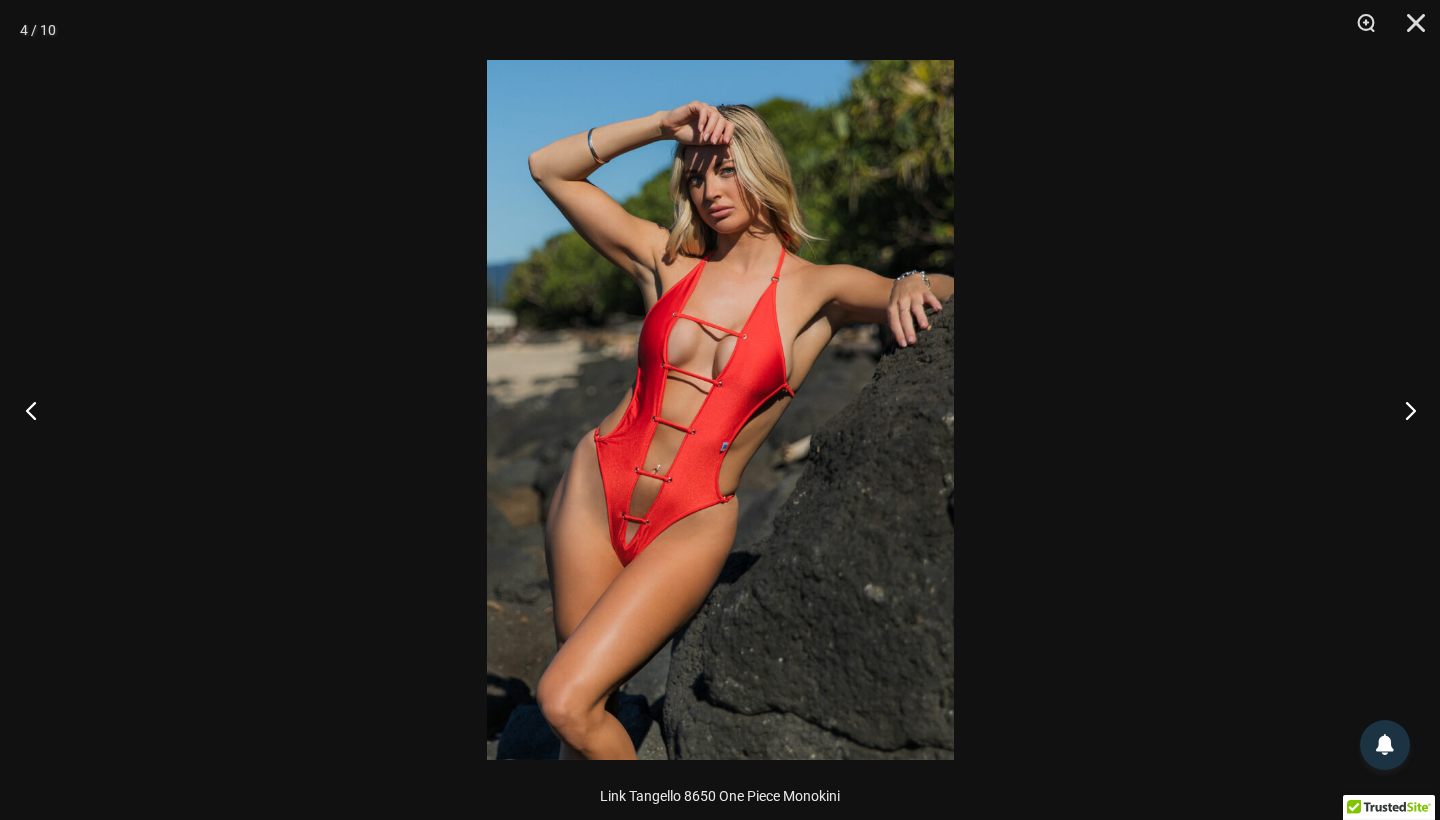 click at bounding box center [37, 410] 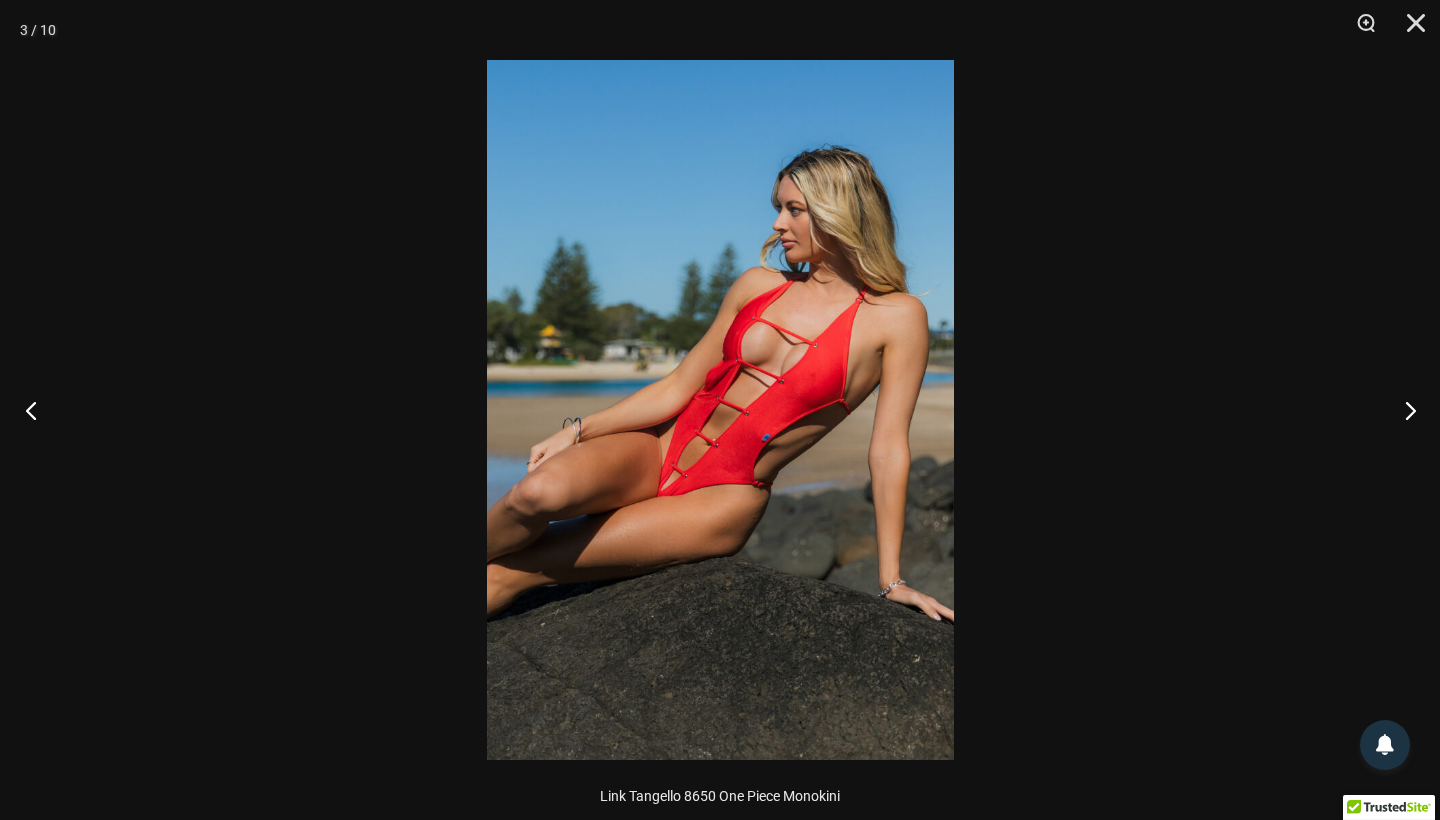click at bounding box center (37, 410) 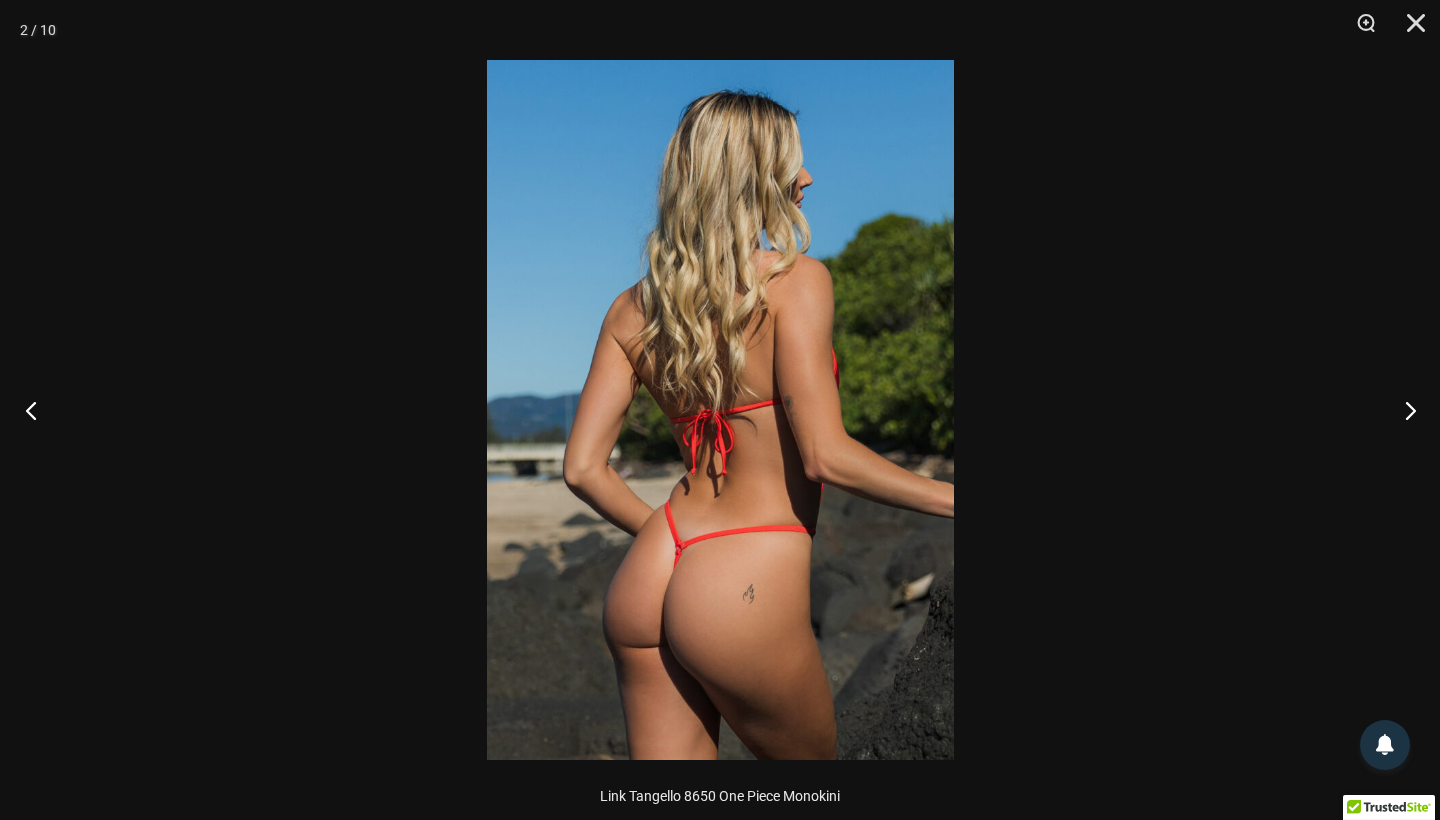 click at bounding box center (37, 410) 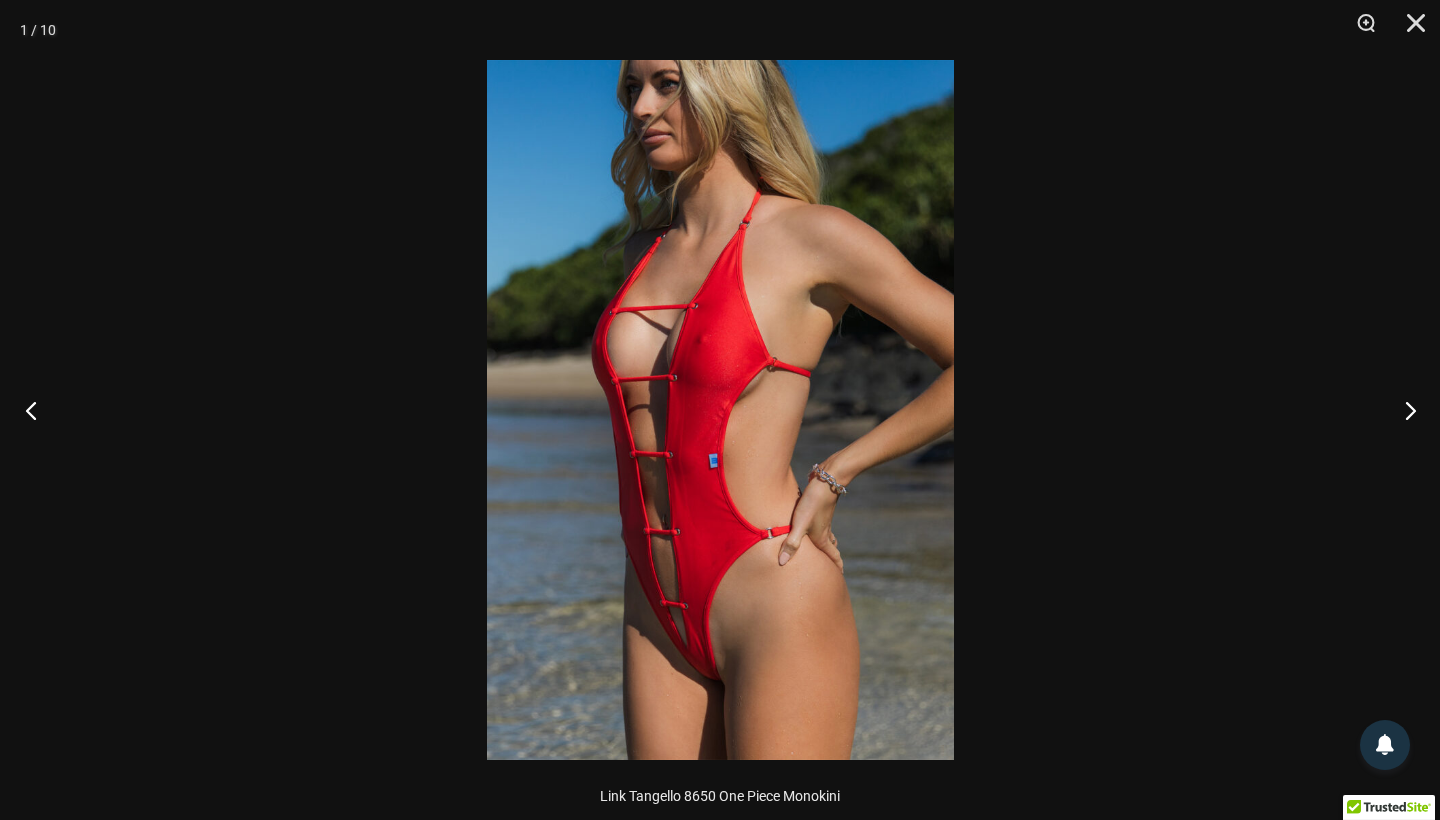click at bounding box center (37, 410) 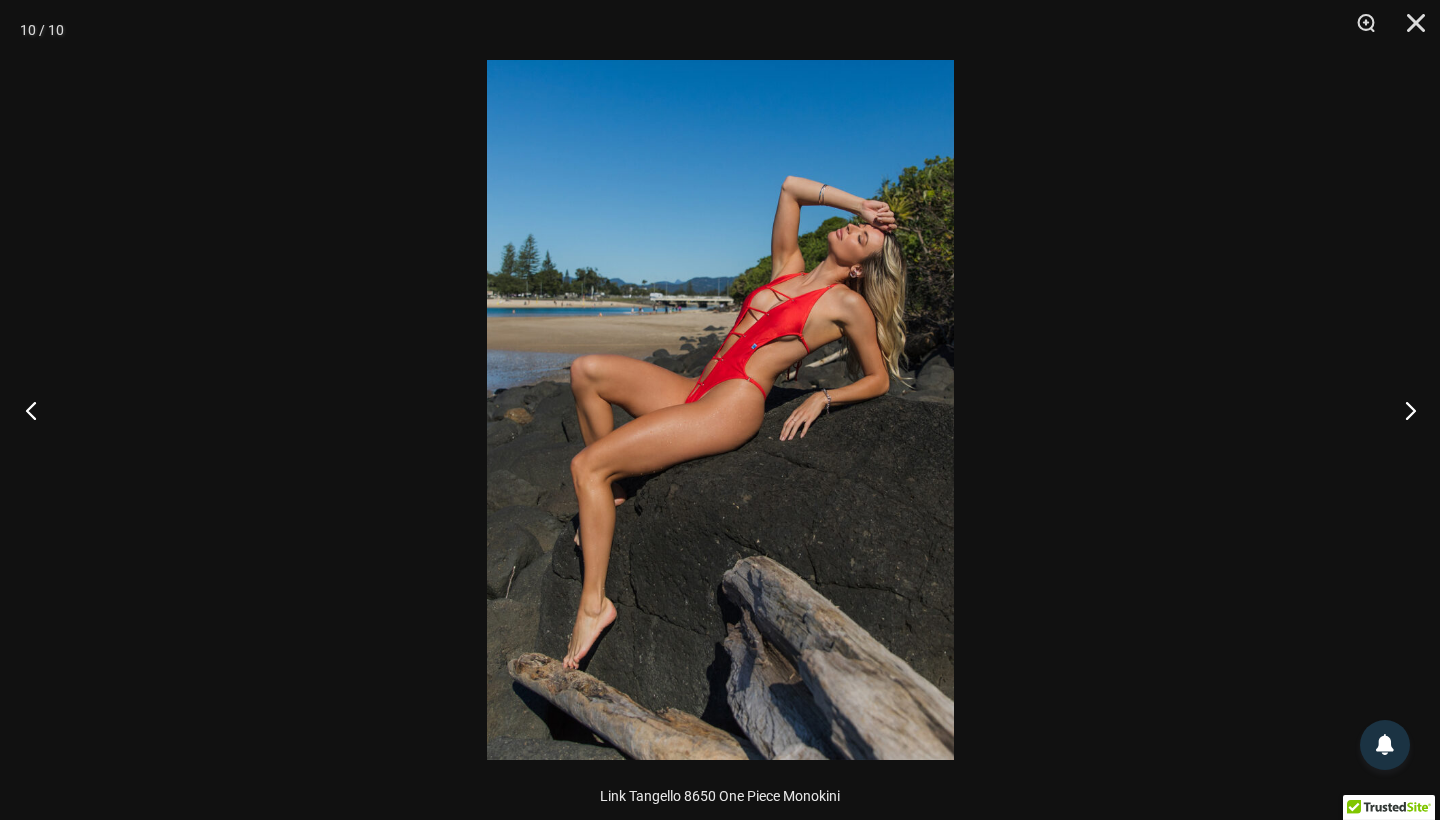 click at bounding box center [37, 410] 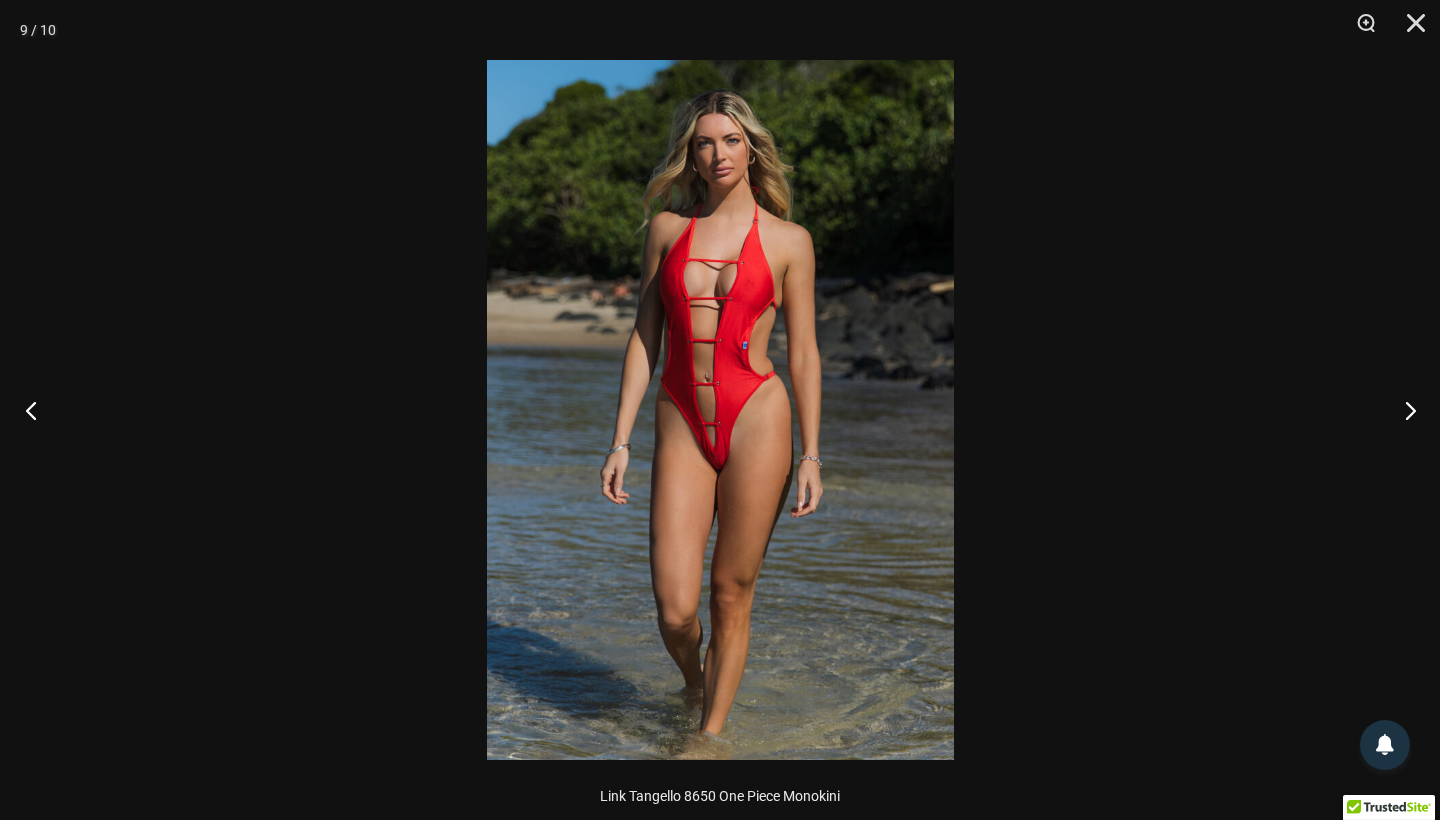 click at bounding box center (37, 410) 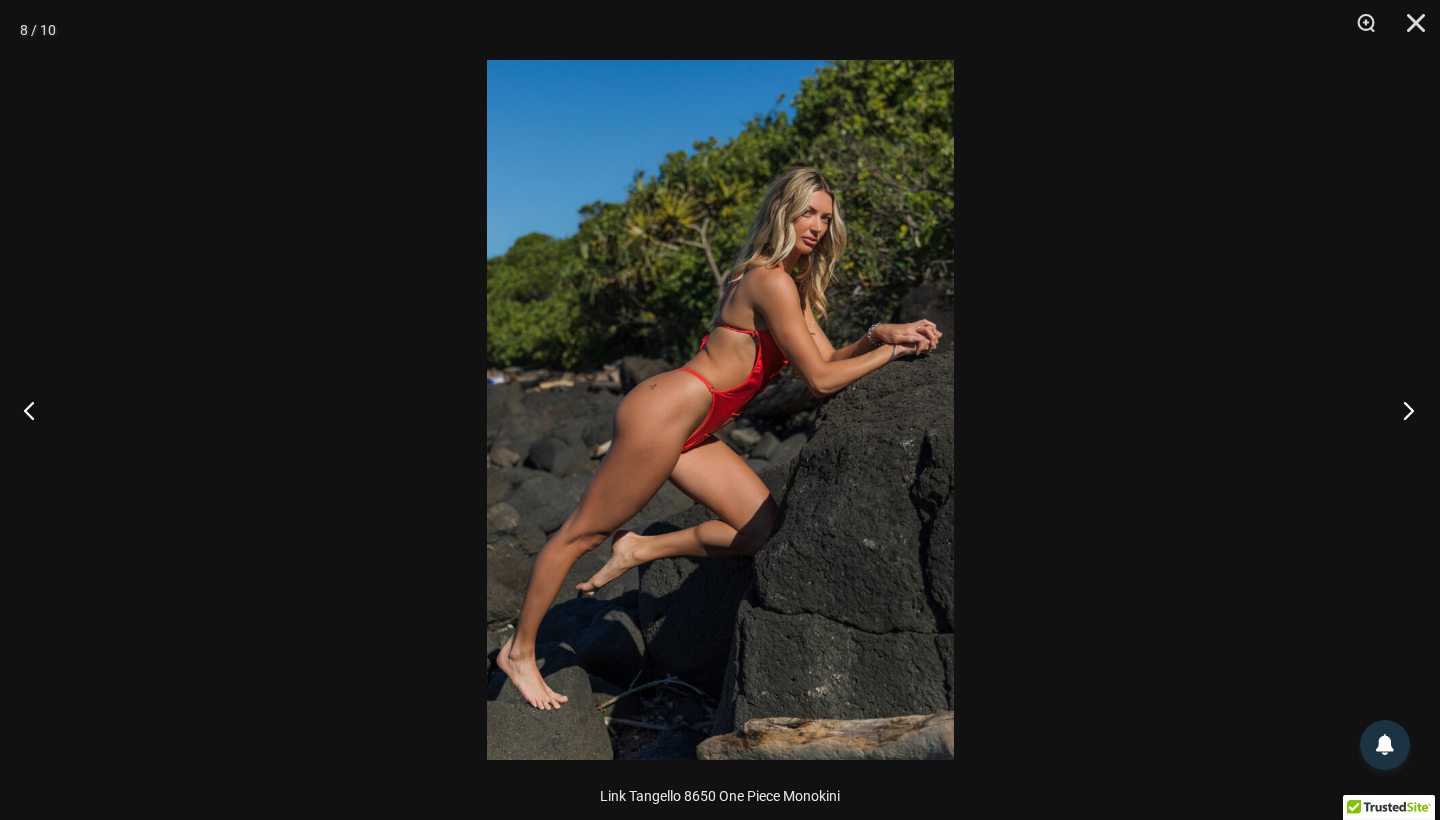 click at bounding box center (1402, 410) 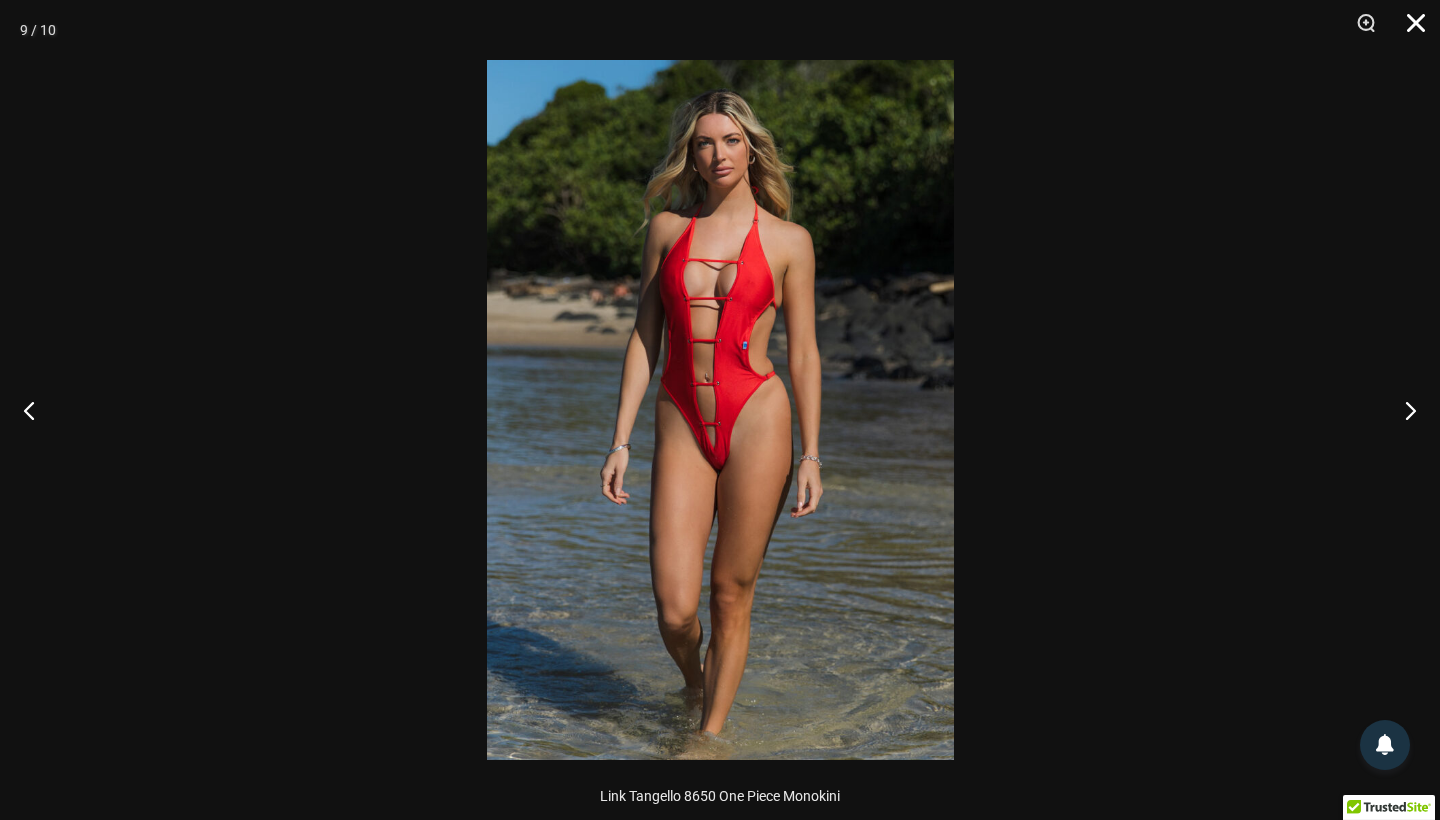 click at bounding box center (1409, 30) 